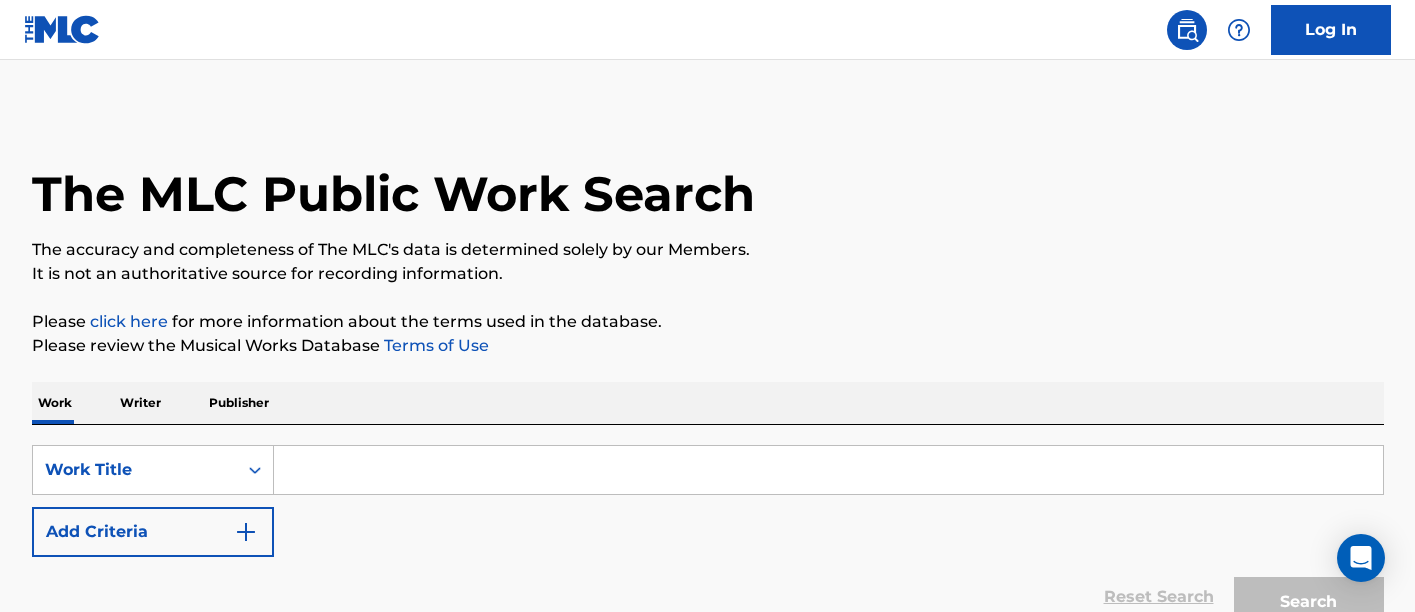 scroll, scrollTop: 0, scrollLeft: 0, axis: both 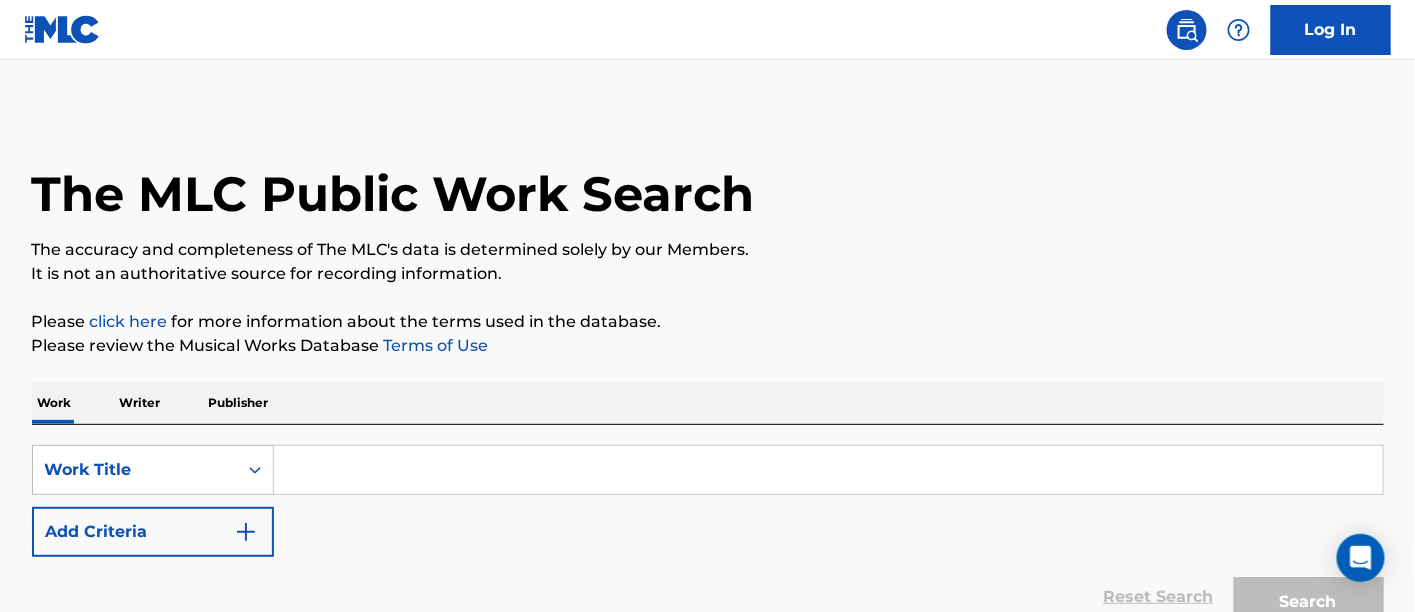 click at bounding box center (828, 470) 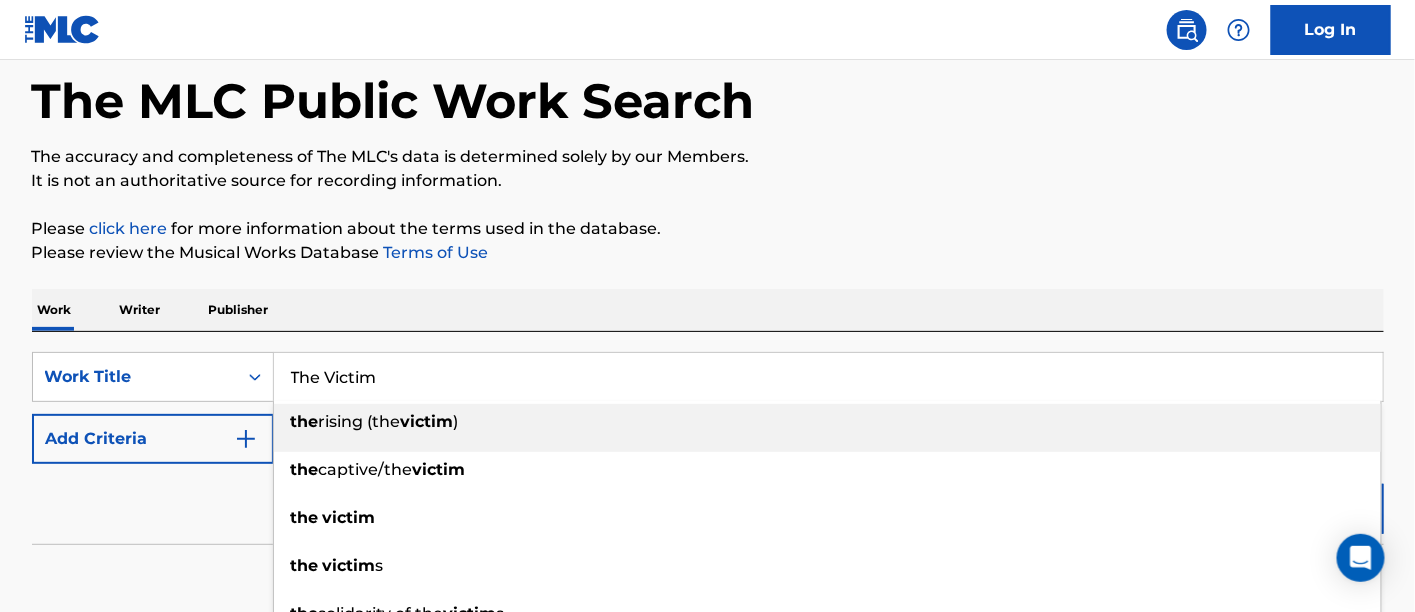 scroll, scrollTop: 234, scrollLeft: 0, axis: vertical 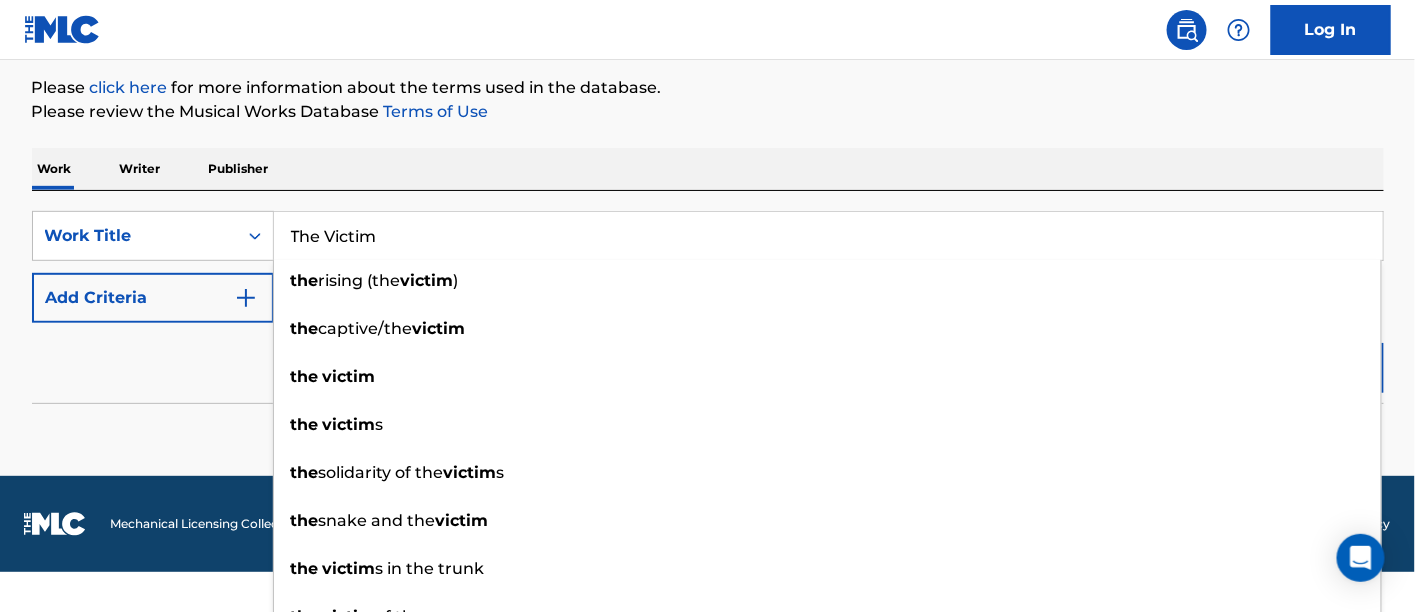 type on "The Victim" 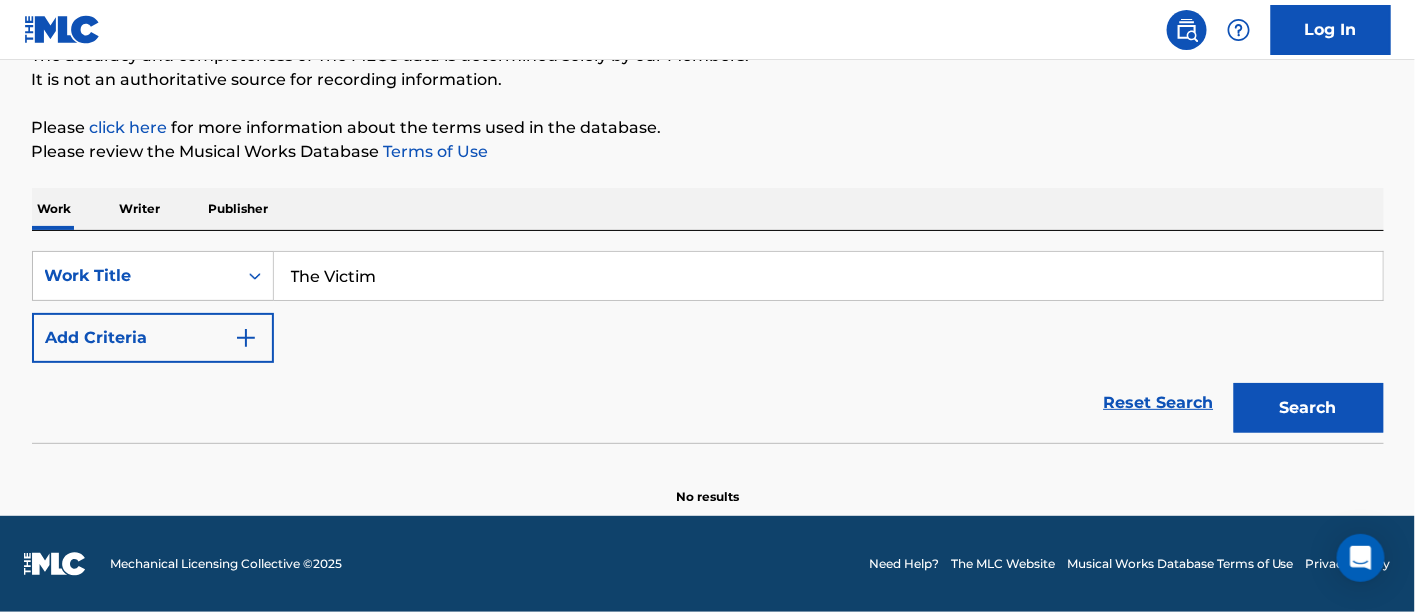 scroll, scrollTop: 193, scrollLeft: 0, axis: vertical 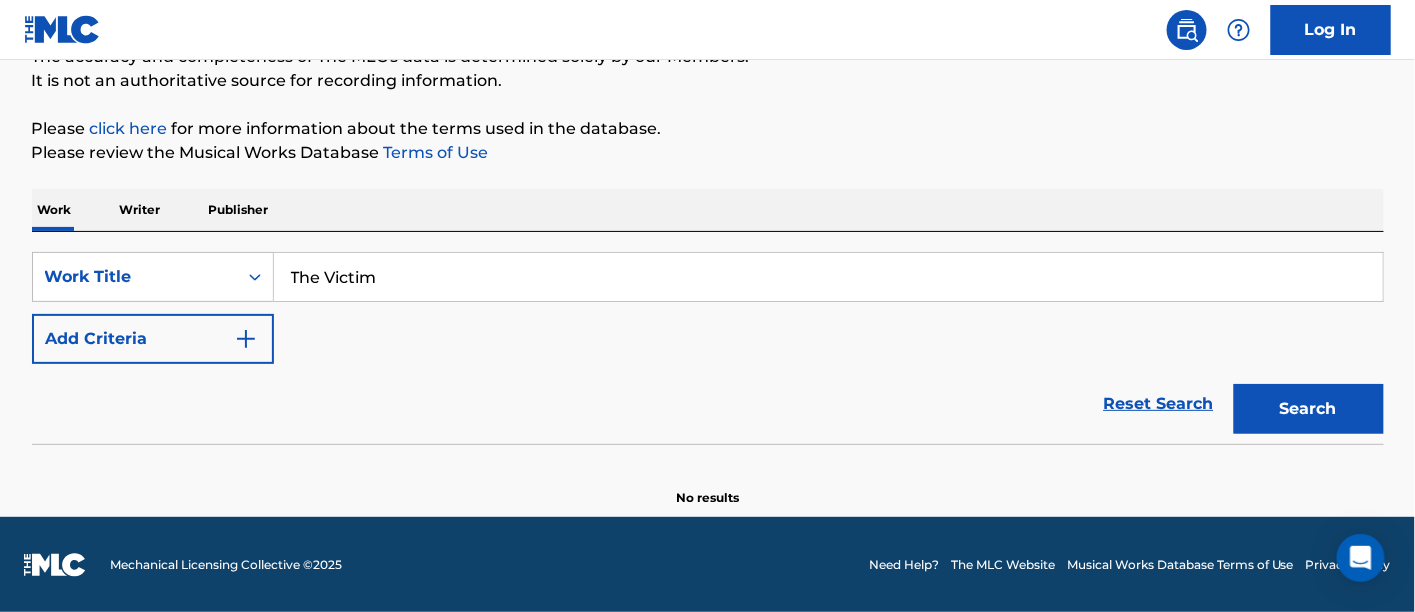 click on "SearchWithCriteria24388f9c-646c-47ec-90dd-c460f90d9c68 Work Title The Victim Add Criteria" at bounding box center [708, 308] 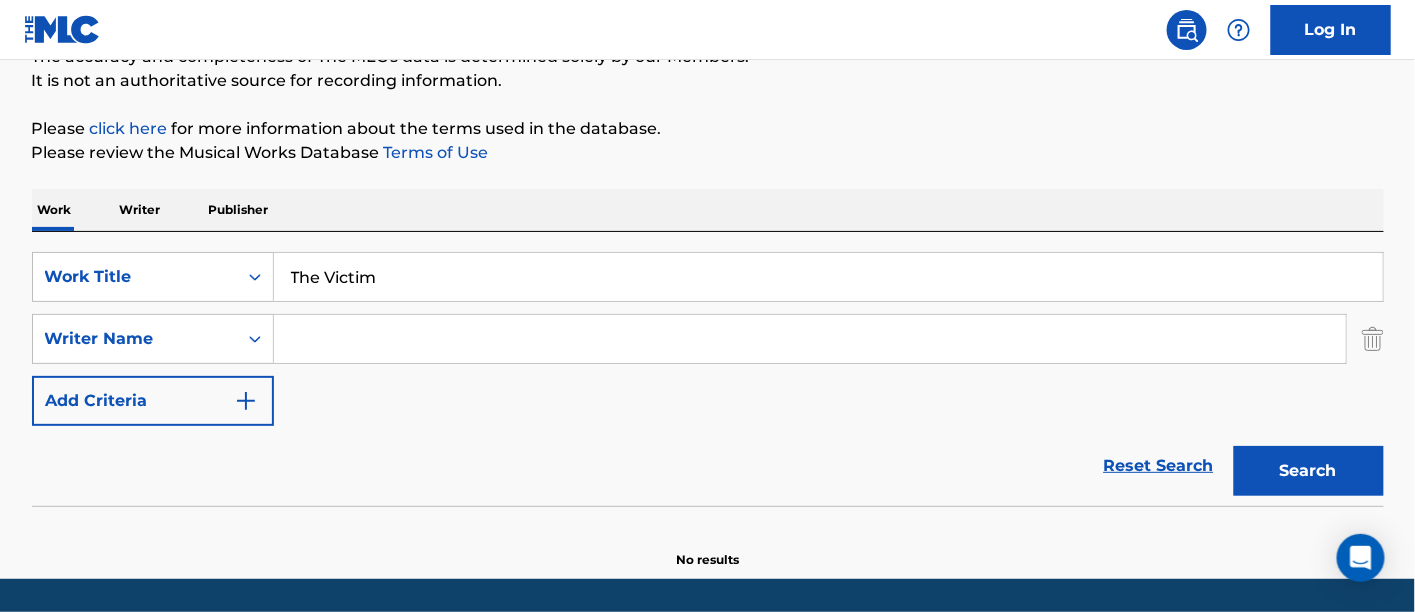 click at bounding box center [810, 339] 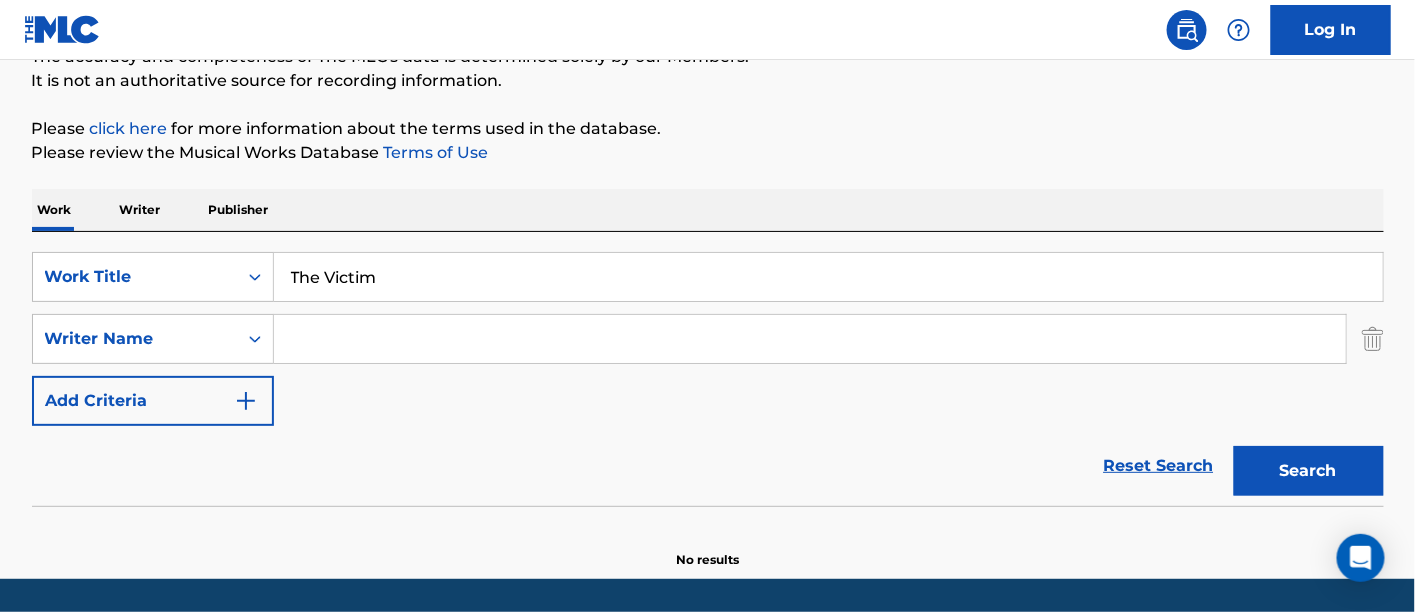 type on "[PERSON_NAME]" 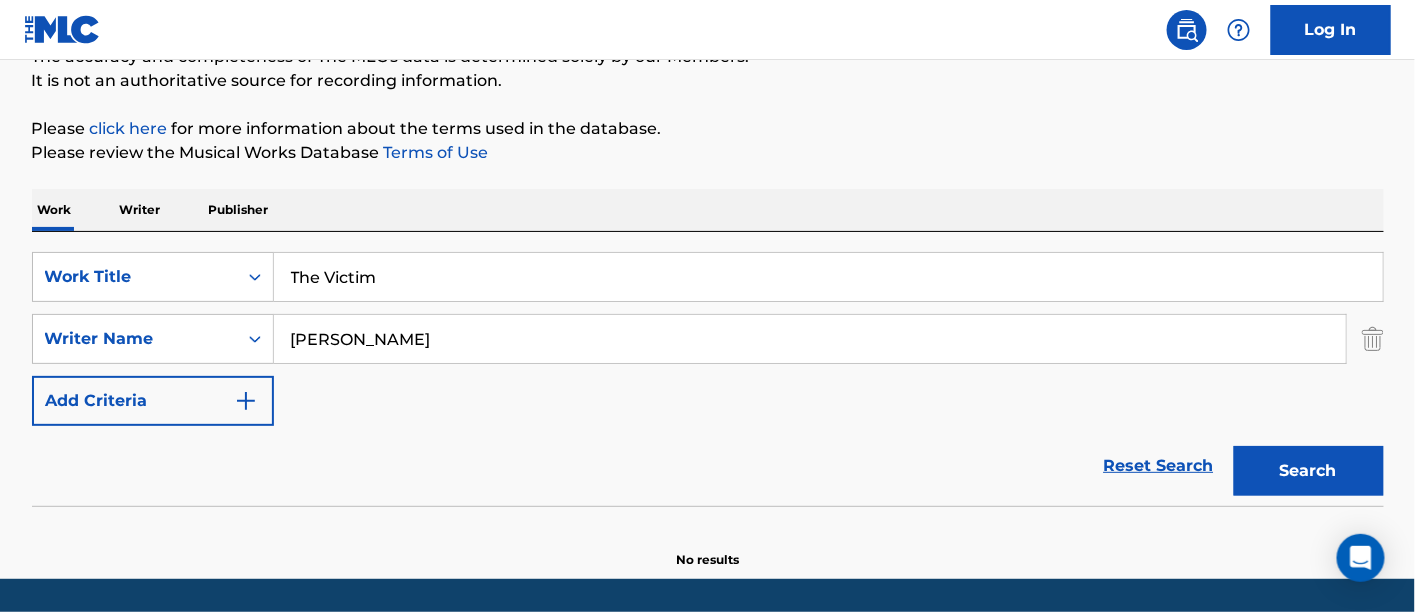 click on "Search" at bounding box center [1309, 471] 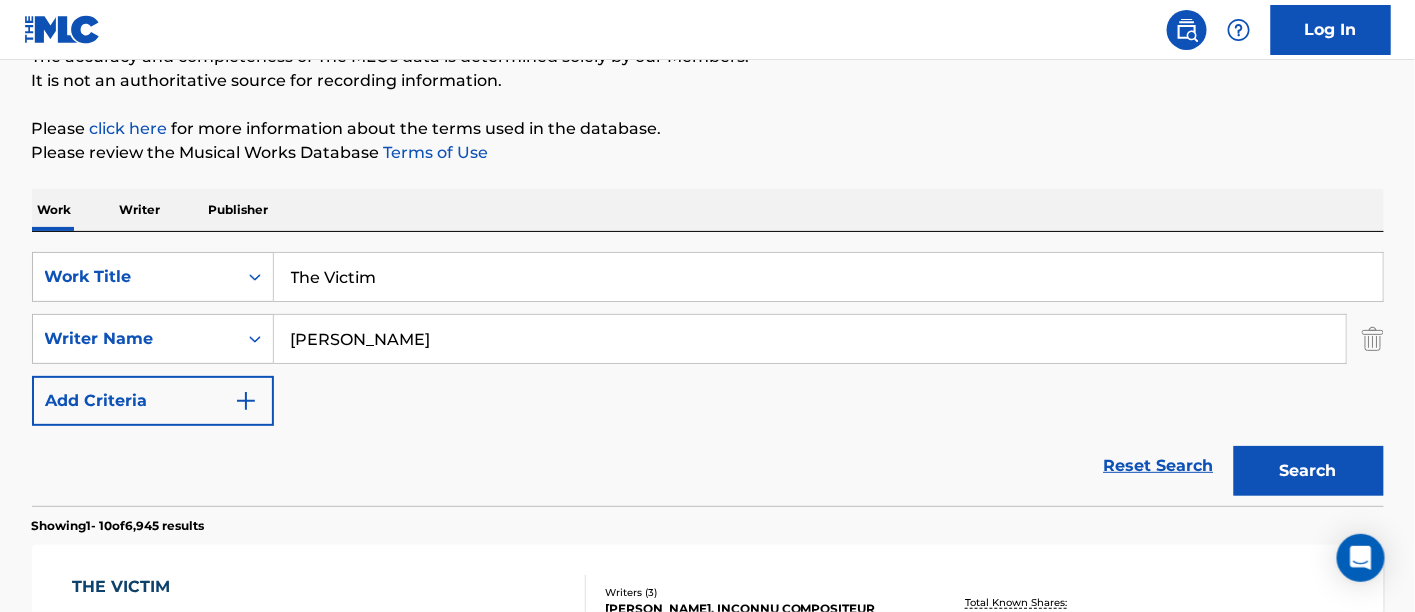 click on "[PERSON_NAME]" at bounding box center [810, 339] 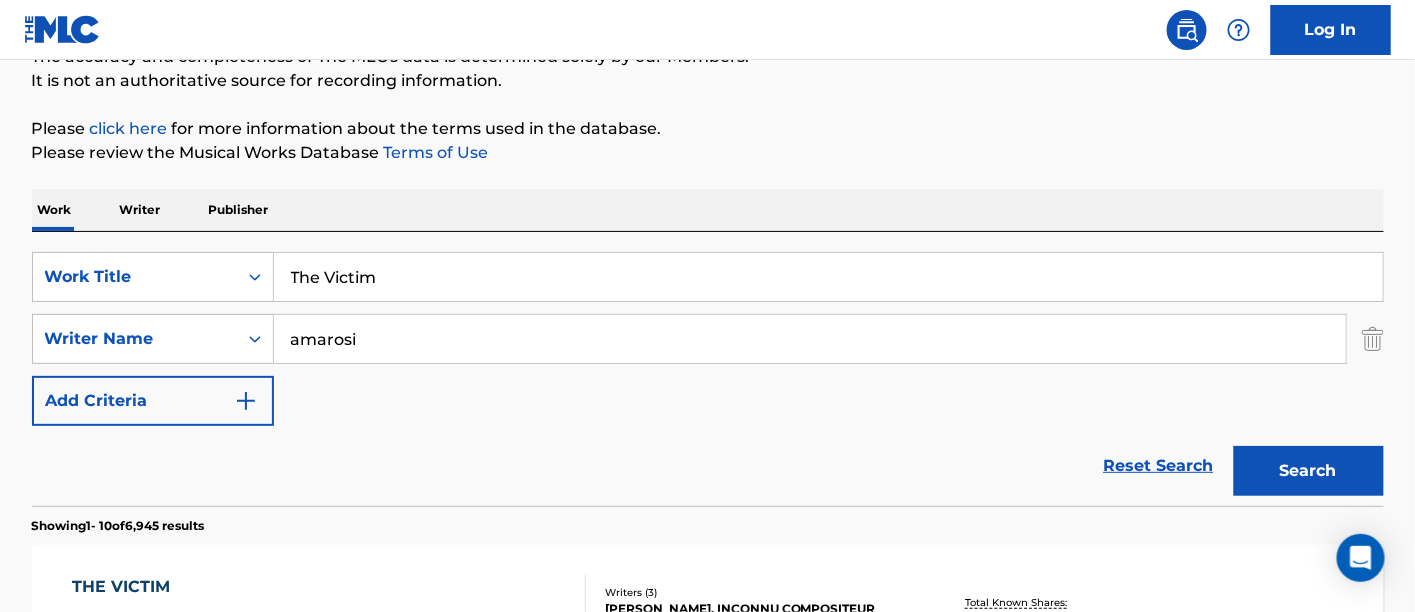 type on "amarosi" 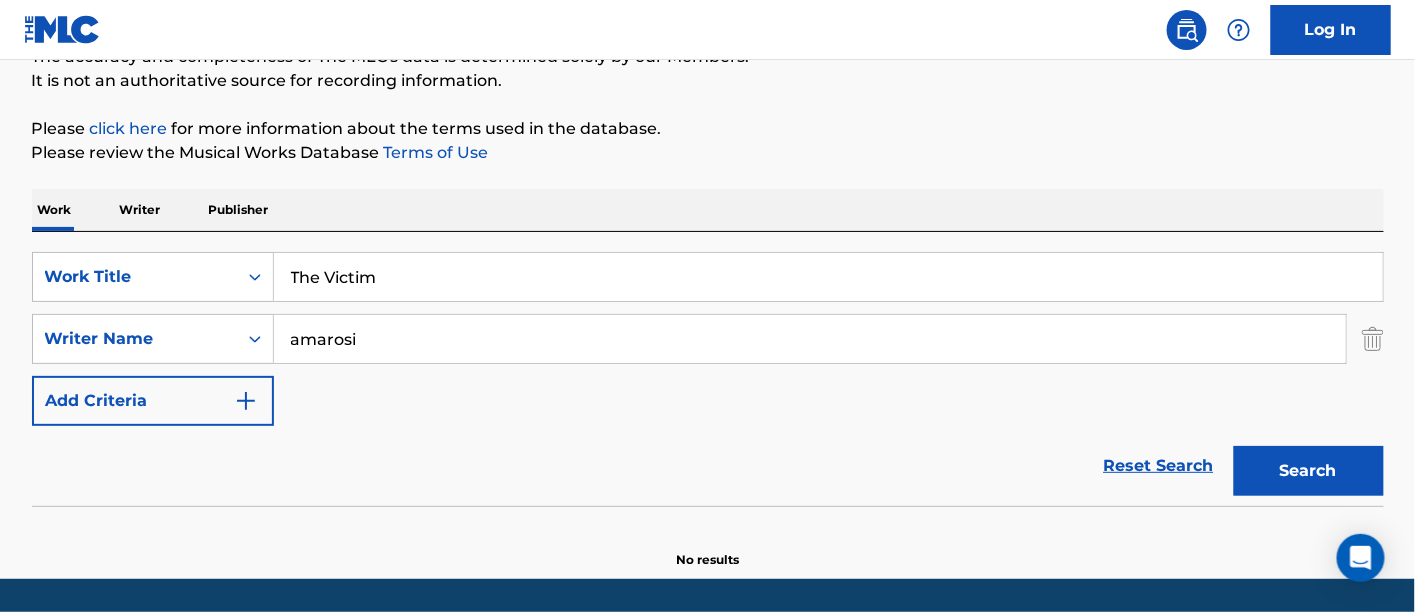 click on "The Victim" at bounding box center [828, 277] 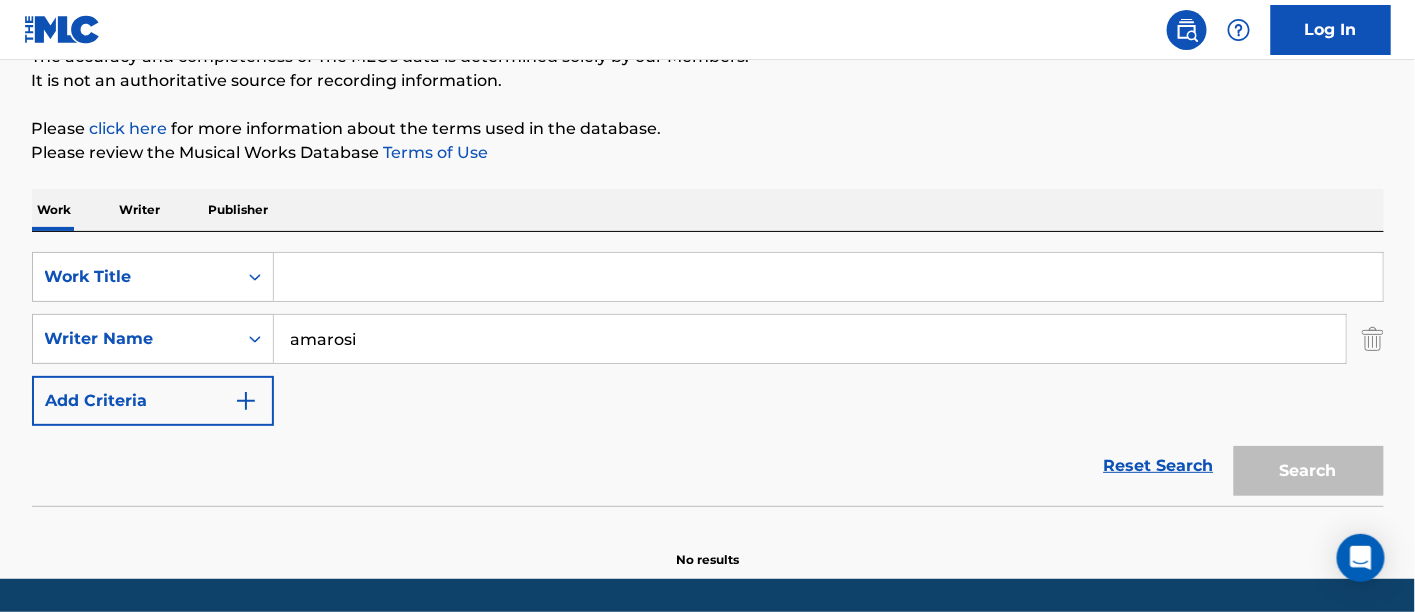 paste on "TAKE YOU HOME" 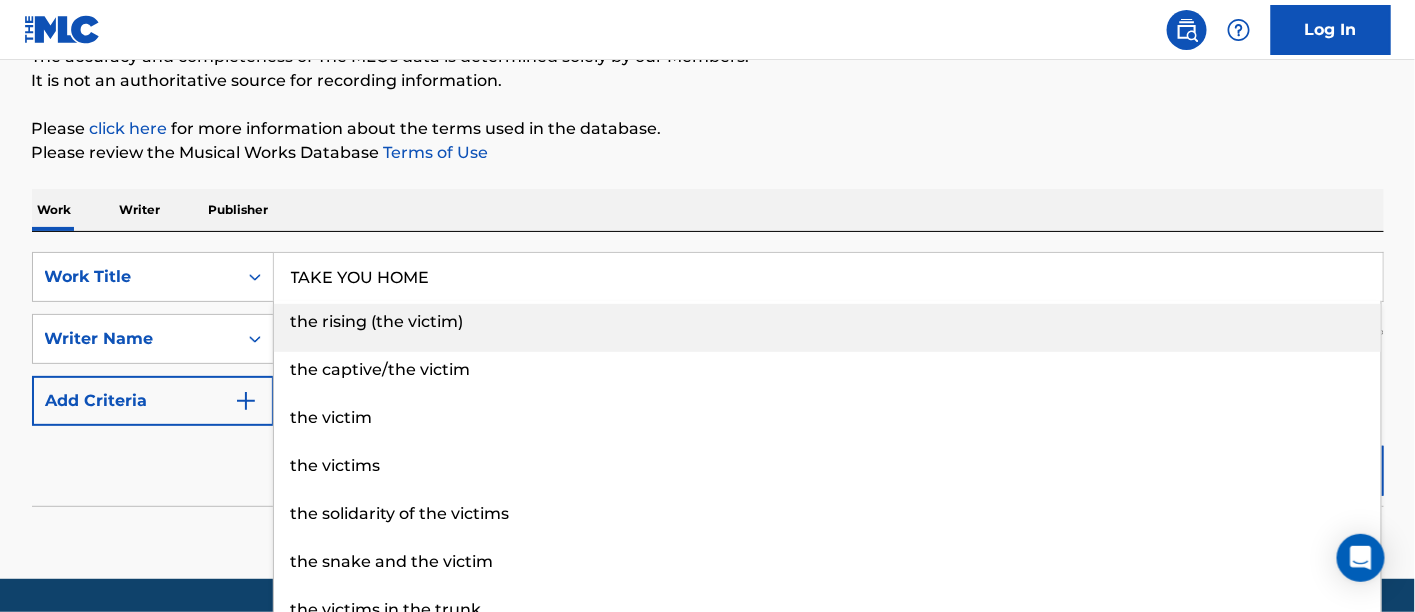 type on "TAKE YOU HOME" 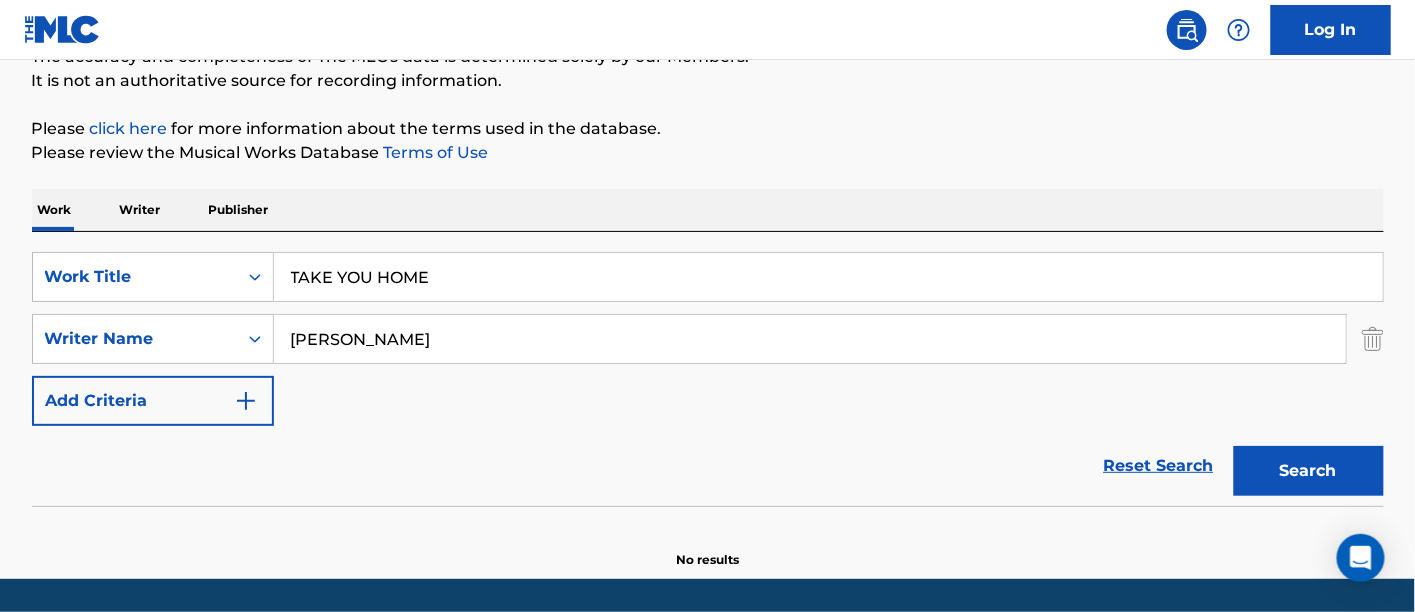 type on "[PERSON_NAME]" 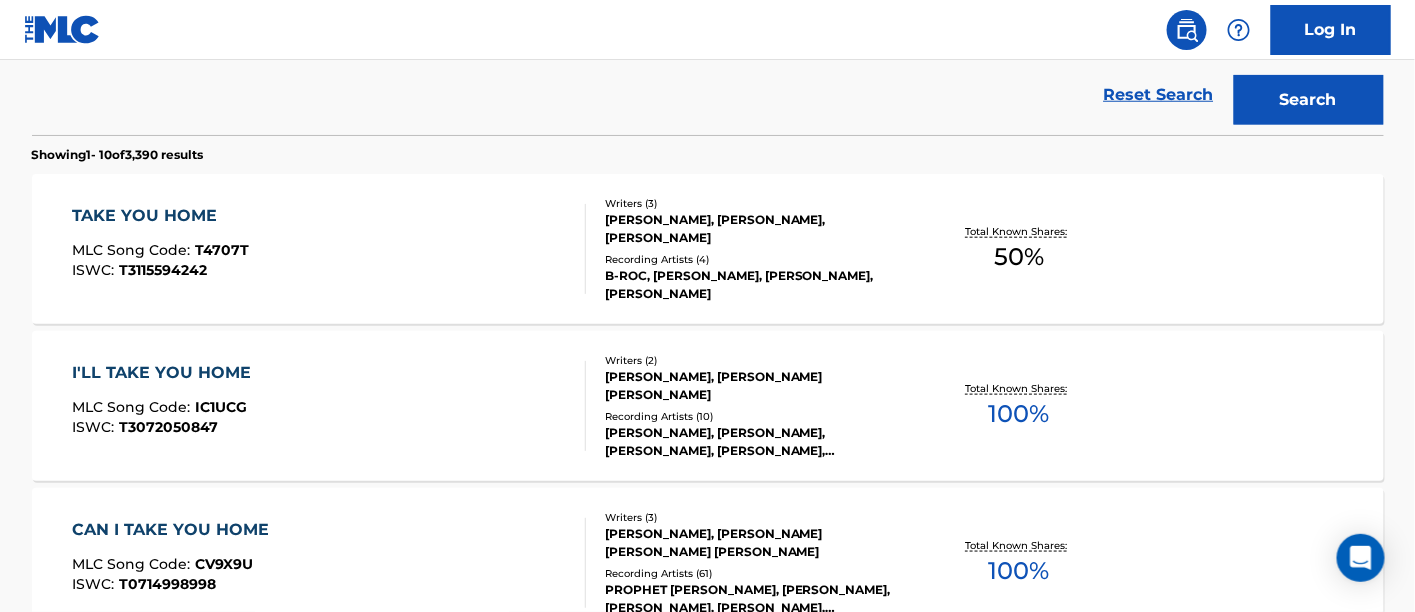 scroll, scrollTop: 540, scrollLeft: 0, axis: vertical 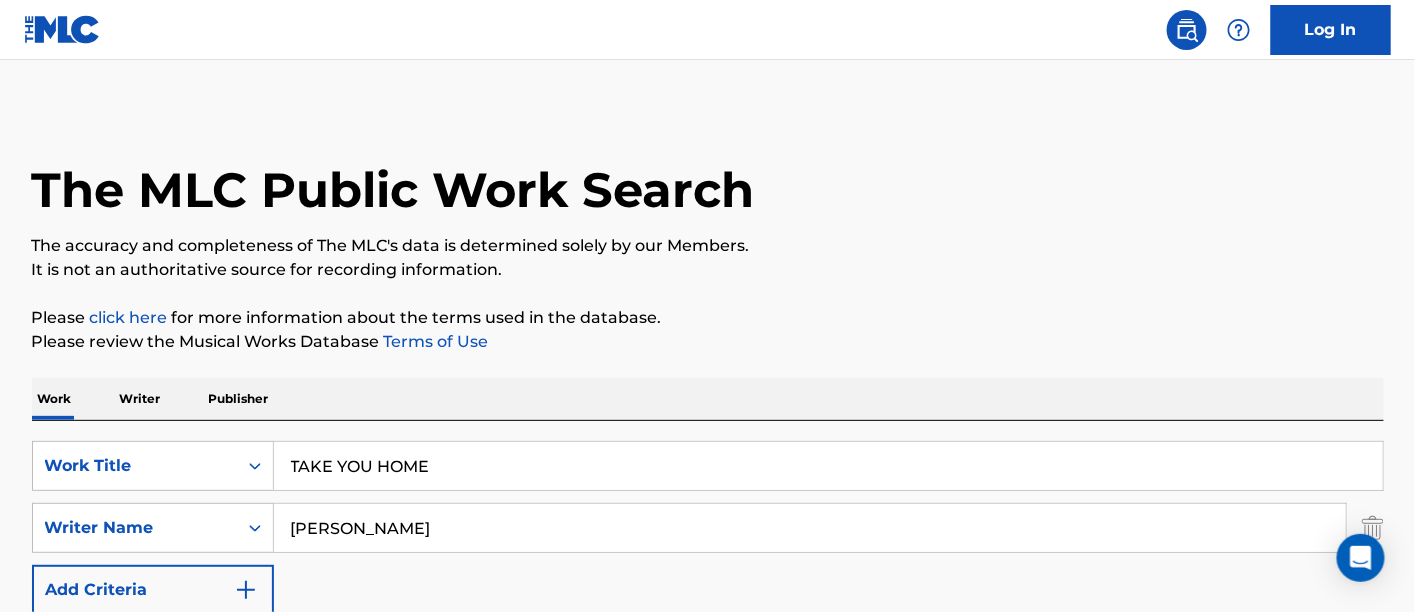 click on "TAKE YOU HOME" at bounding box center [828, 466] 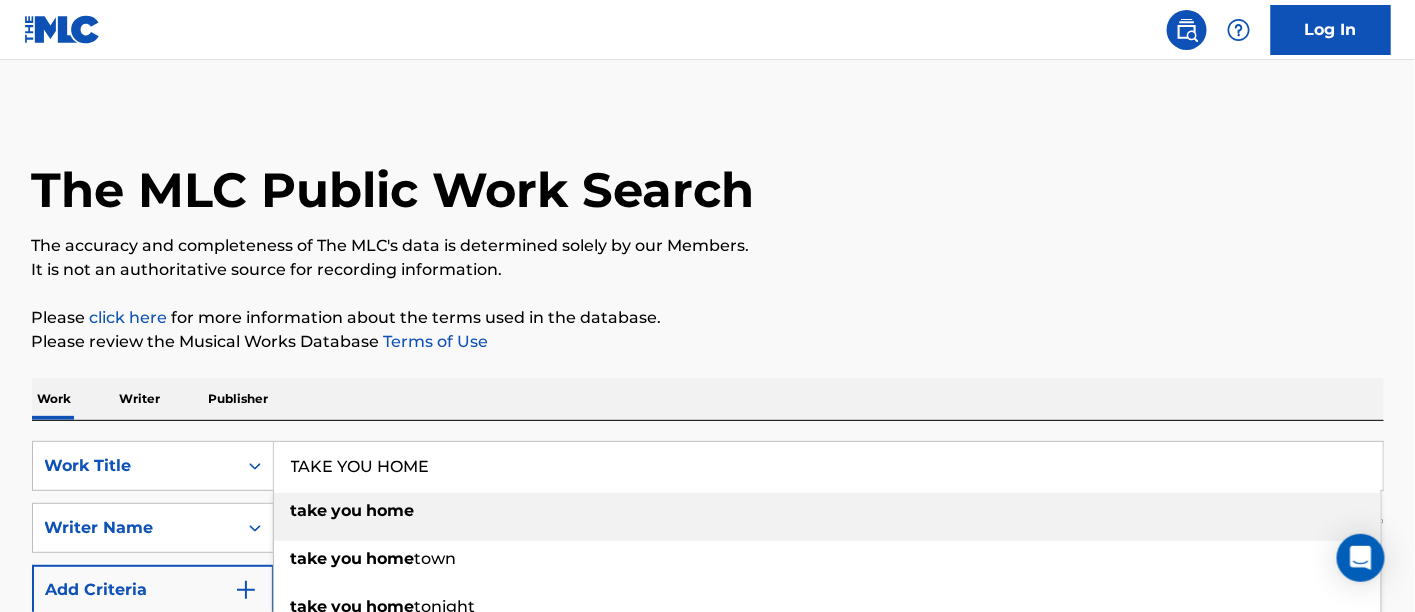 click on "TAKE YOU HOME" at bounding box center [828, 466] 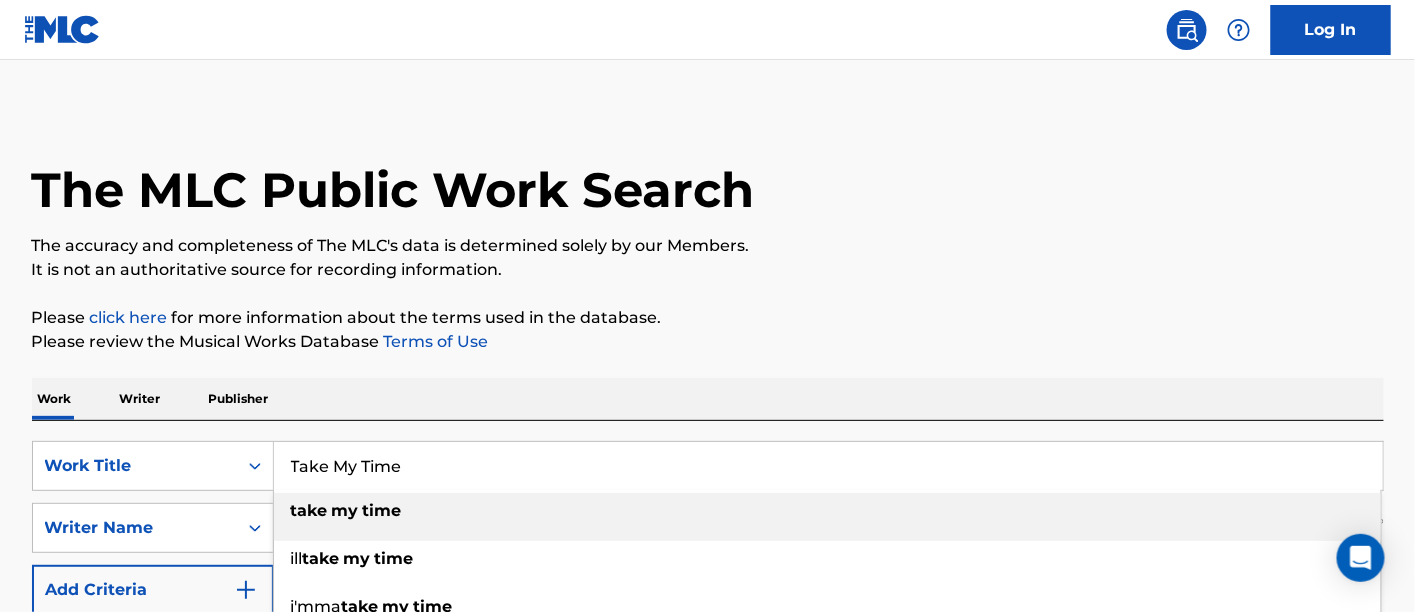 type on "Take My Time" 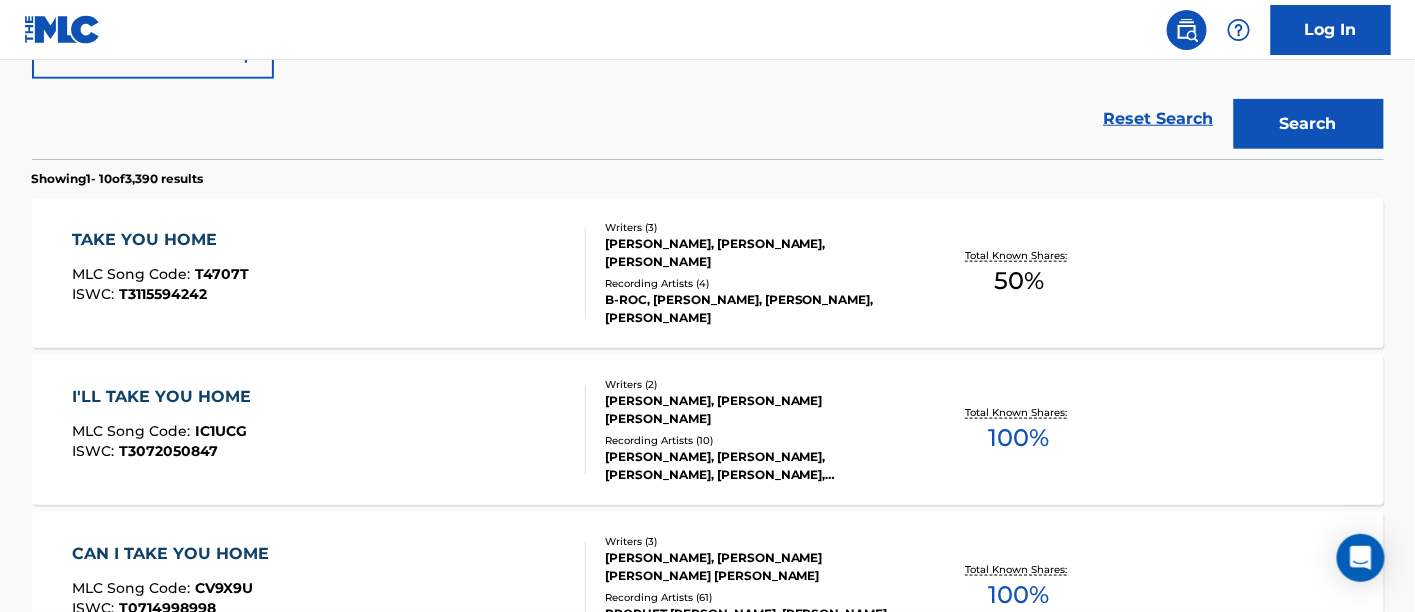 click on "Search" at bounding box center [1309, 124] 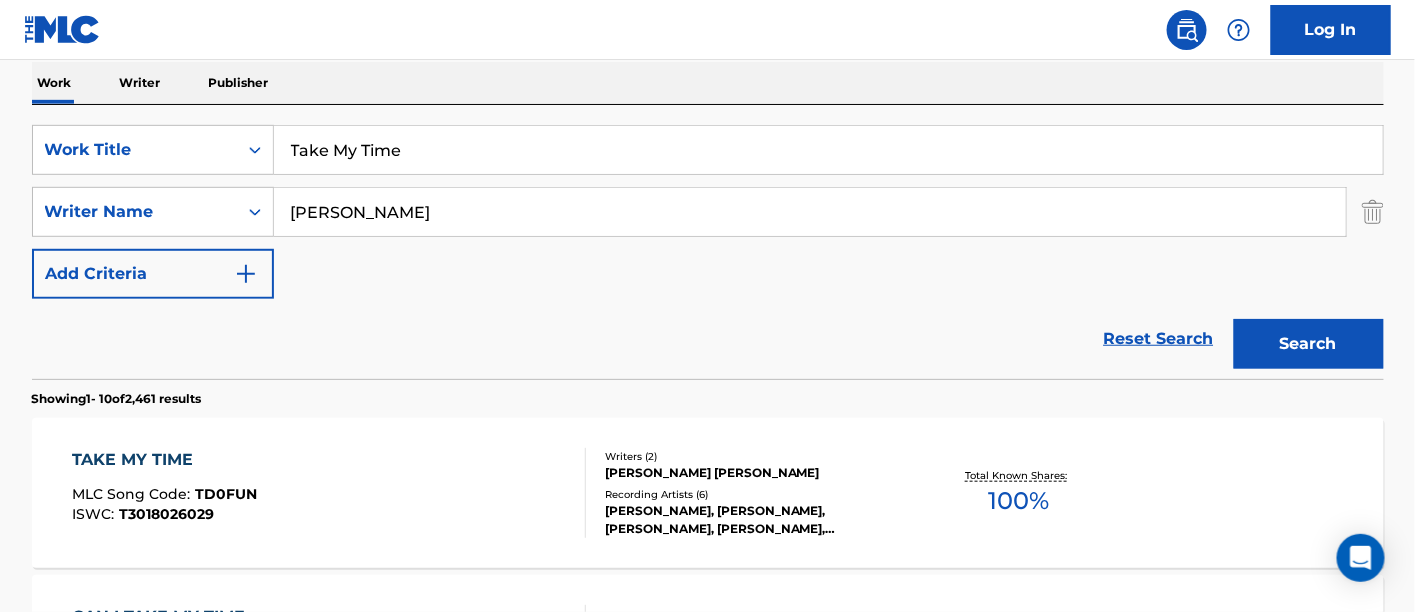 scroll, scrollTop: 540, scrollLeft: 0, axis: vertical 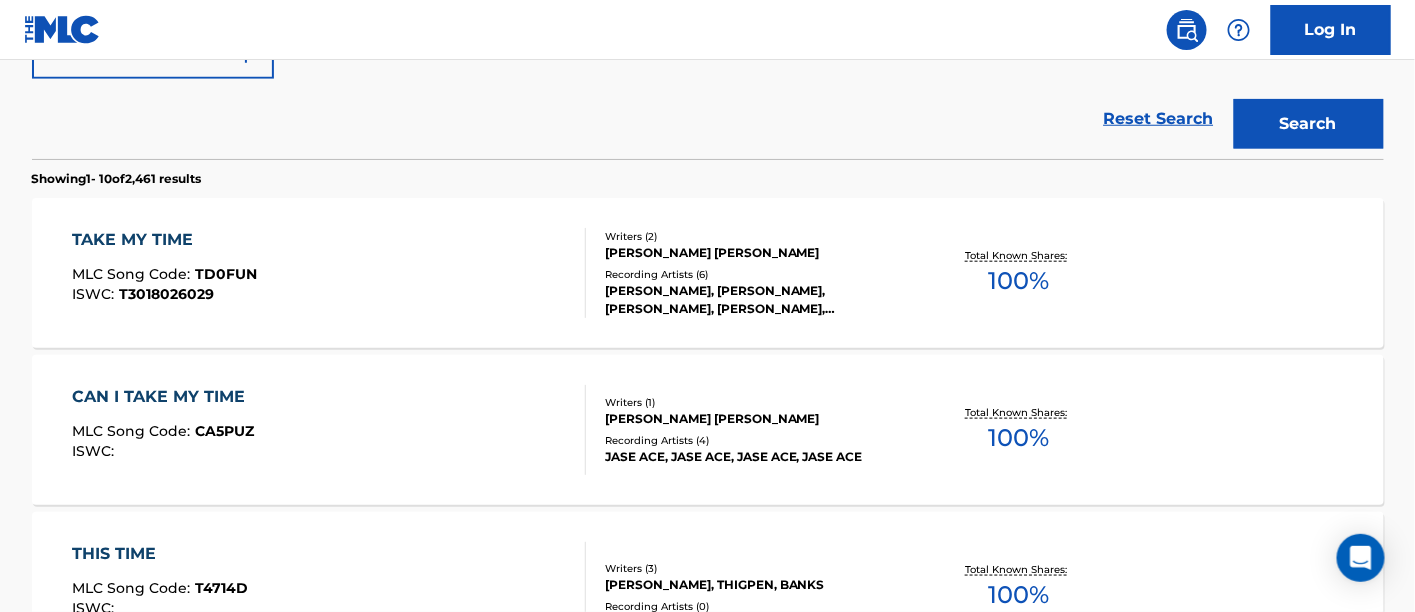 click on "TAKE MY TIME MLC Song Code : TD0FUN ISWC : T3018026029" at bounding box center (329, 273) 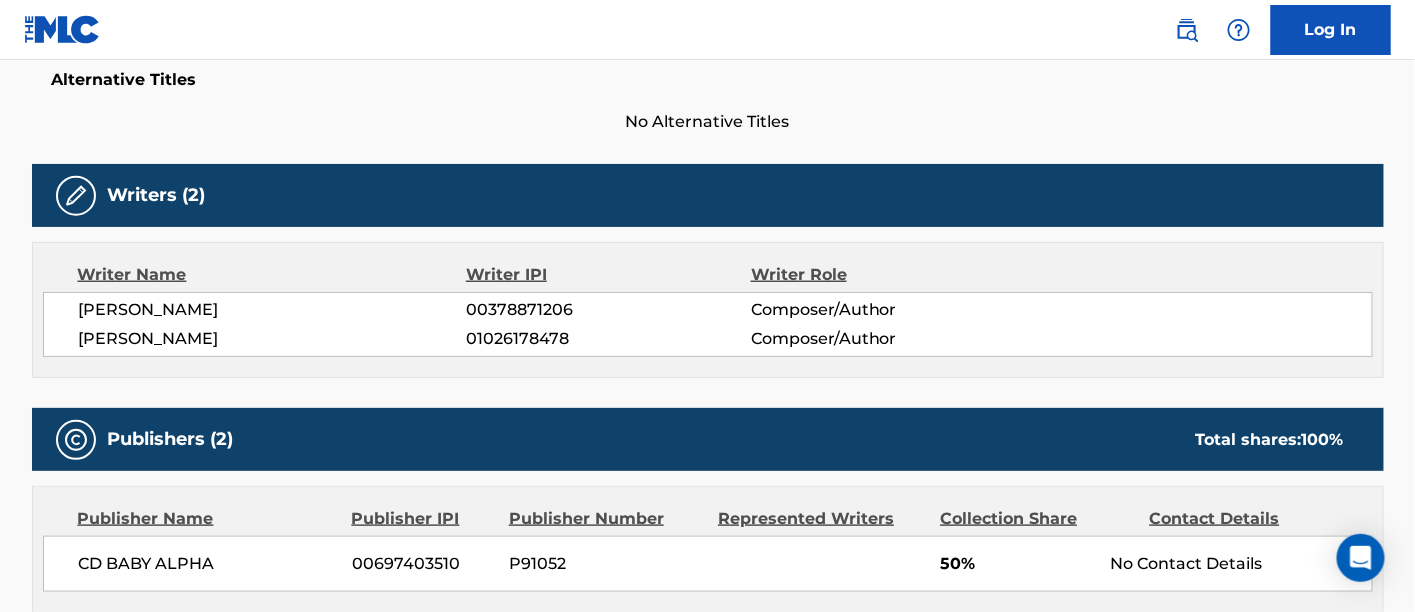scroll, scrollTop: 0, scrollLeft: 0, axis: both 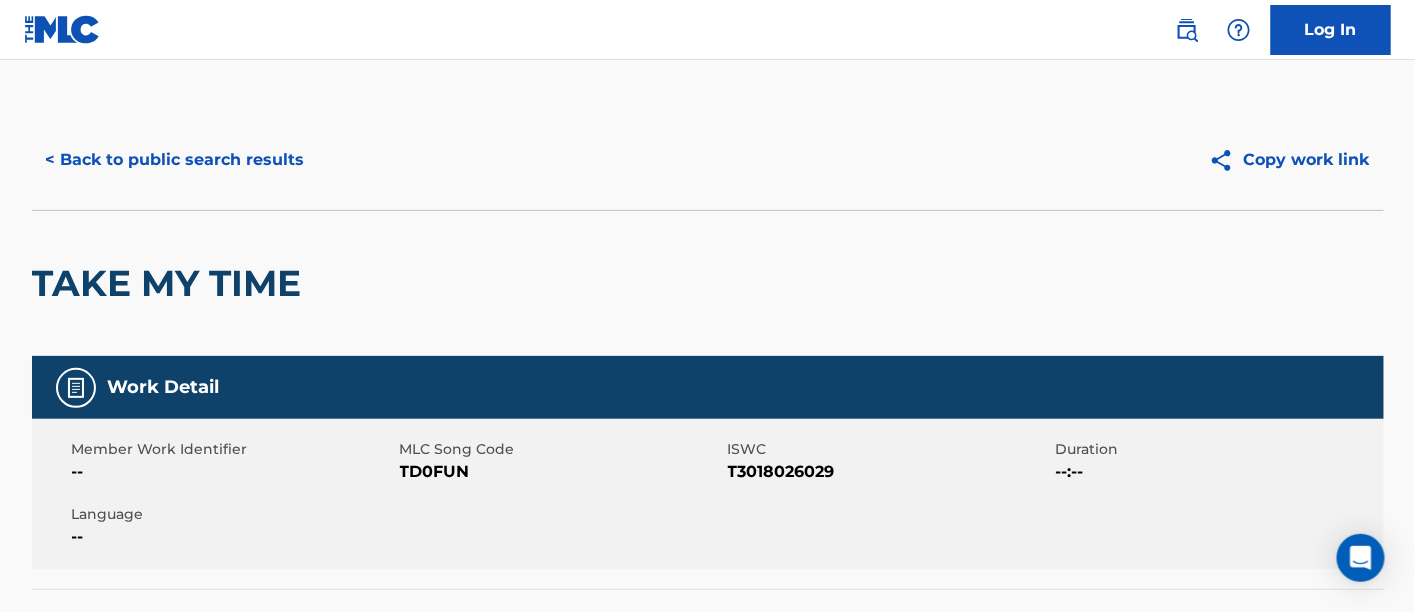 click on "< Back to public search results" at bounding box center (175, 160) 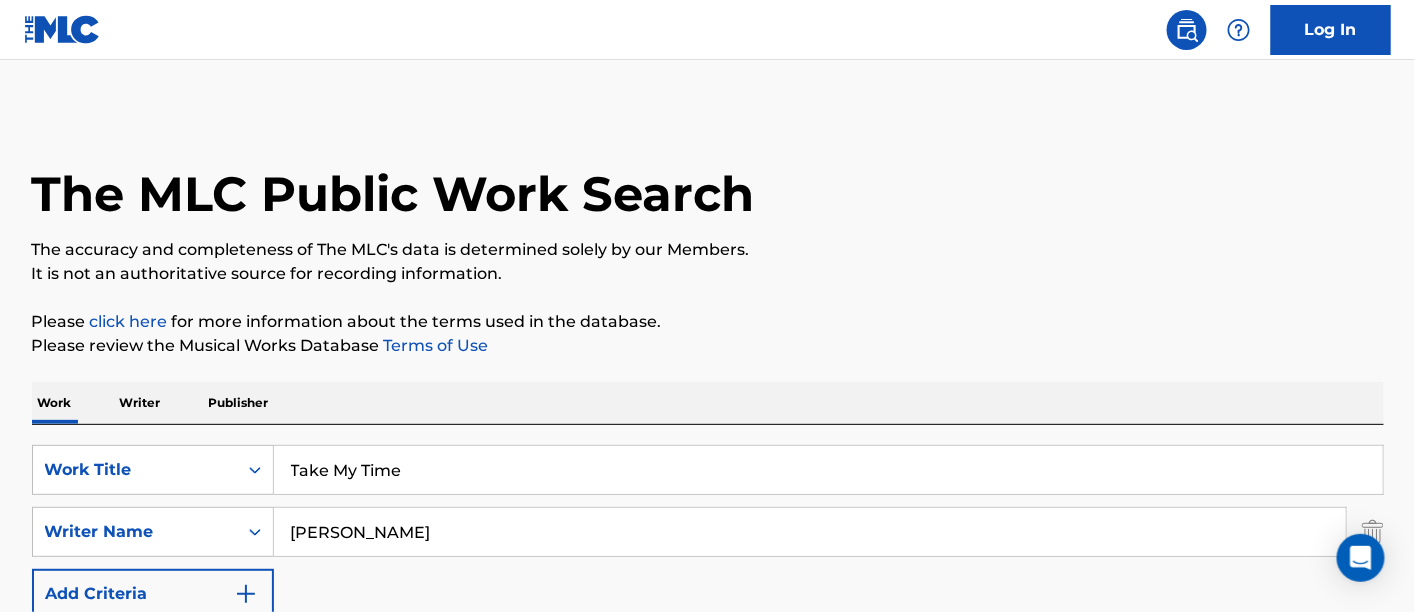 scroll, scrollTop: 654, scrollLeft: 0, axis: vertical 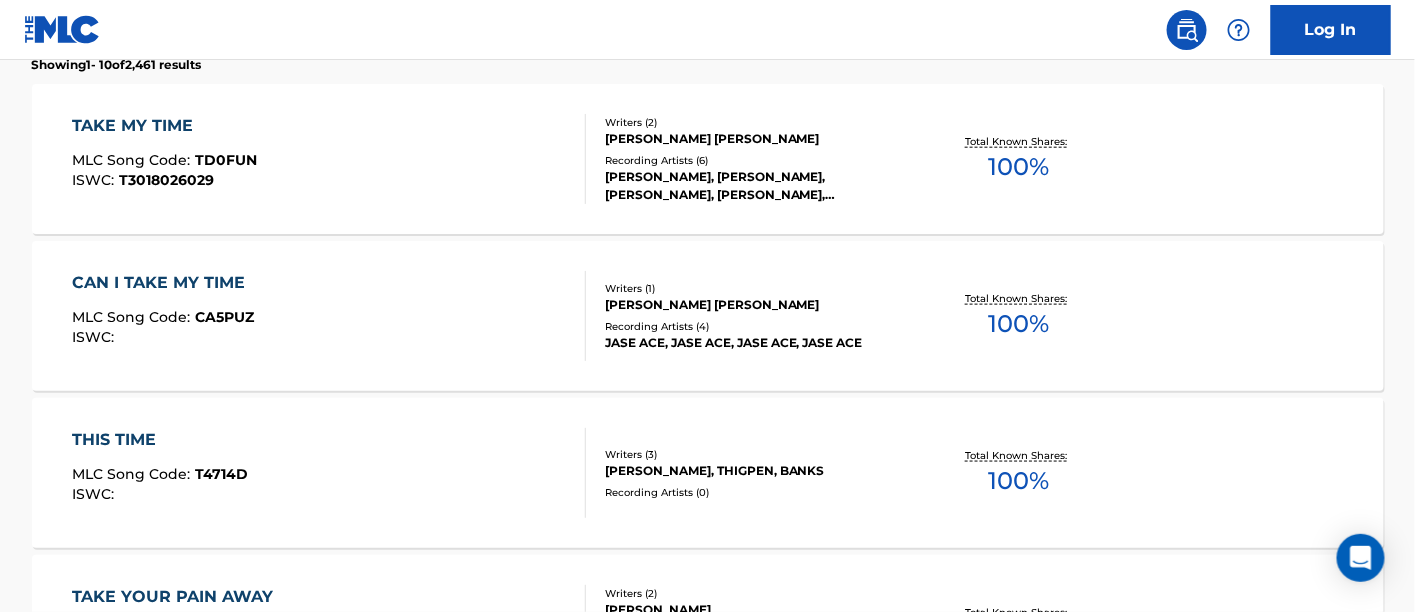 click on "TAKE MY TIME MLC Song Code : TD0FUN ISWC : T3018026029 Writers ( 2 ) [PERSON_NAME] [PERSON_NAME] Recording Artists ( 6 ) [PERSON_NAME], [PERSON_NAME], [PERSON_NAME], [PERSON_NAME], [PERSON_NAME] Total Known Shares: 100 %" at bounding box center (708, 159) 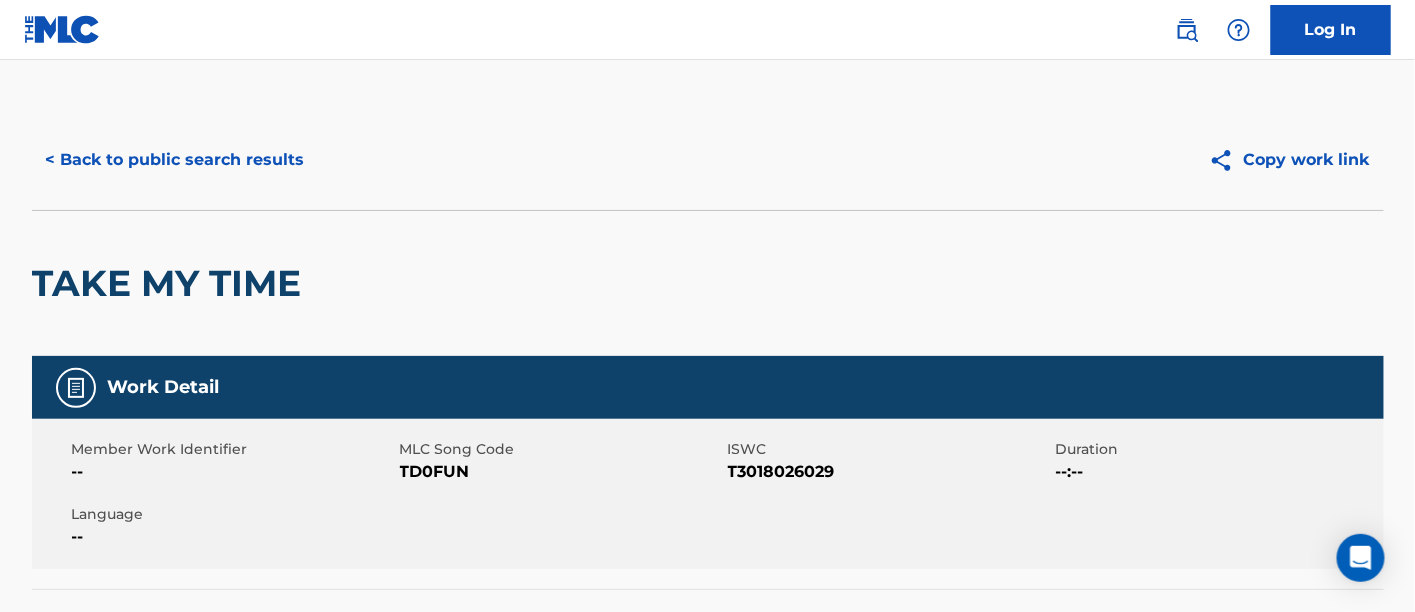 click on "< Back to public search results" at bounding box center (175, 160) 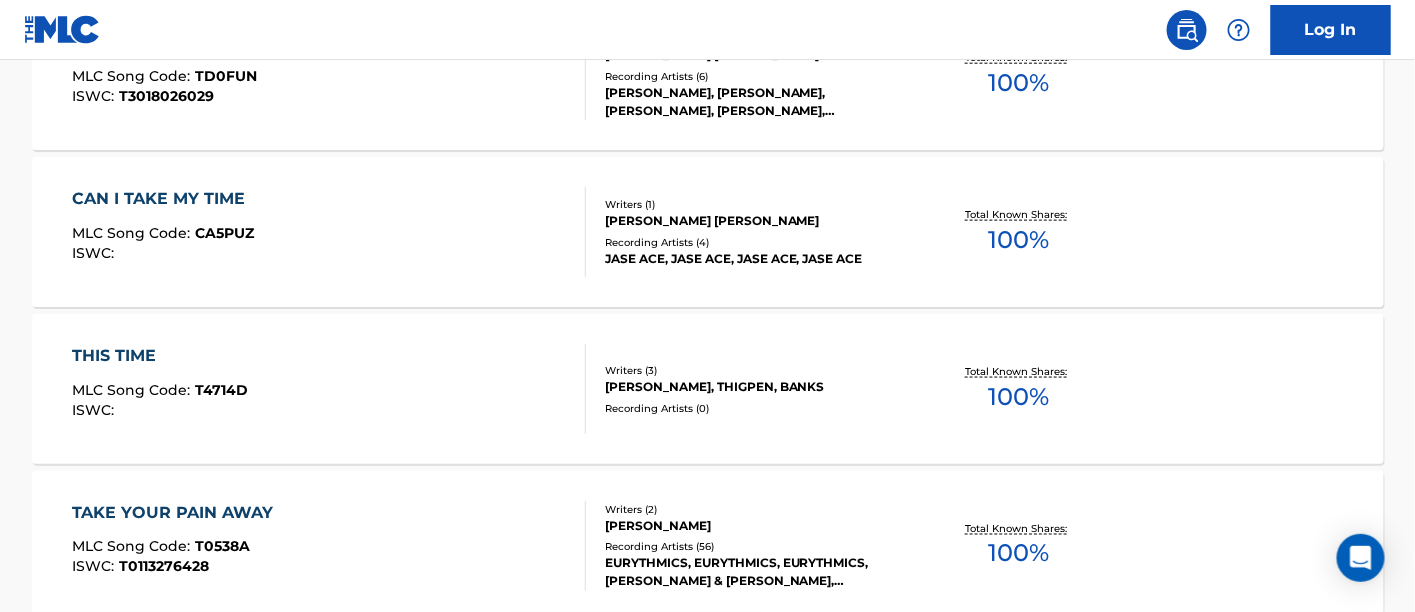 scroll, scrollTop: 232, scrollLeft: 0, axis: vertical 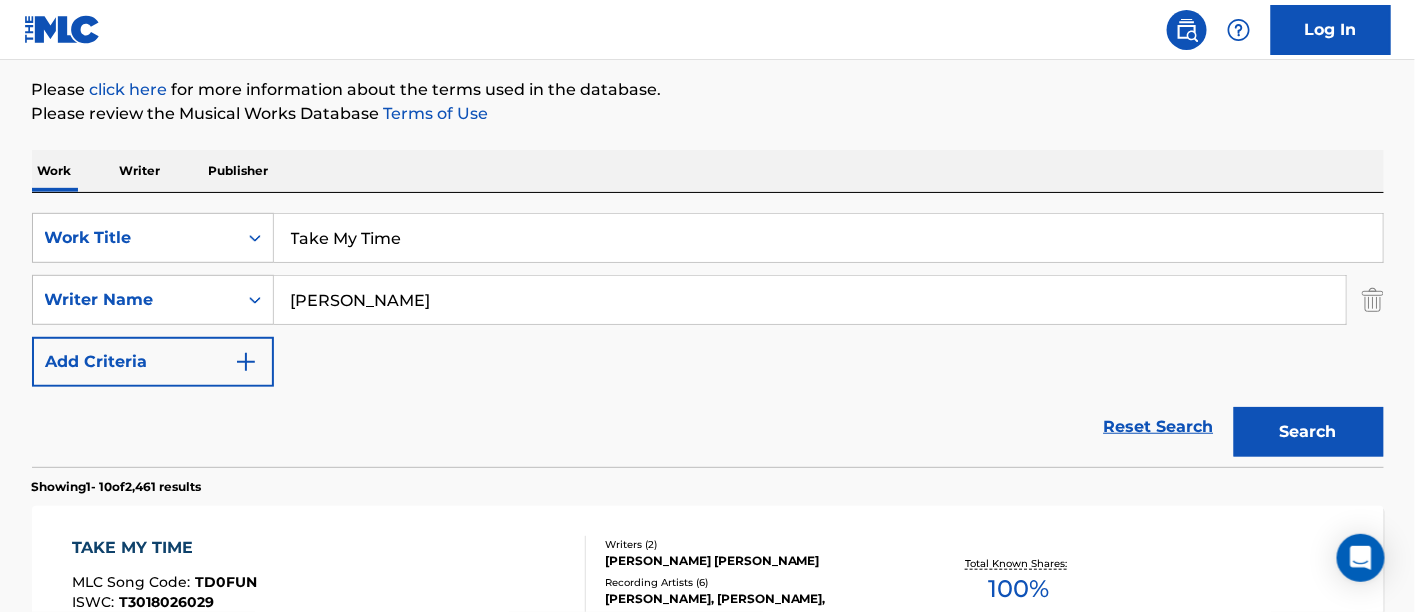 click on "Take My Time" at bounding box center (828, 238) 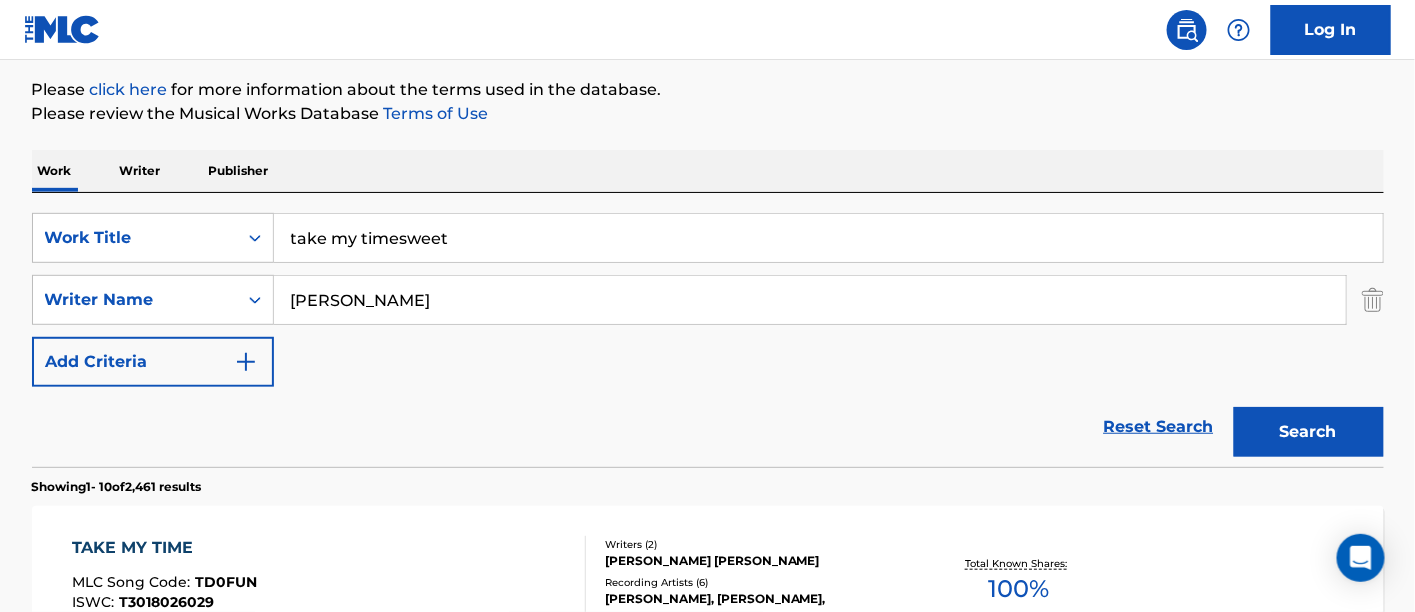 click on "Search" at bounding box center (1309, 432) 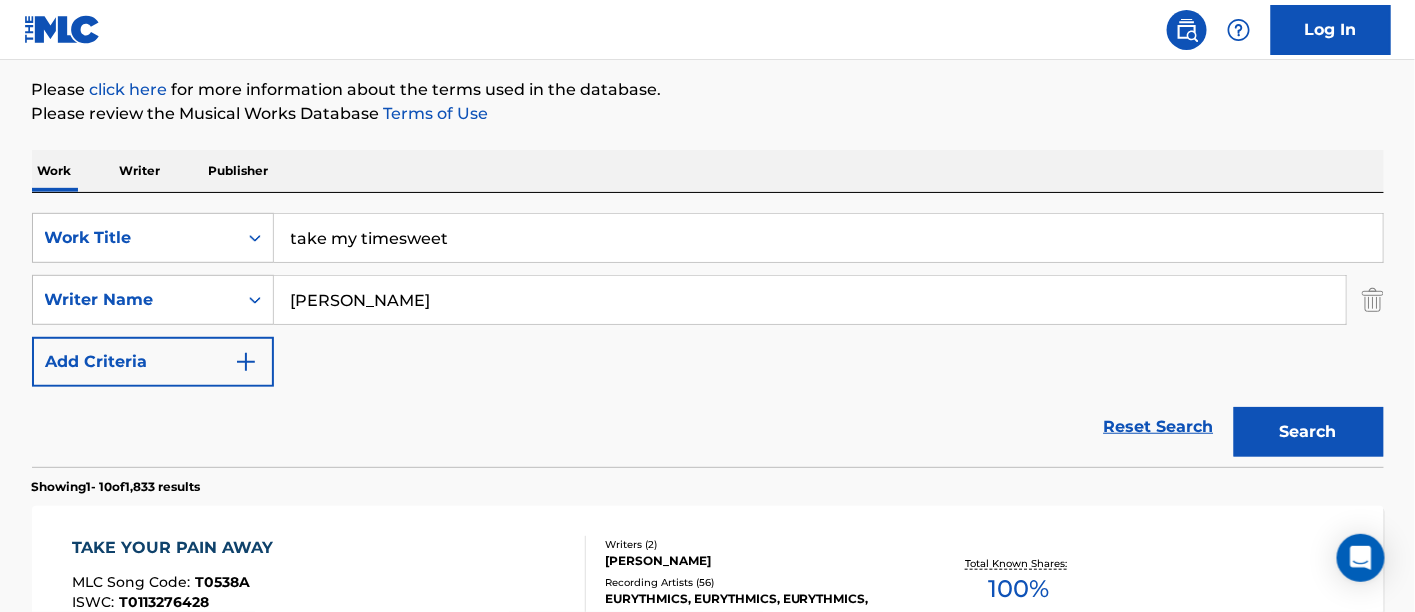 click on "take my timesweet" at bounding box center (828, 238) 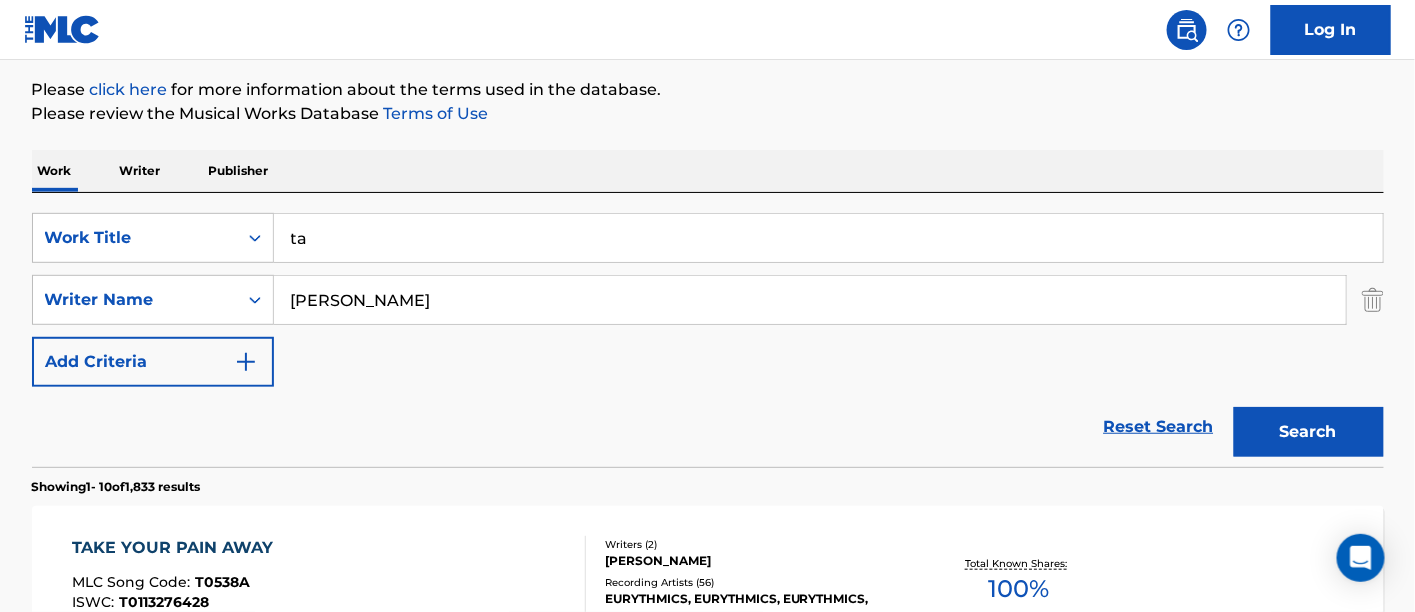 type on "t" 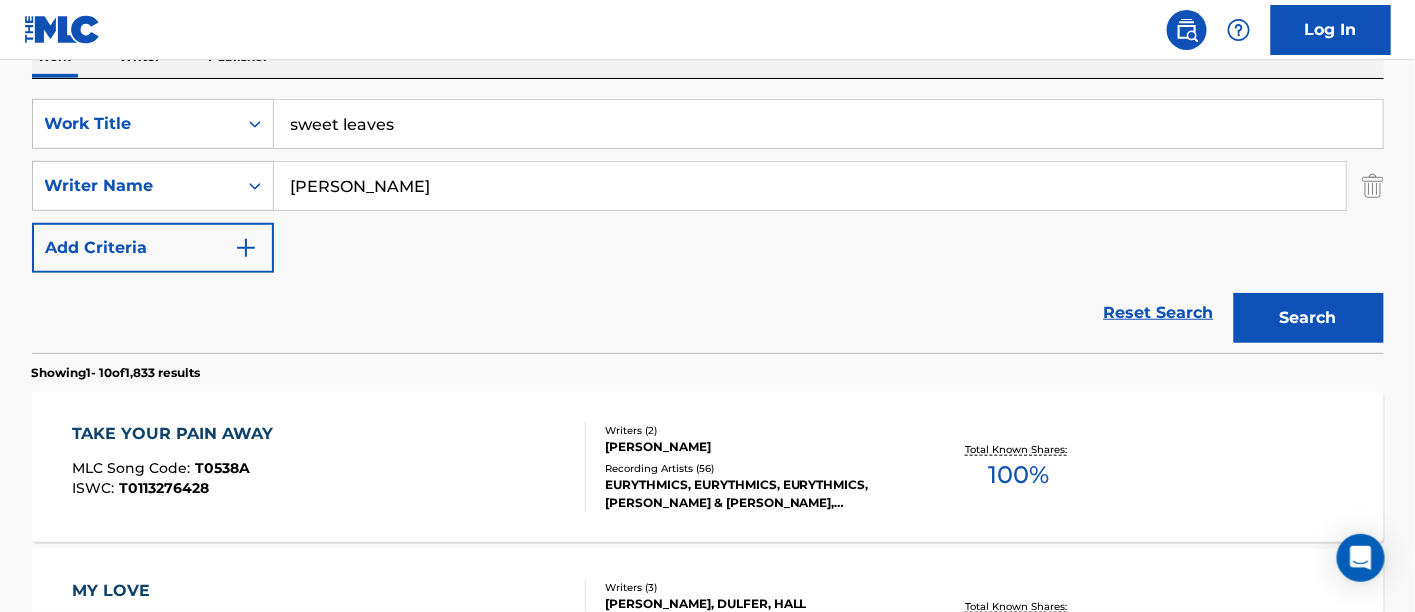 scroll, scrollTop: 314, scrollLeft: 0, axis: vertical 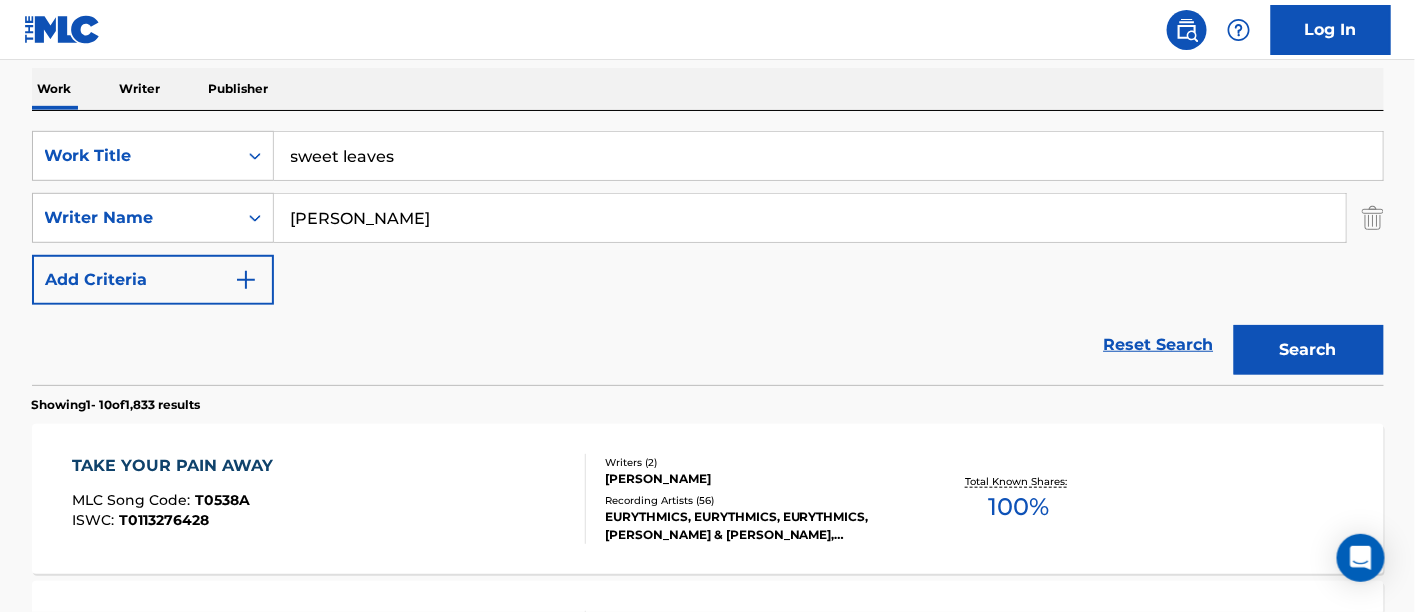 type on "sweet leaves" 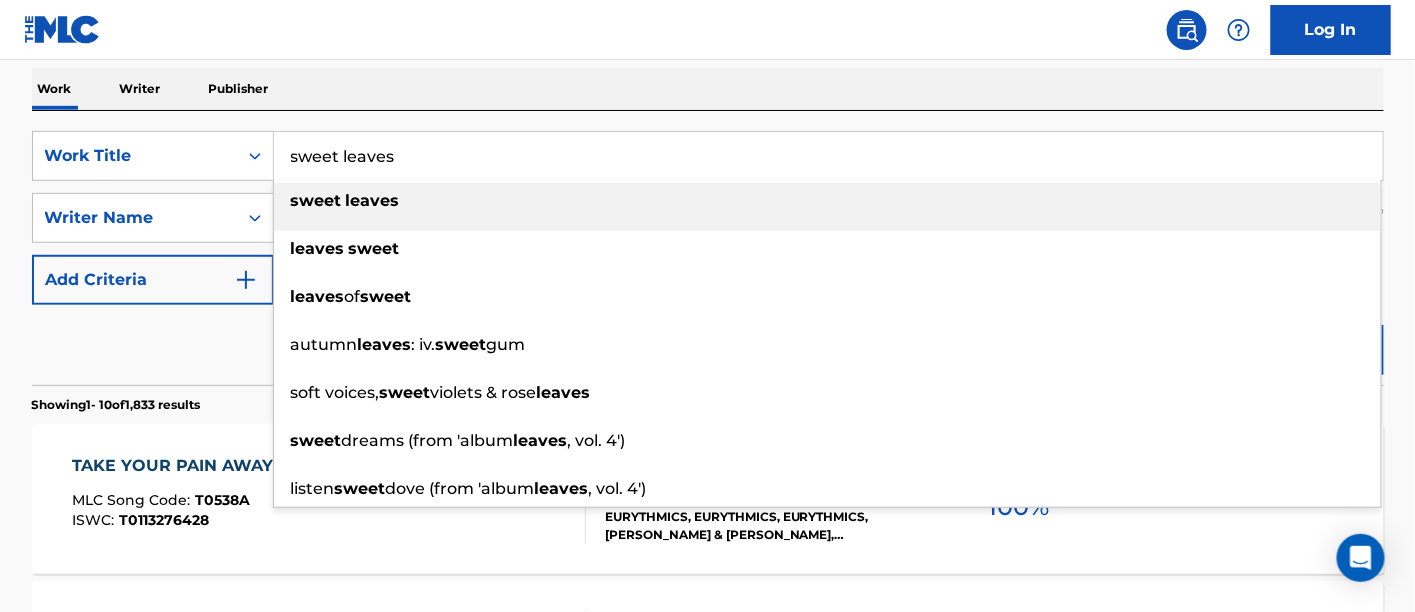 click on "sweet   leaves" at bounding box center (827, 201) 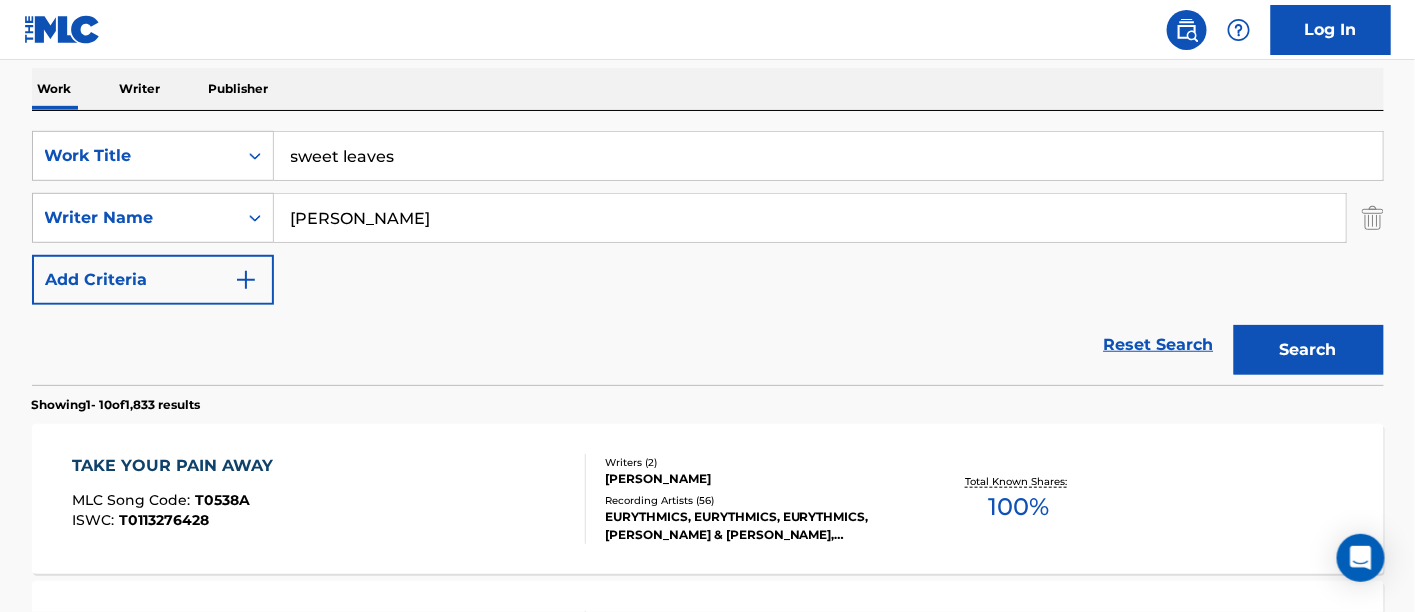 click on "Search" at bounding box center [1309, 350] 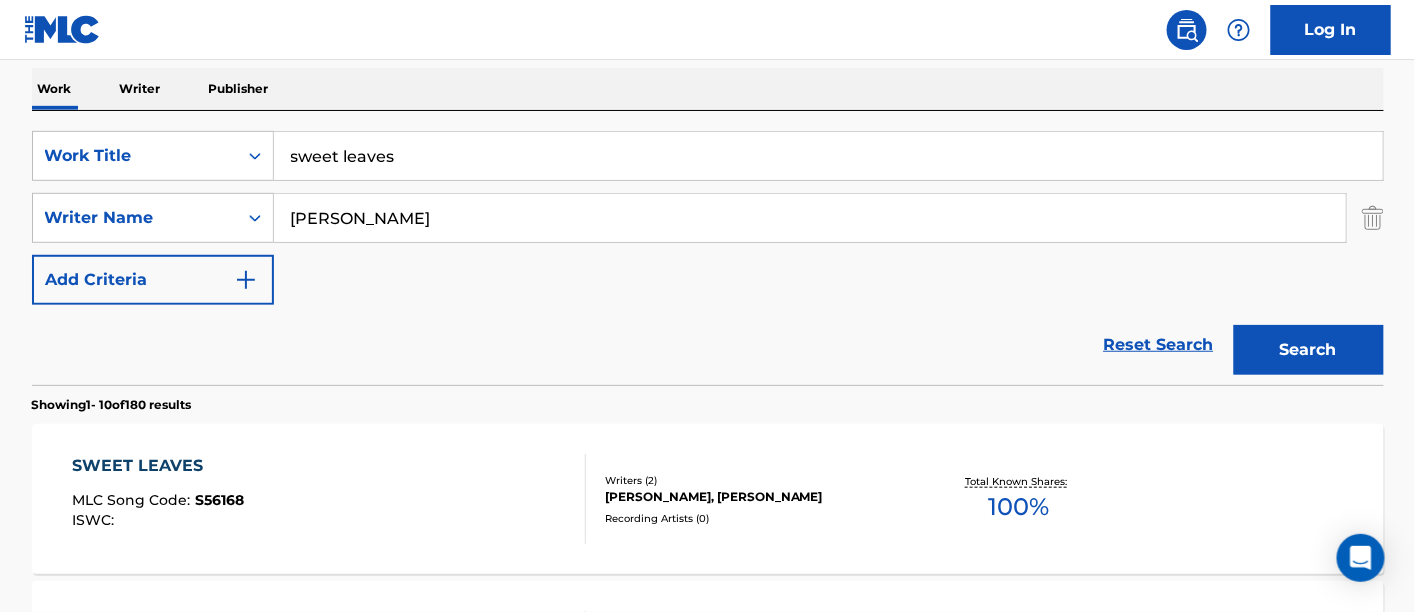 click on "Recording Artists ( 0 )" at bounding box center (756, 518) 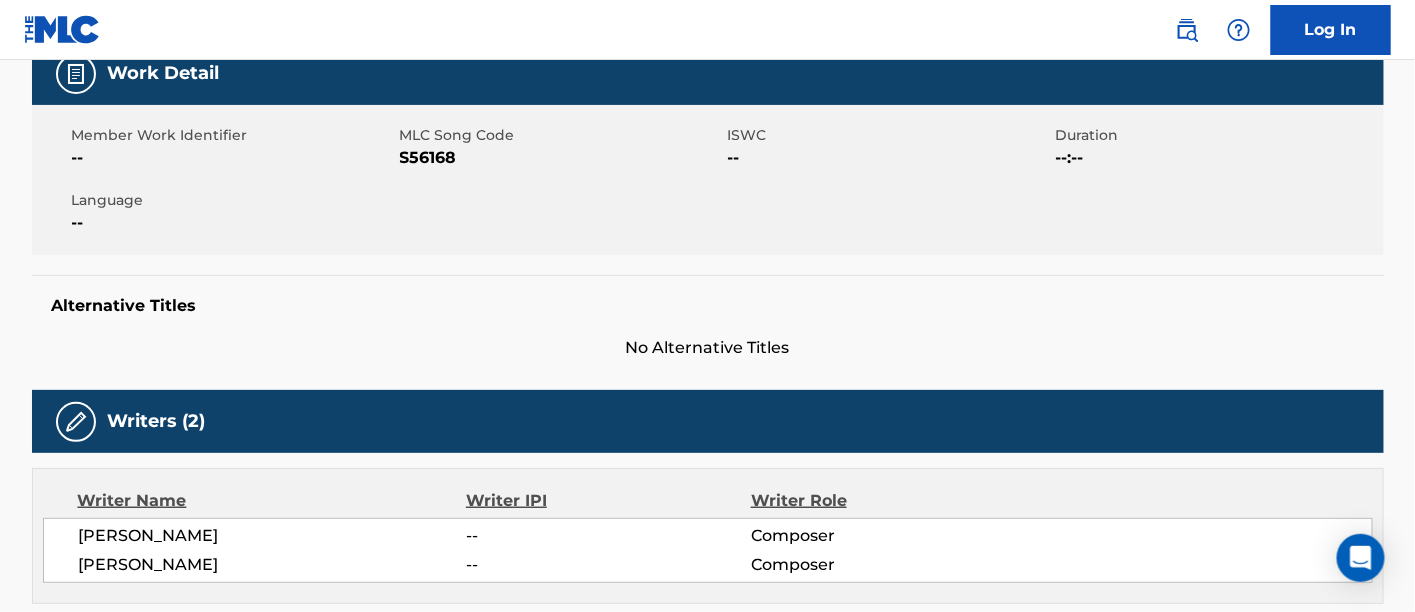 scroll, scrollTop: 0, scrollLeft: 0, axis: both 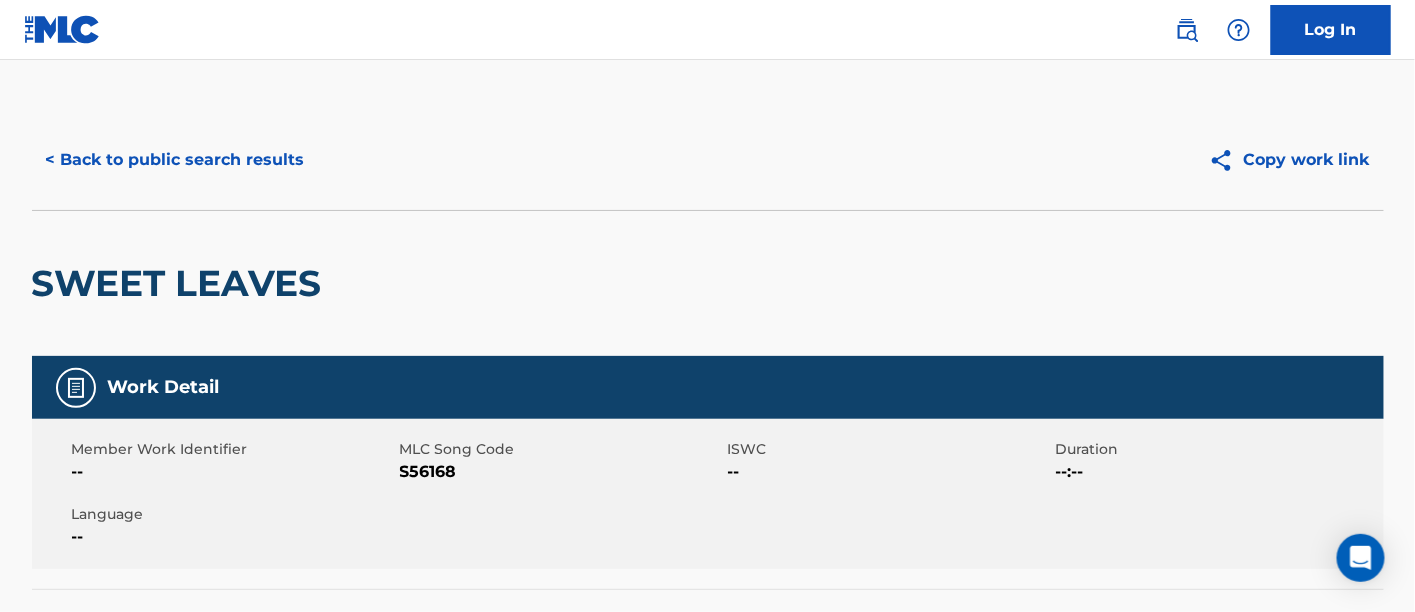 click on "< Back to public search results" at bounding box center [175, 160] 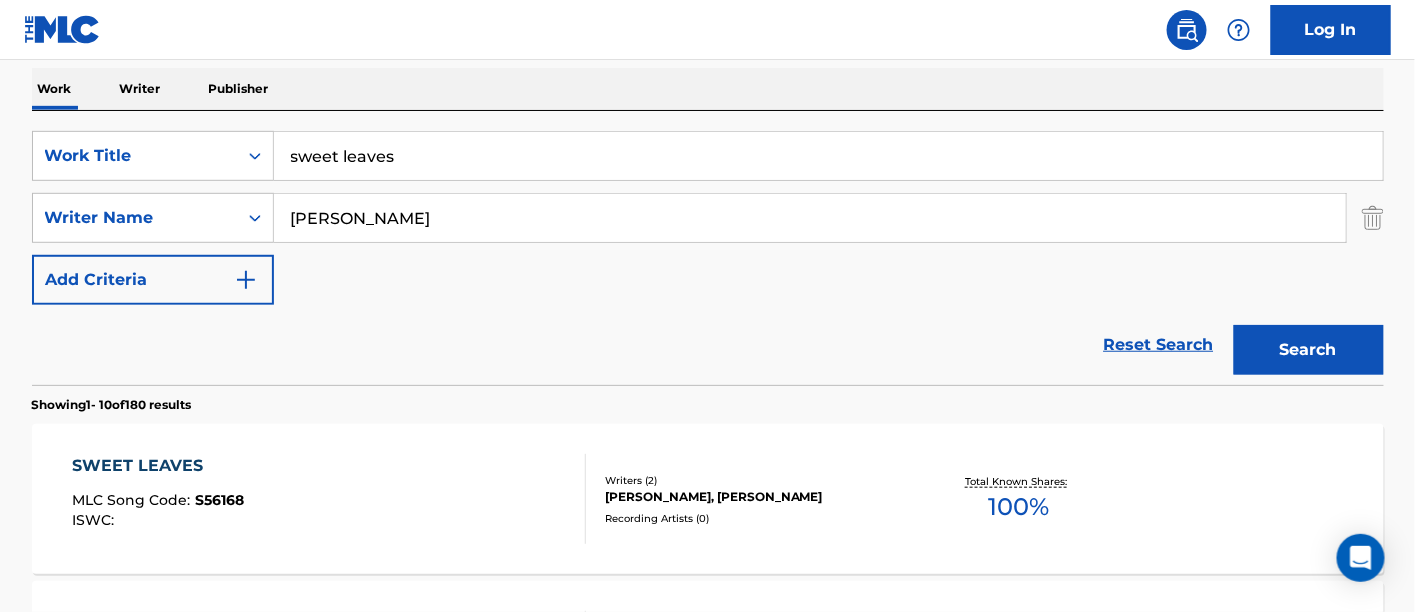 click on "sweet leaves" at bounding box center (828, 156) 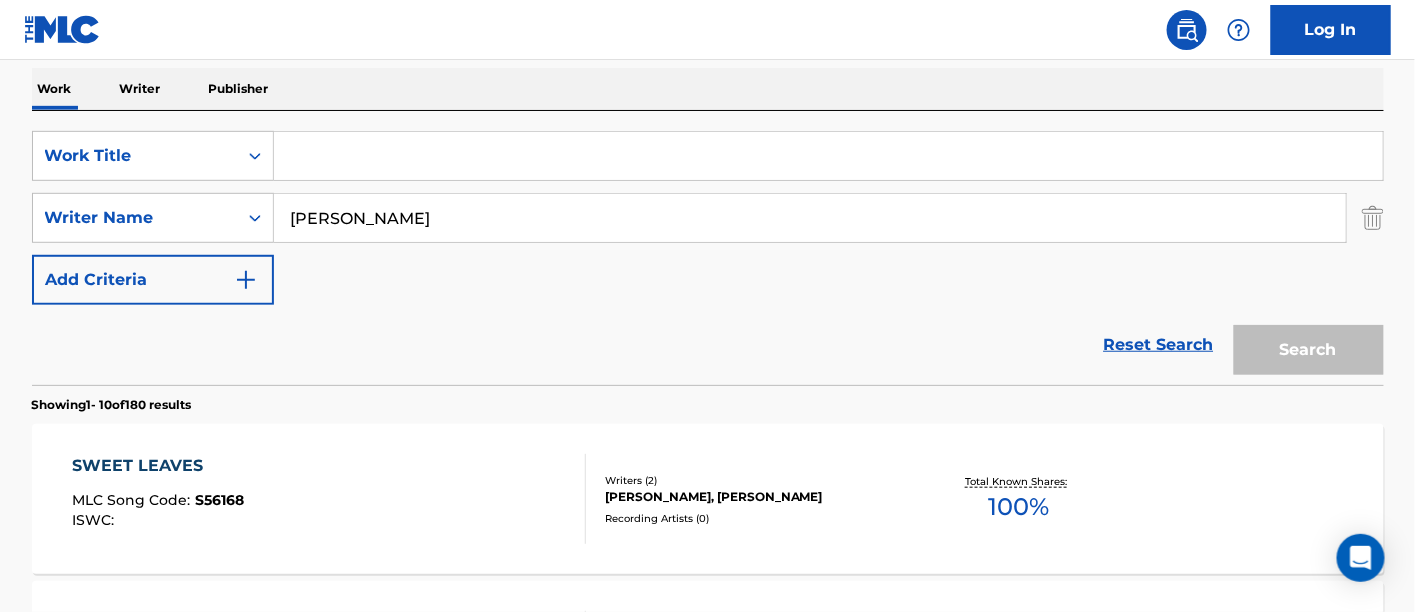 paste on "SVEIKI" 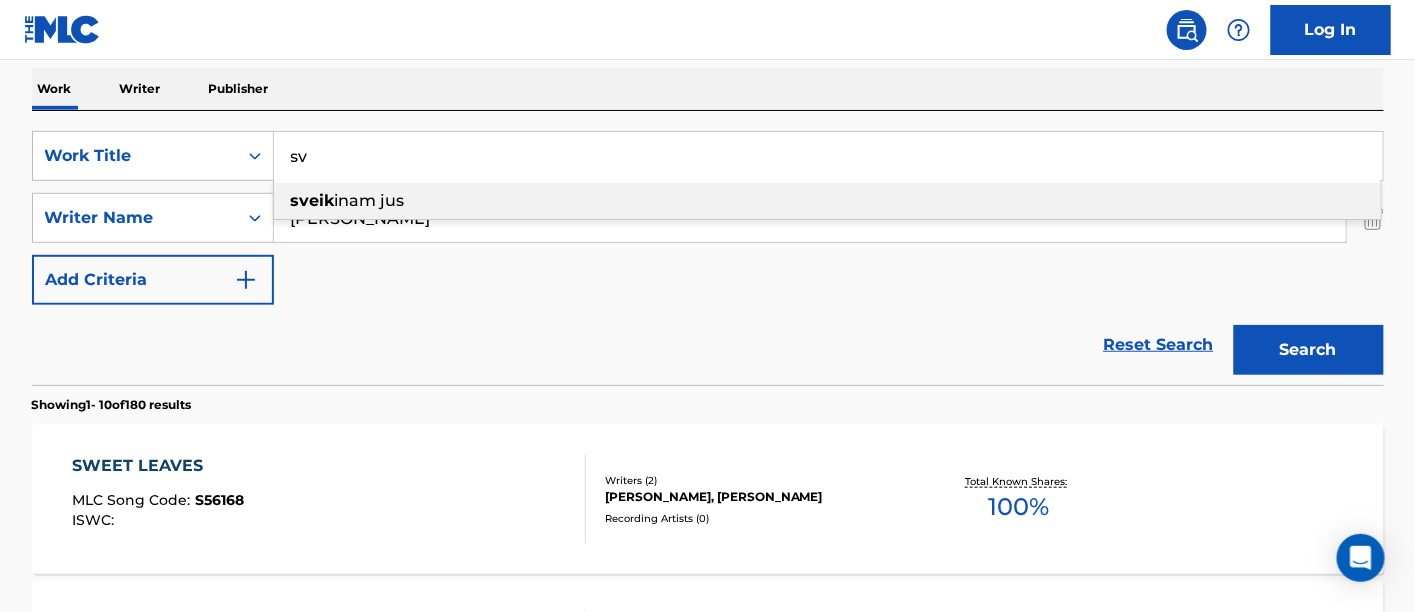 type on "s" 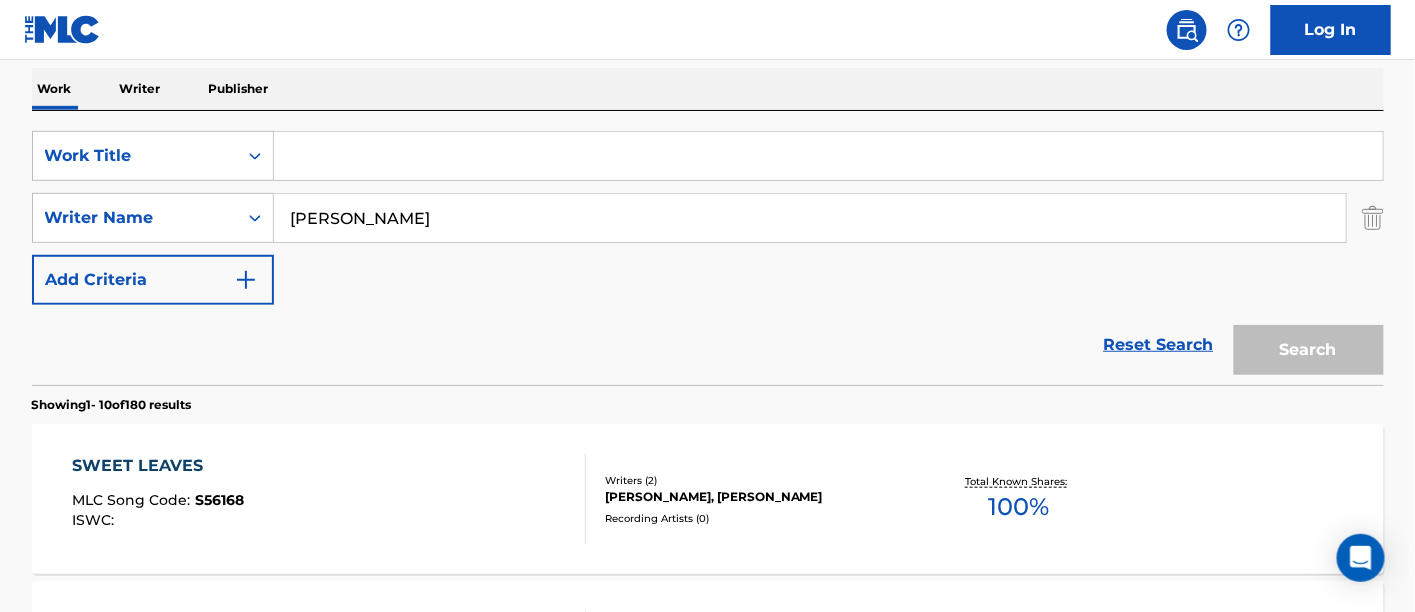 paste on "SVEIKI" 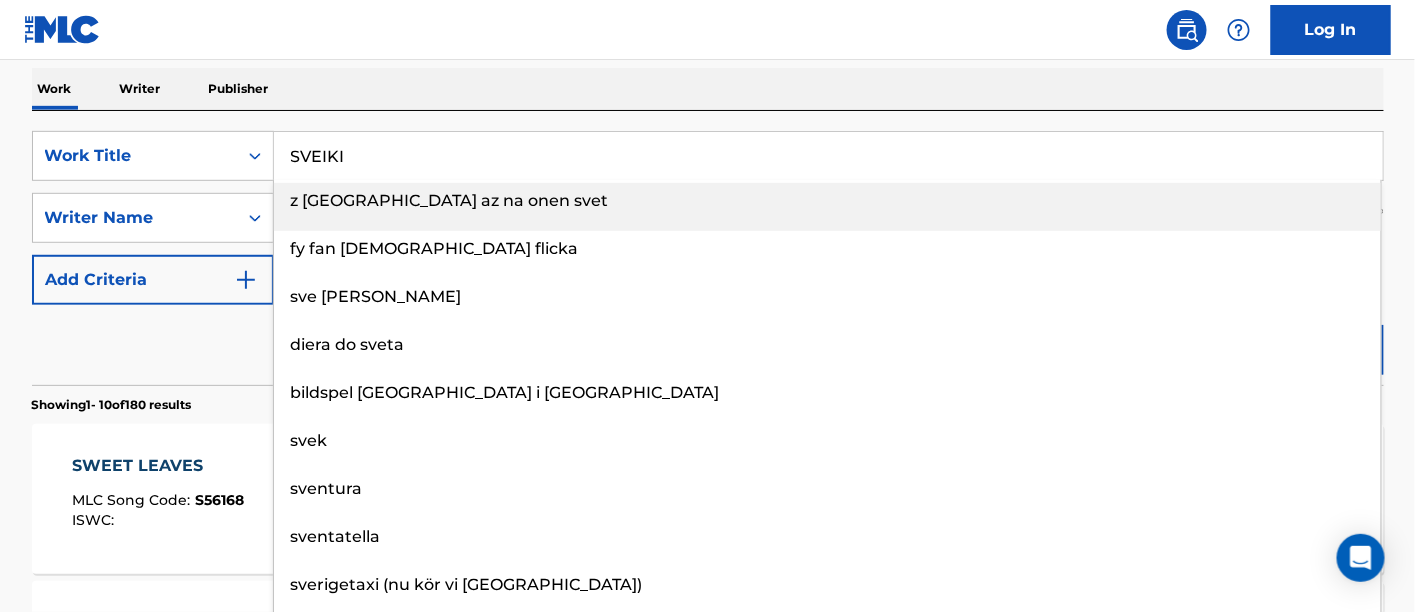 type on "SVEIKI" 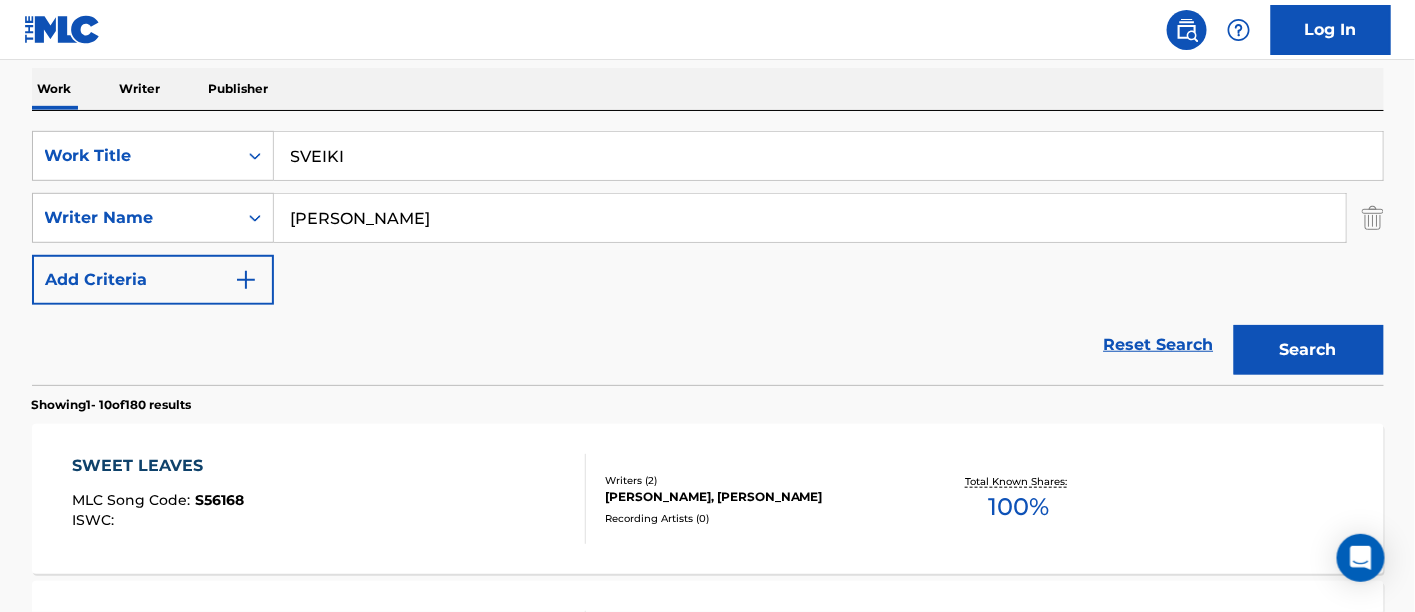 click on "Work Writer Publisher" at bounding box center [708, 89] 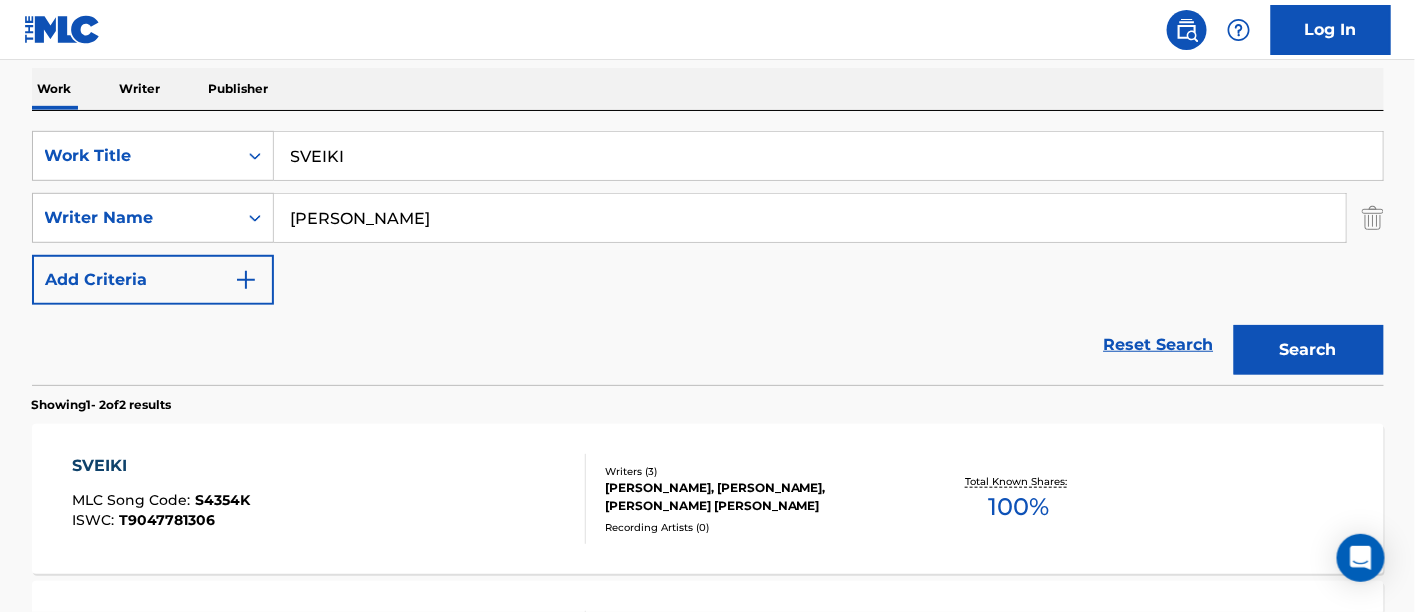 click on "[PERSON_NAME], [PERSON_NAME], [PERSON_NAME] [PERSON_NAME]" at bounding box center (756, 497) 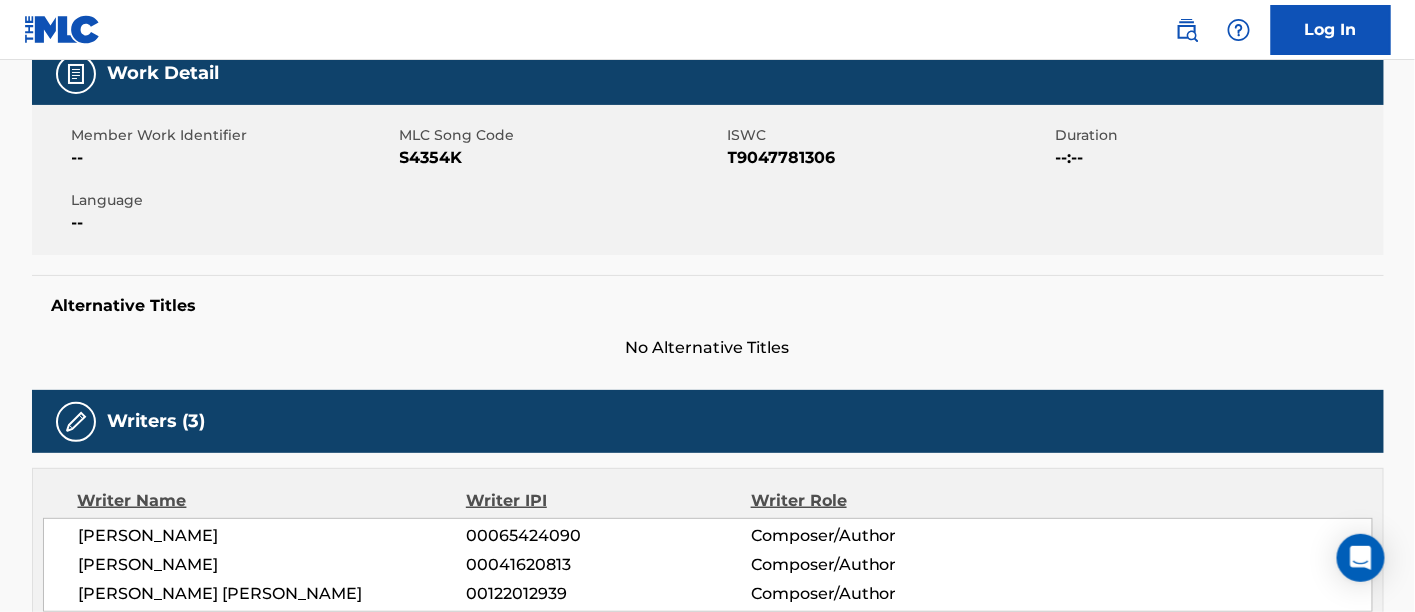 scroll, scrollTop: 0, scrollLeft: 0, axis: both 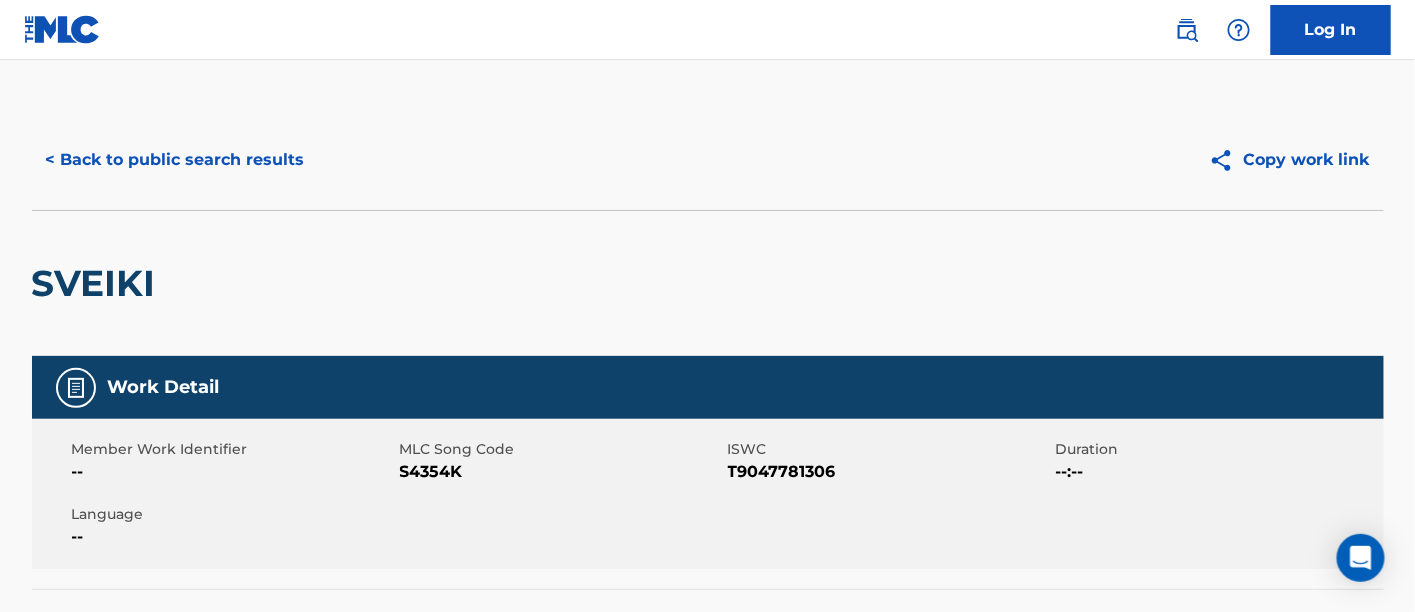 click on "< Back to public search results" at bounding box center [175, 160] 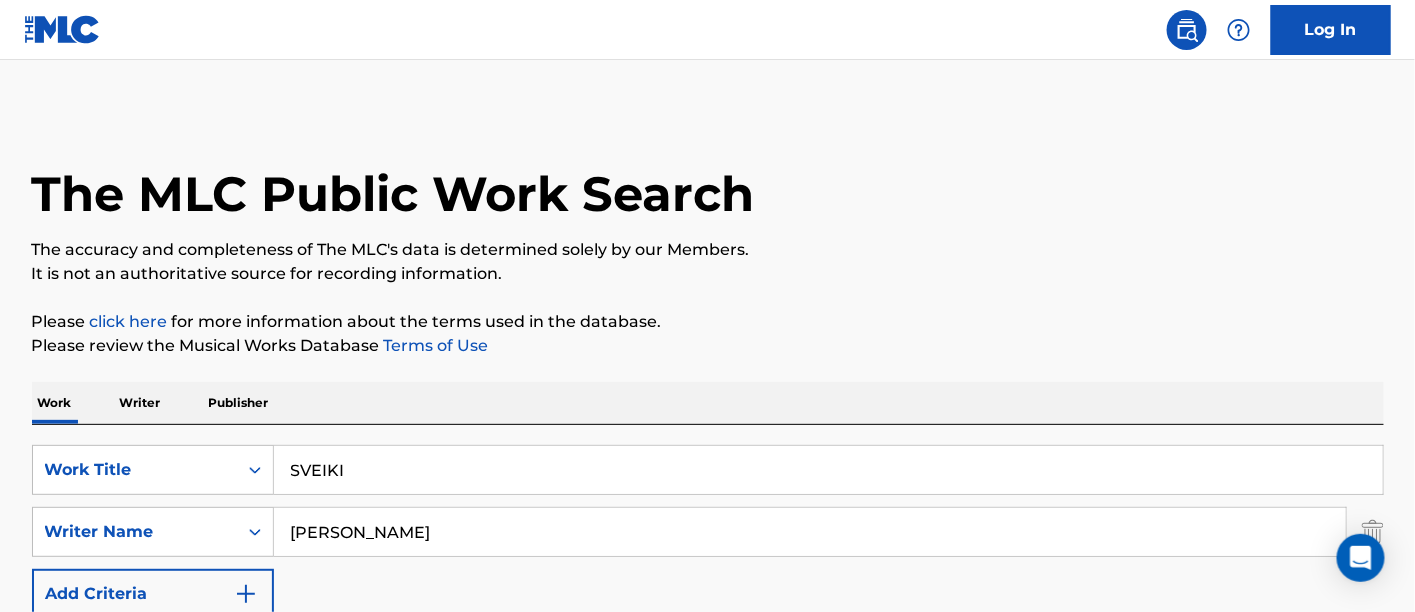 scroll, scrollTop: 314, scrollLeft: 0, axis: vertical 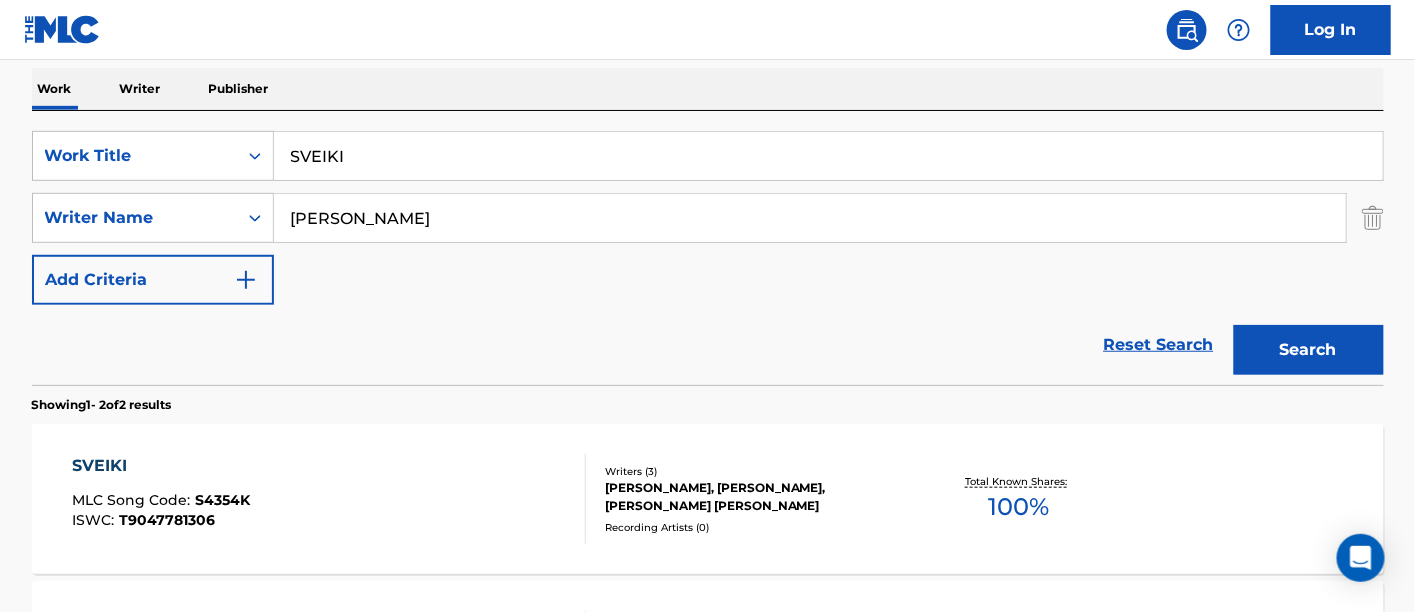 click on "SVEIKI" at bounding box center [828, 156] 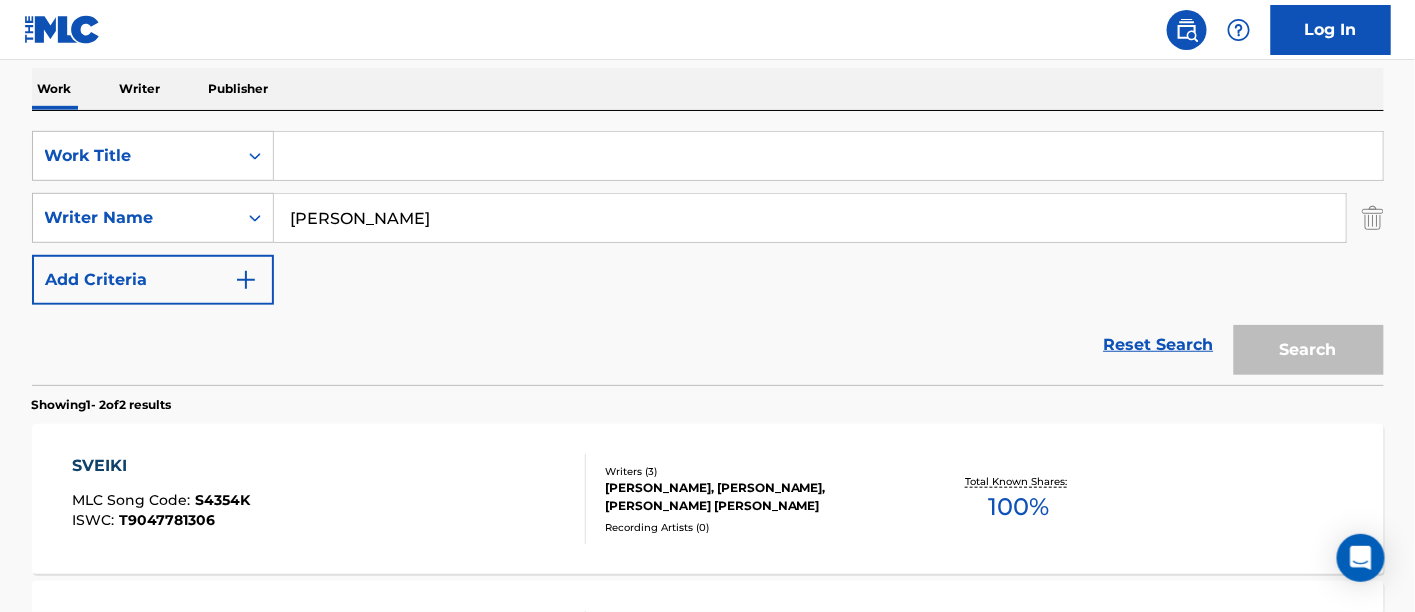 paste on "Surrender" 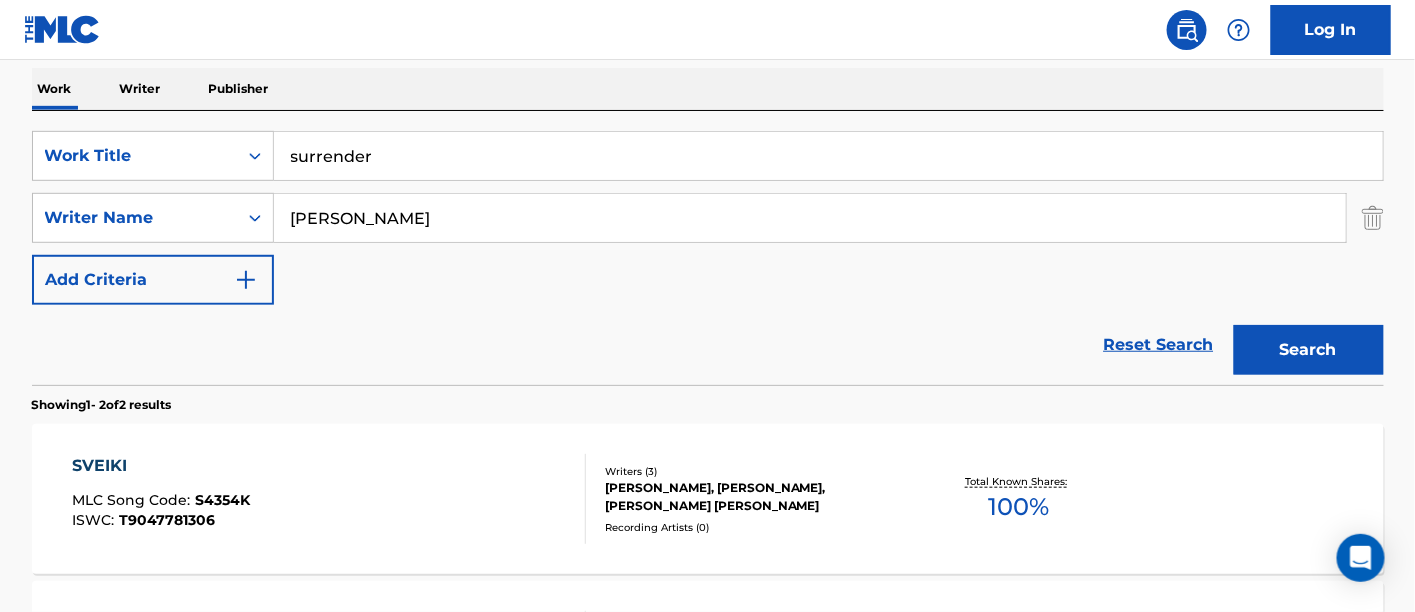 type on "surrender" 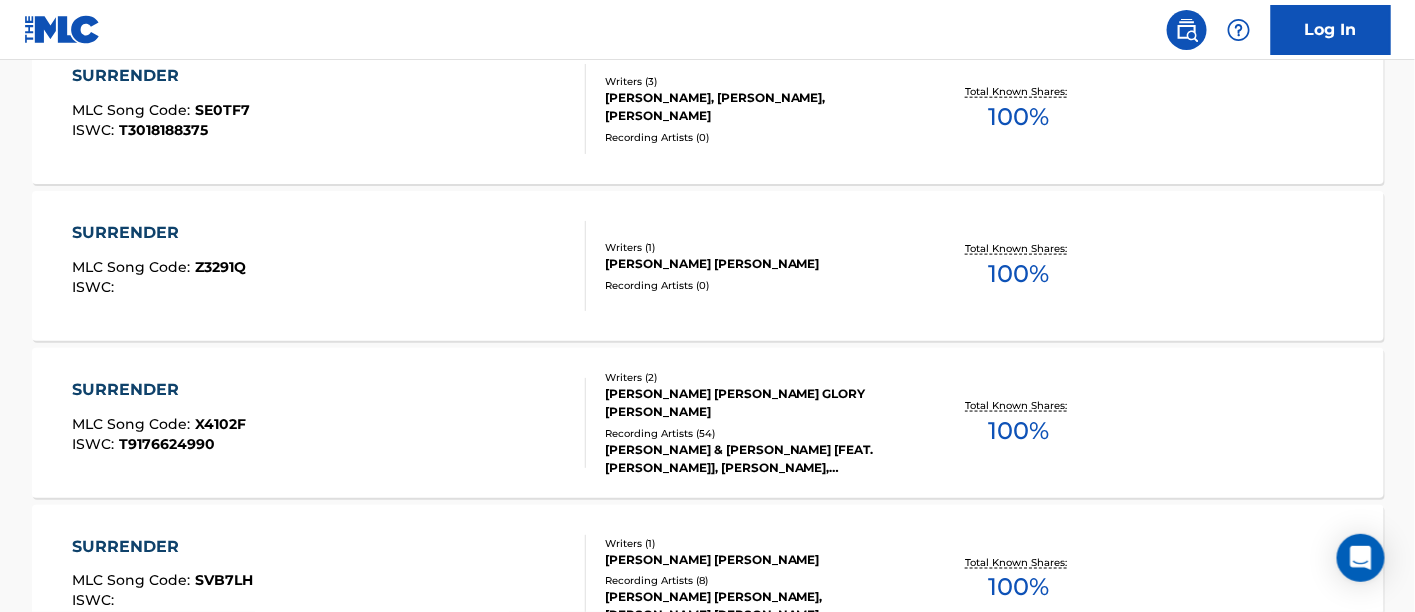 scroll, scrollTop: 734, scrollLeft: 0, axis: vertical 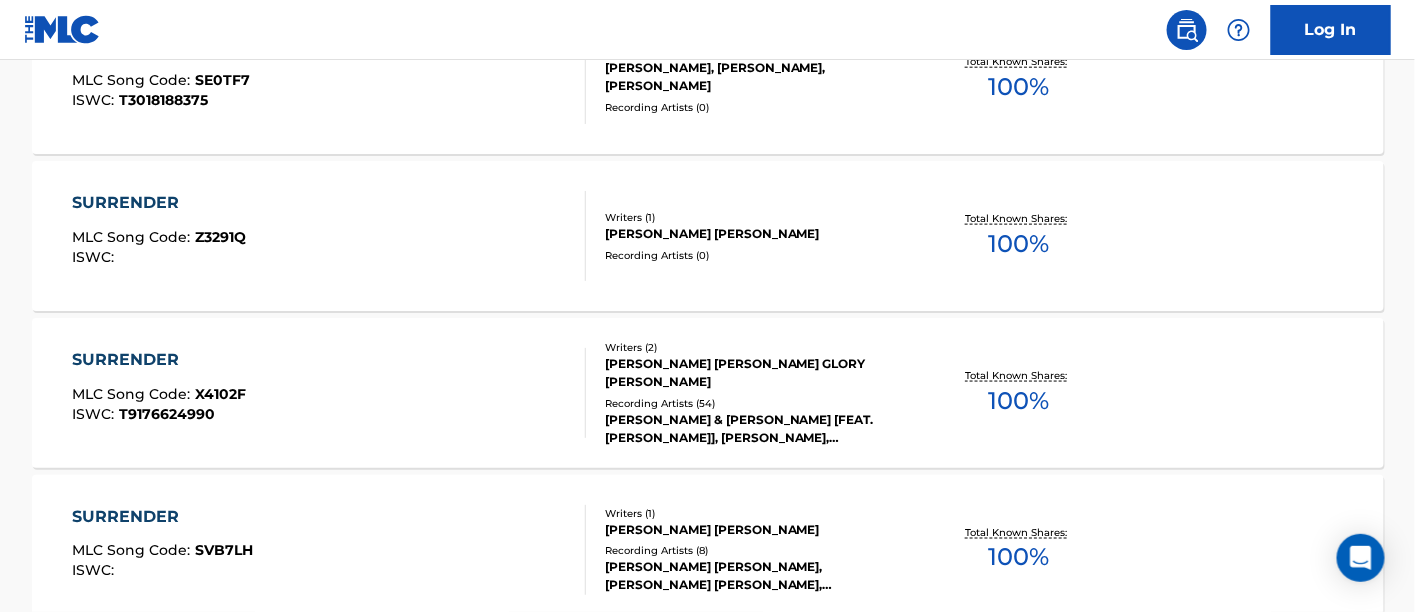 click on "Writers ( 2 ) [PERSON_NAME] [PERSON_NAME] [PERSON_NAME] Recording Artists ( 54 ) [PERSON_NAME] & [PERSON_NAME] [FEAT. [PERSON_NAME]], [PERSON_NAME],[PERSON_NAME],[PERSON_NAME], SURRENDER, [PERSON_NAME], [PERSON_NAME]|MOKADELIC" at bounding box center [746, 393] 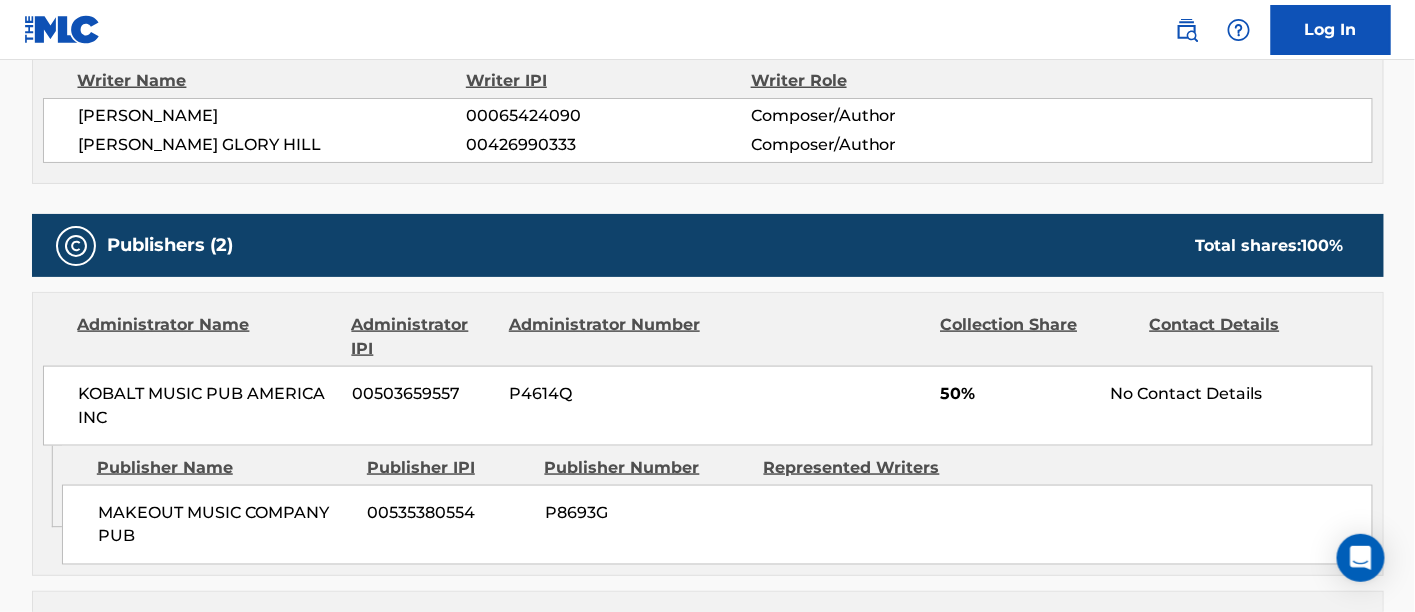 scroll, scrollTop: 0, scrollLeft: 0, axis: both 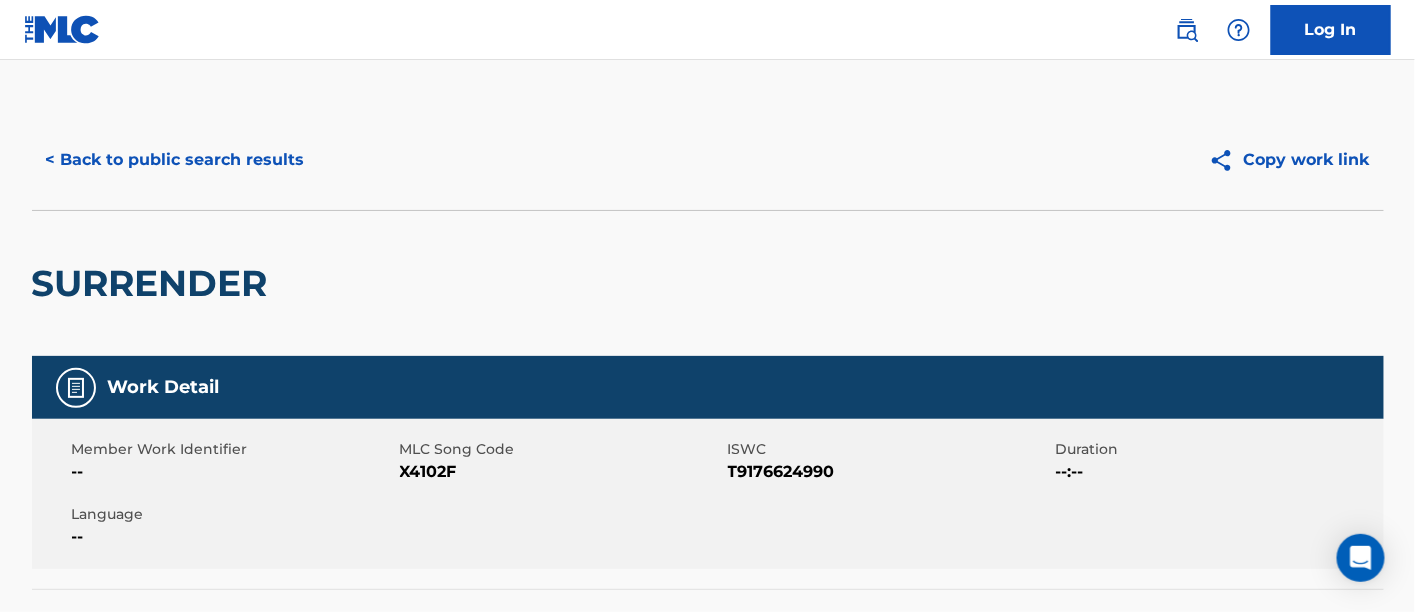 click on "< Back to public search results" at bounding box center [175, 160] 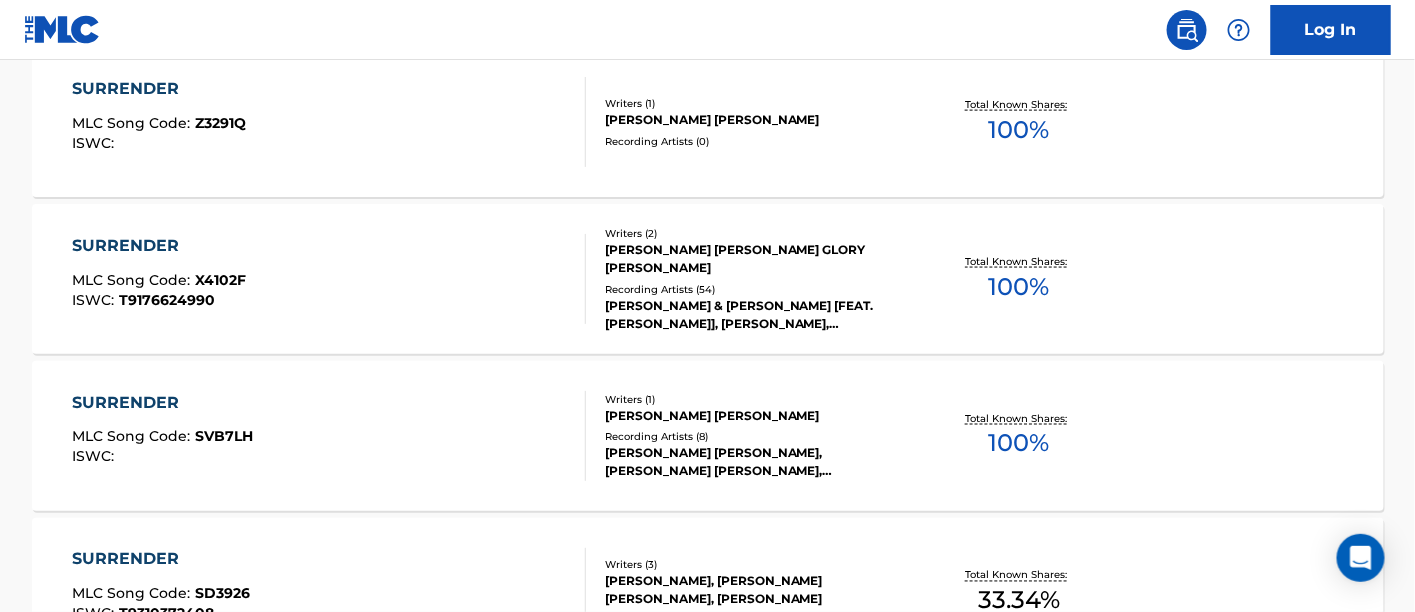 scroll, scrollTop: 312, scrollLeft: 0, axis: vertical 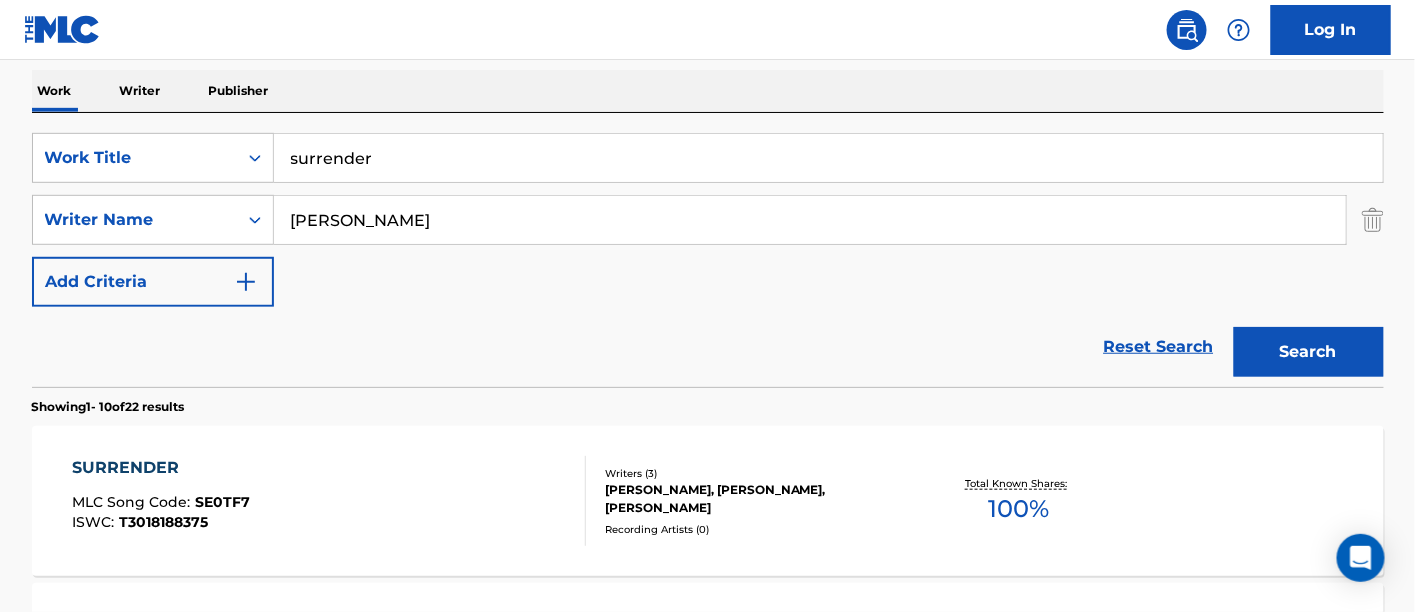 click on "surrender" at bounding box center [828, 158] 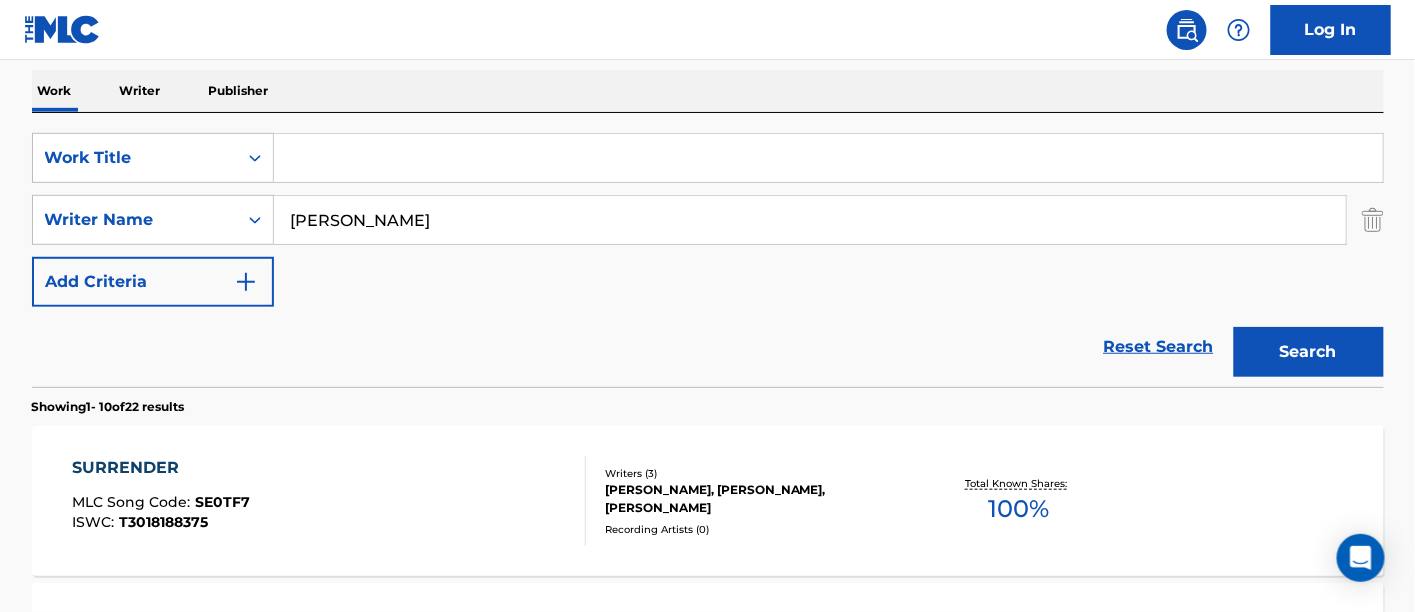 paste on "SURE IS PURE" 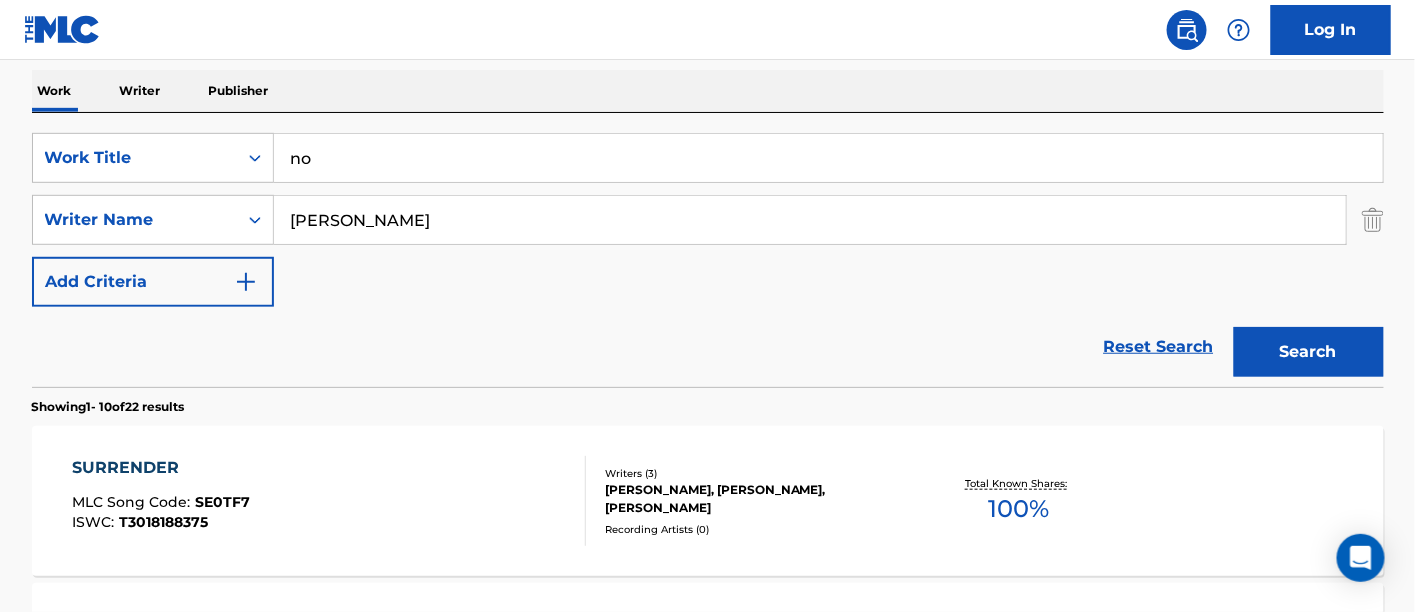 type on "n" 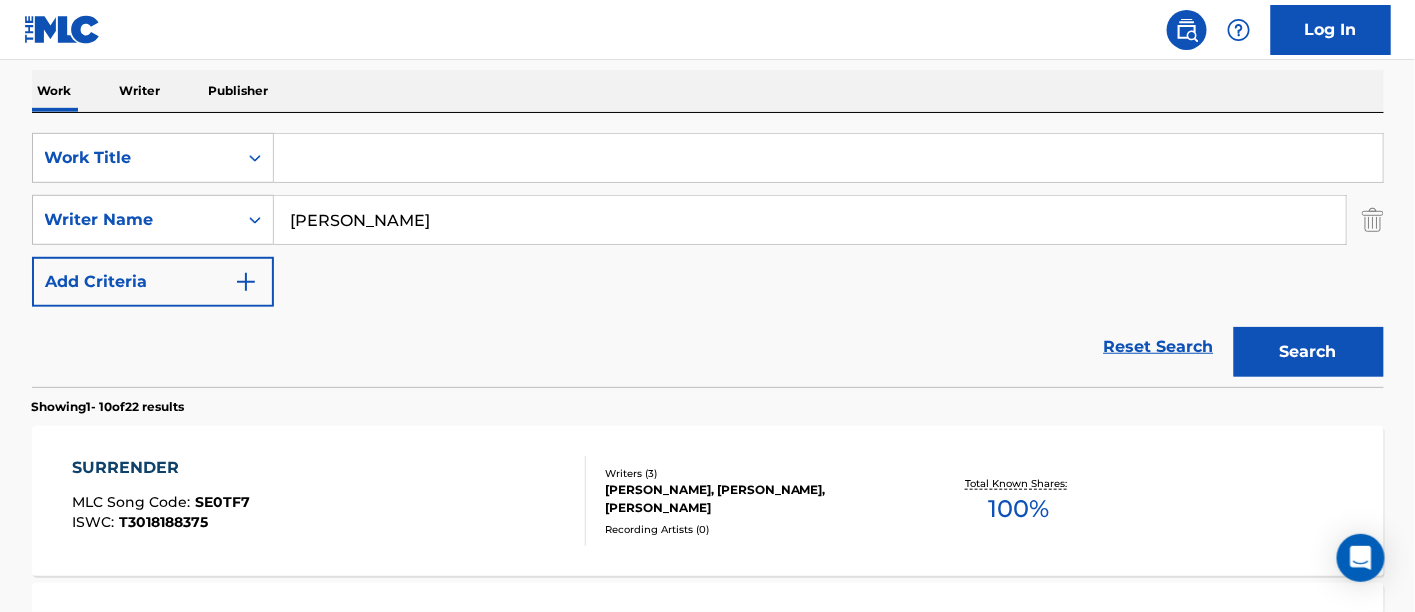 paste on "SURE IS PURE" 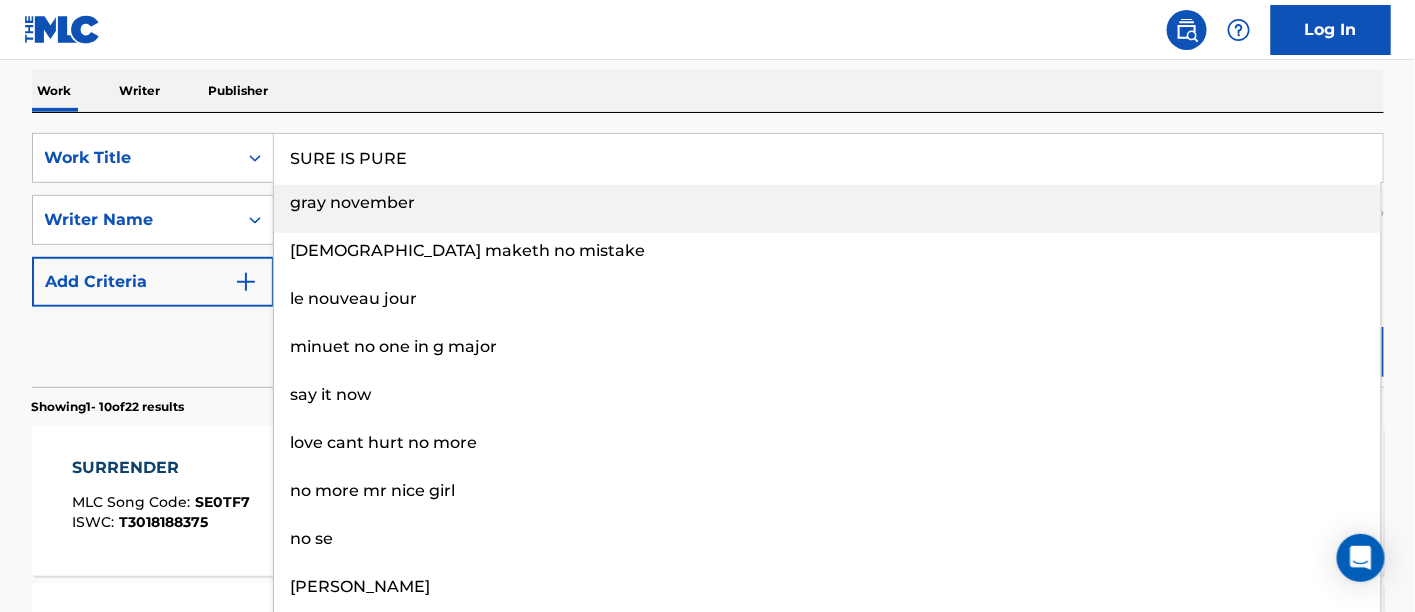 type on "SURE IS PURE" 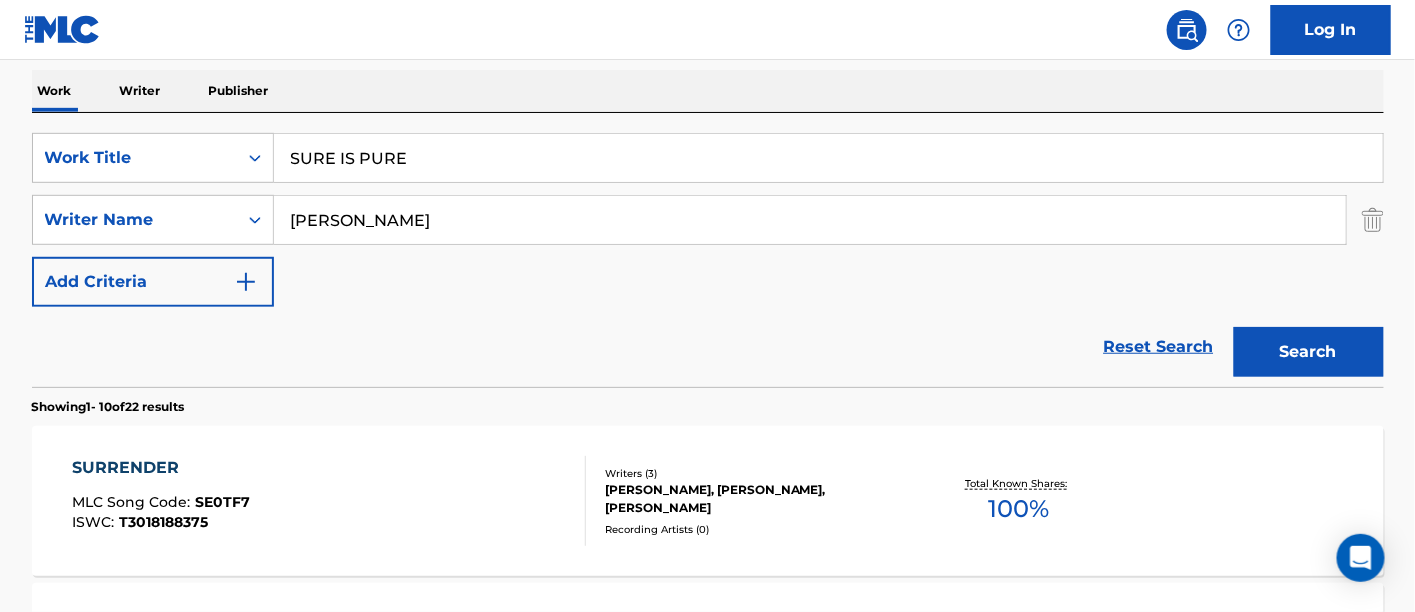 click on "Search" at bounding box center (1309, 352) 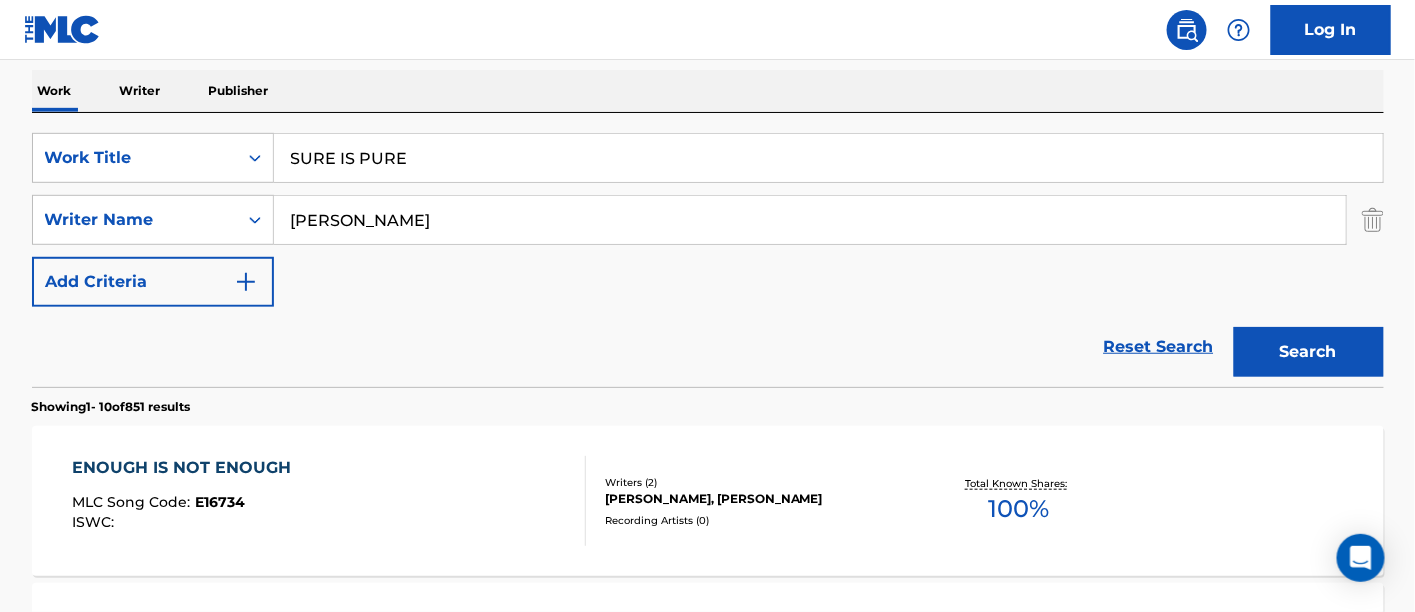 click on "SURE IS PURE" at bounding box center (828, 158) 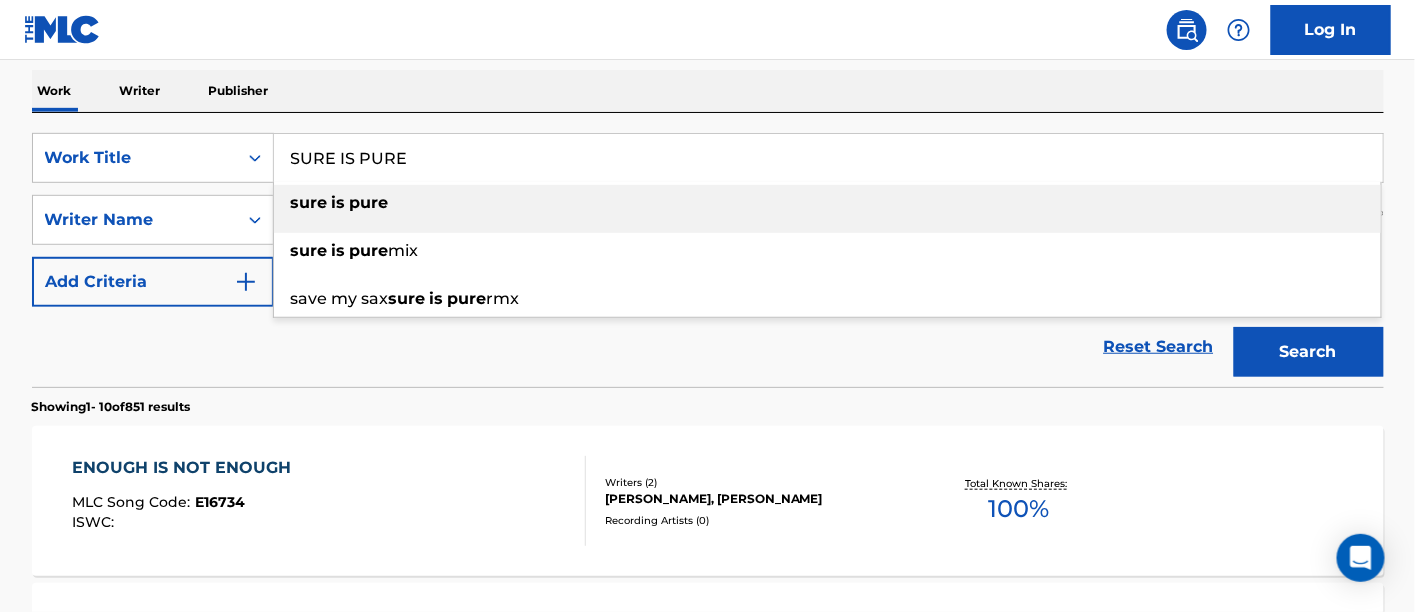 click on "SURE IS PURE" at bounding box center (828, 158) 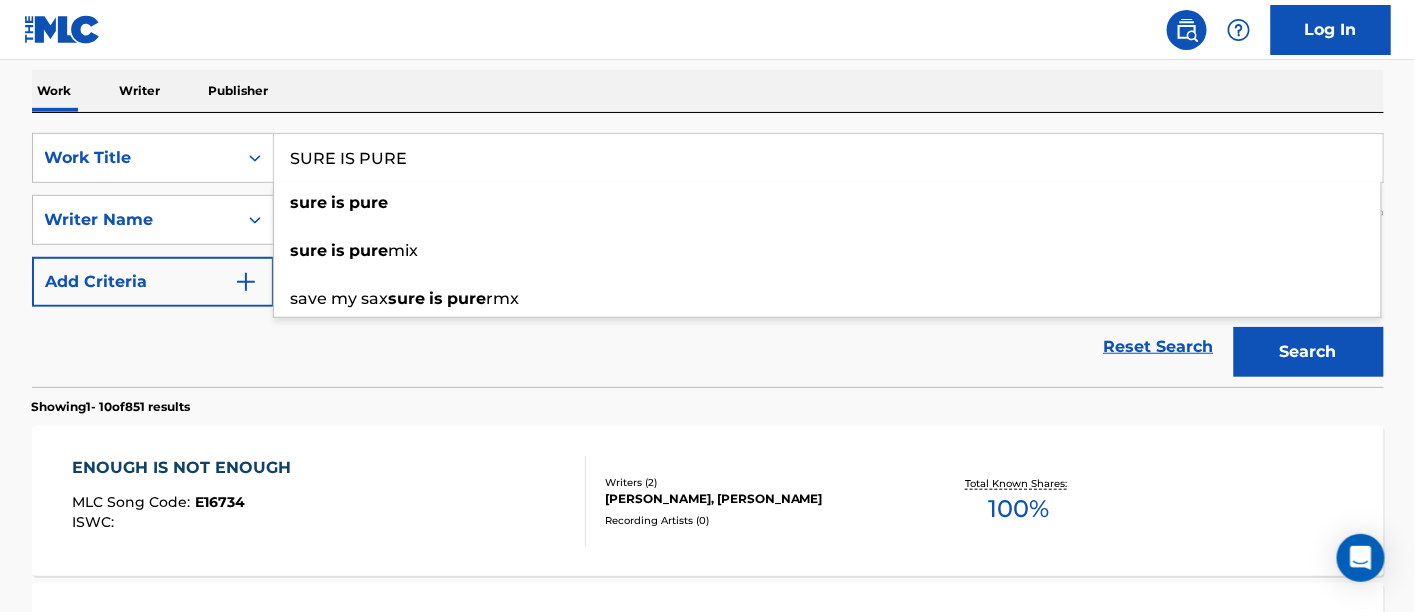 click on "Work Writer Publisher" at bounding box center (708, 91) 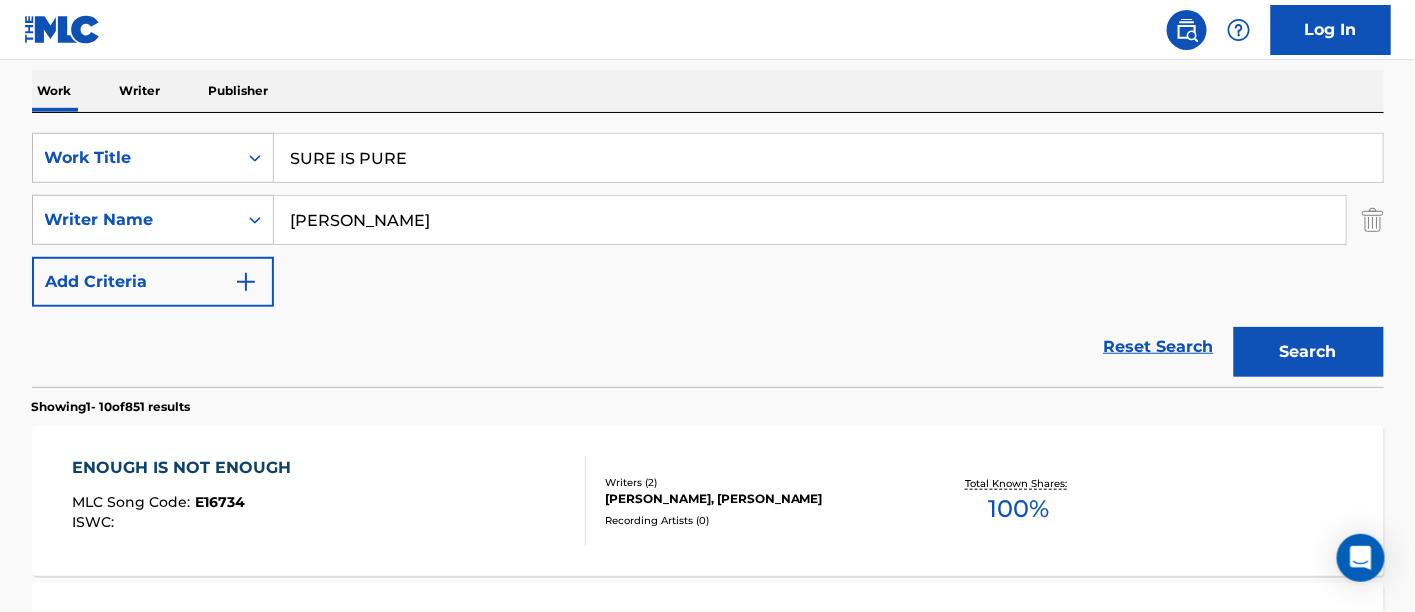 click on "[PERSON_NAME]" at bounding box center (810, 220) 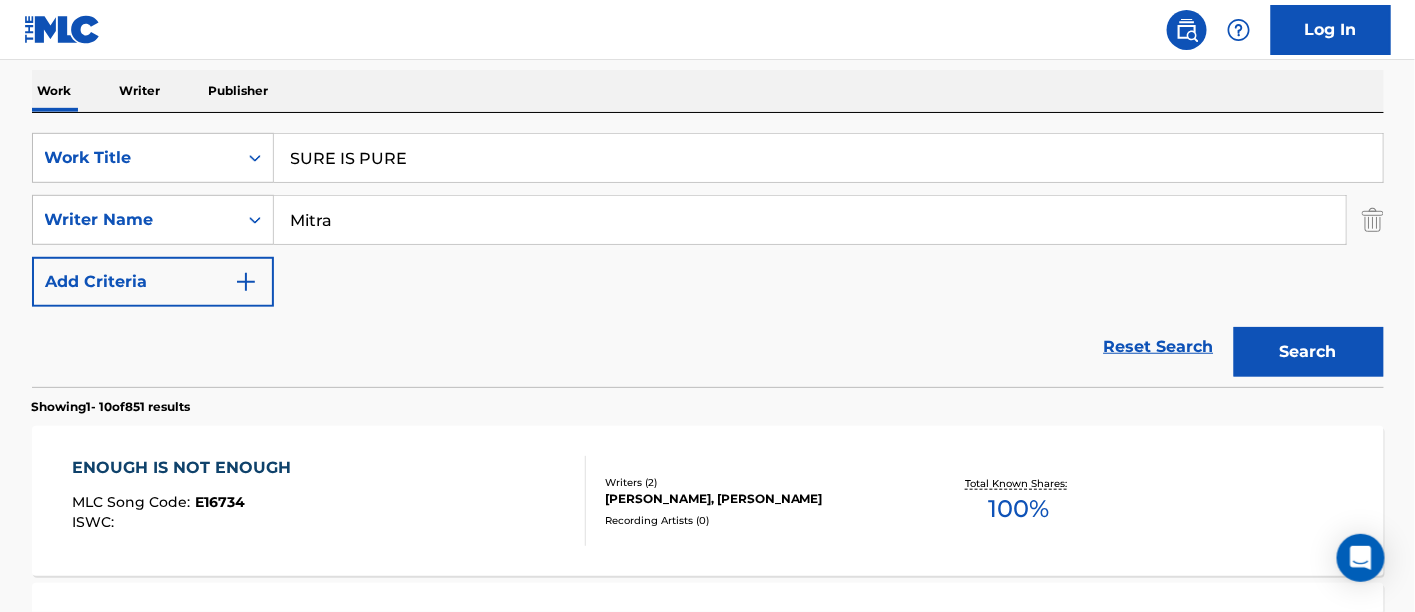 type on "Mitra" 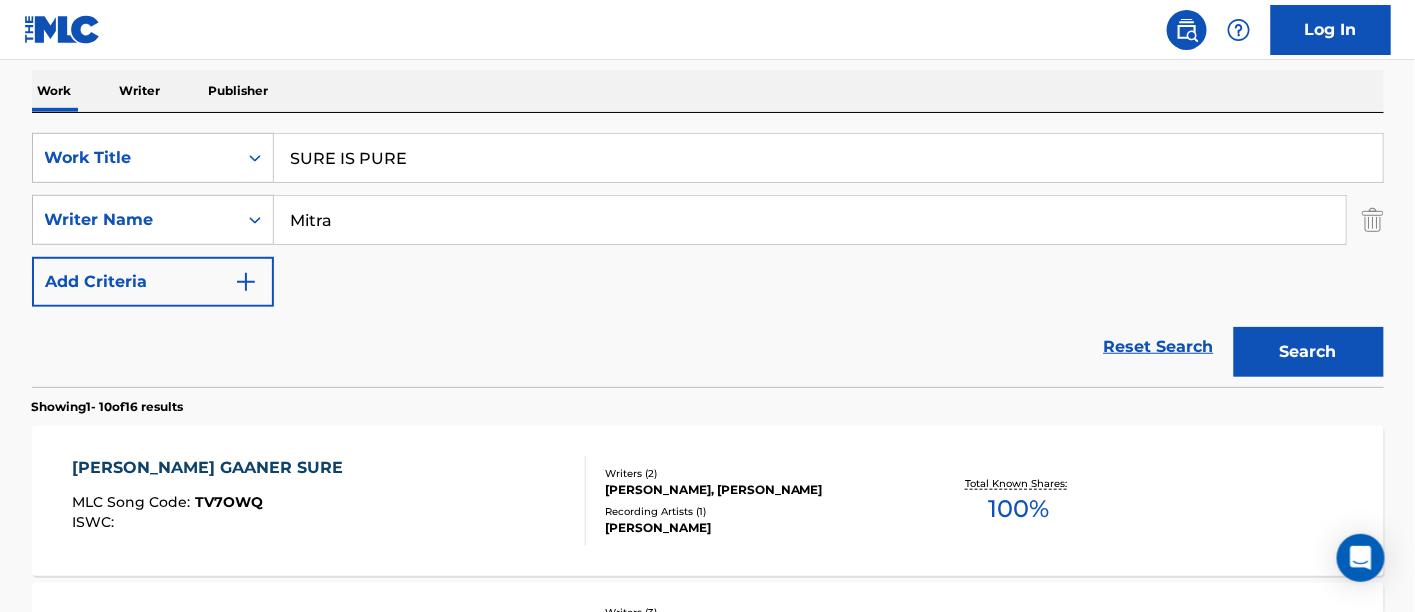 click on "SURE IS PURE" at bounding box center [828, 158] 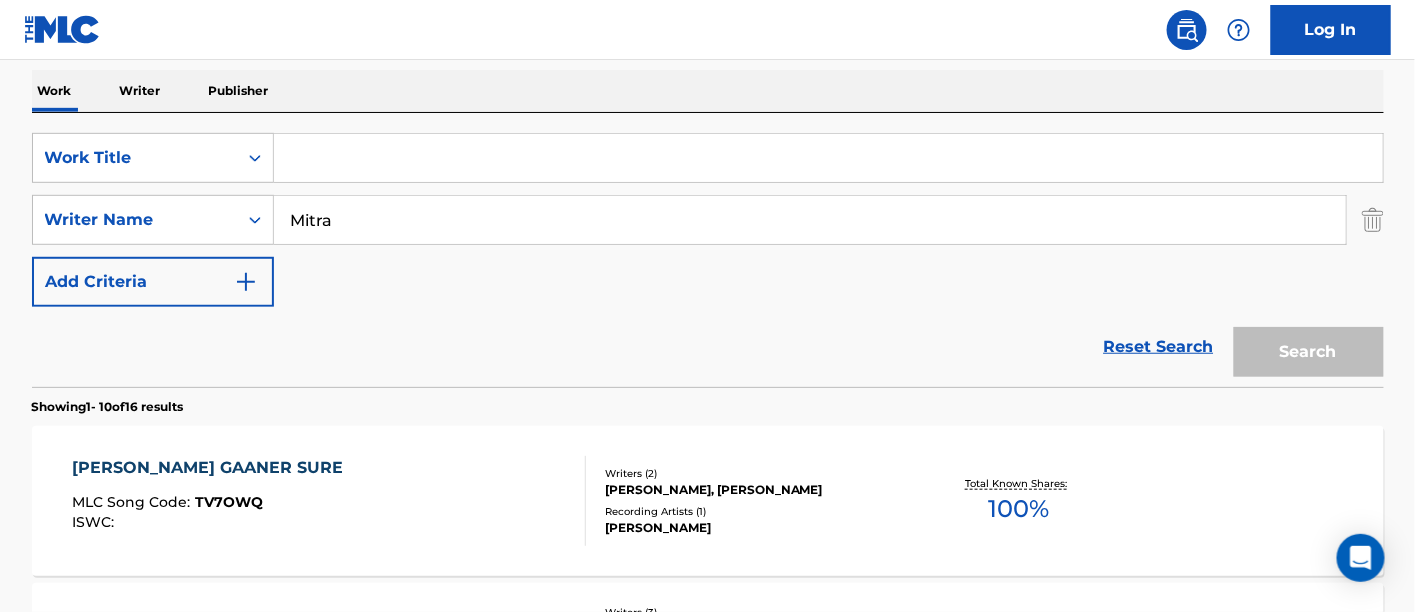 paste on "[DATE] MORNING" 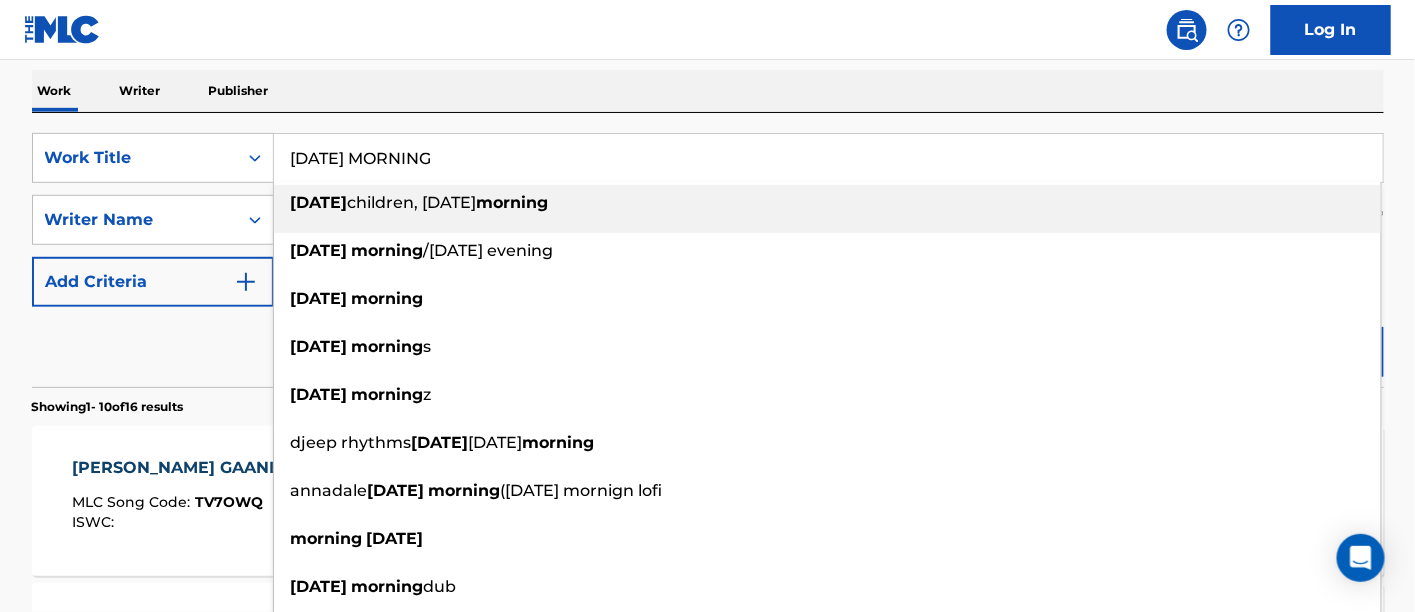 type on "[DATE] children, [DATE] morning" 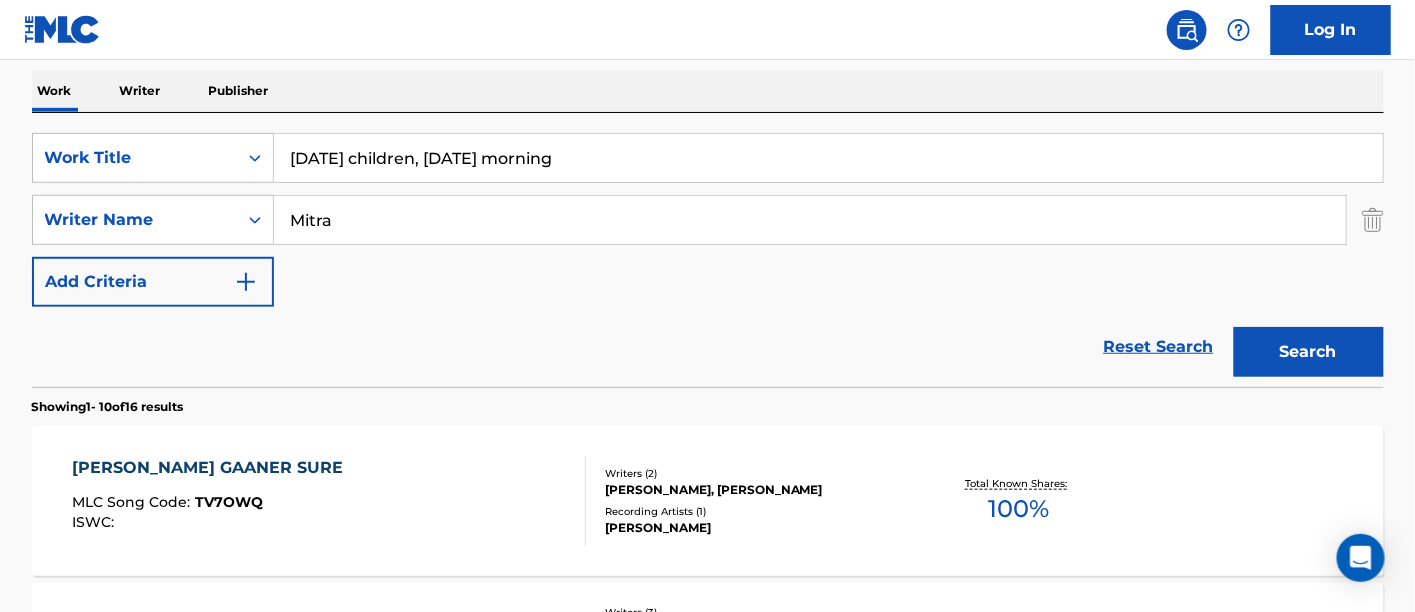 click on "[DATE] children, [DATE] morning" at bounding box center [828, 158] 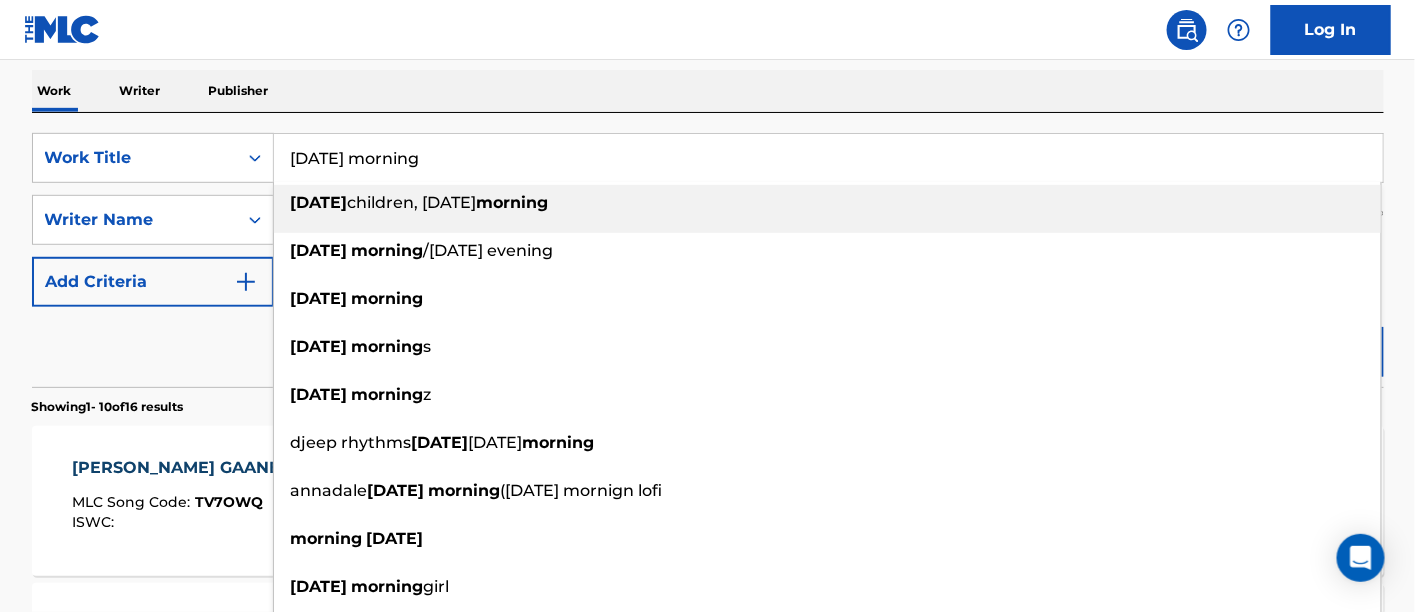 type on "[DATE] morning" 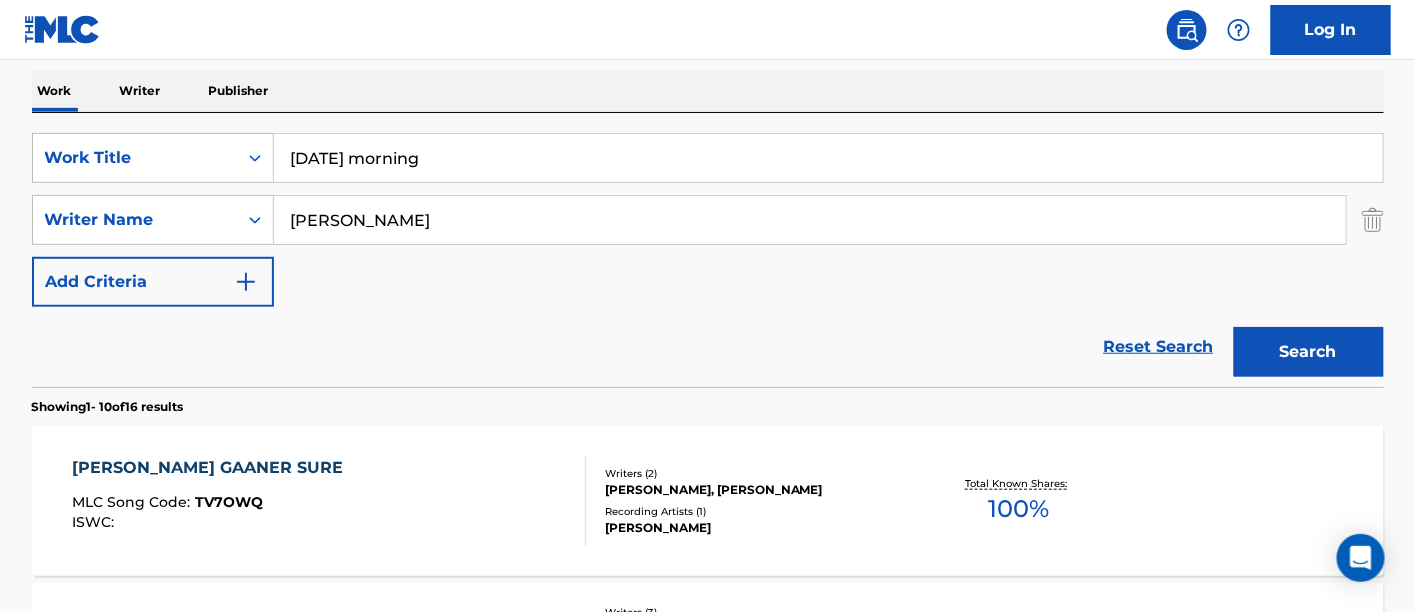 type on "[PERSON_NAME]" 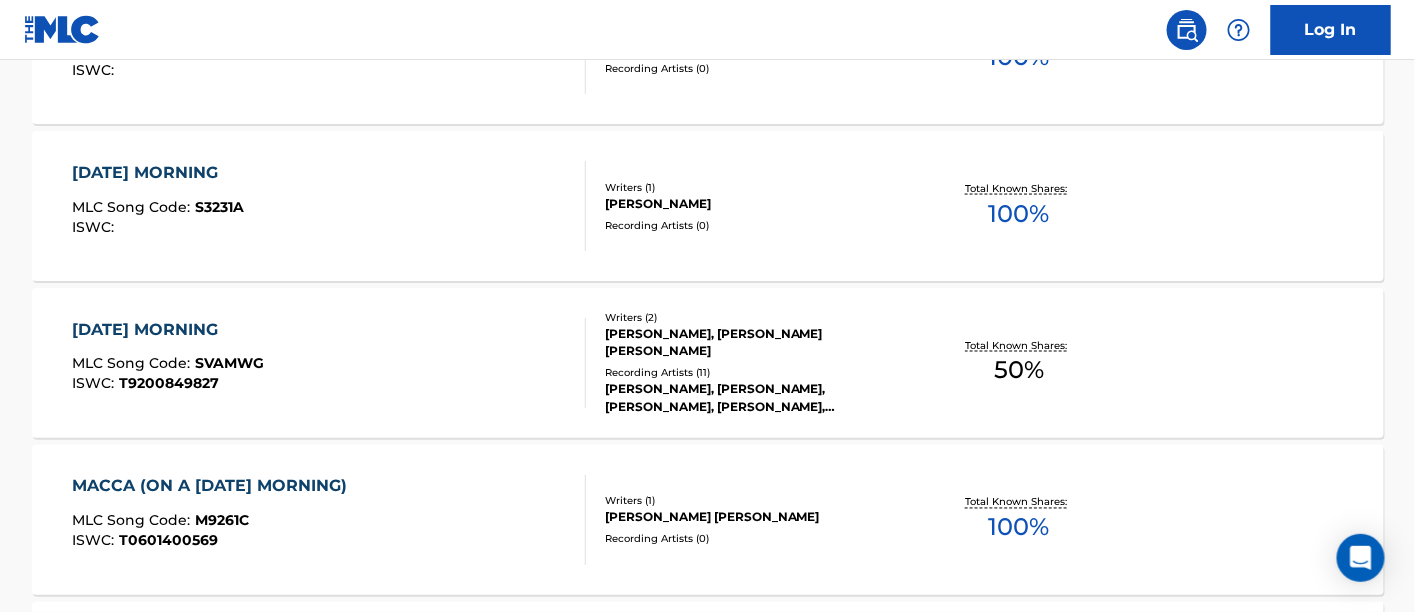 scroll, scrollTop: 924, scrollLeft: 0, axis: vertical 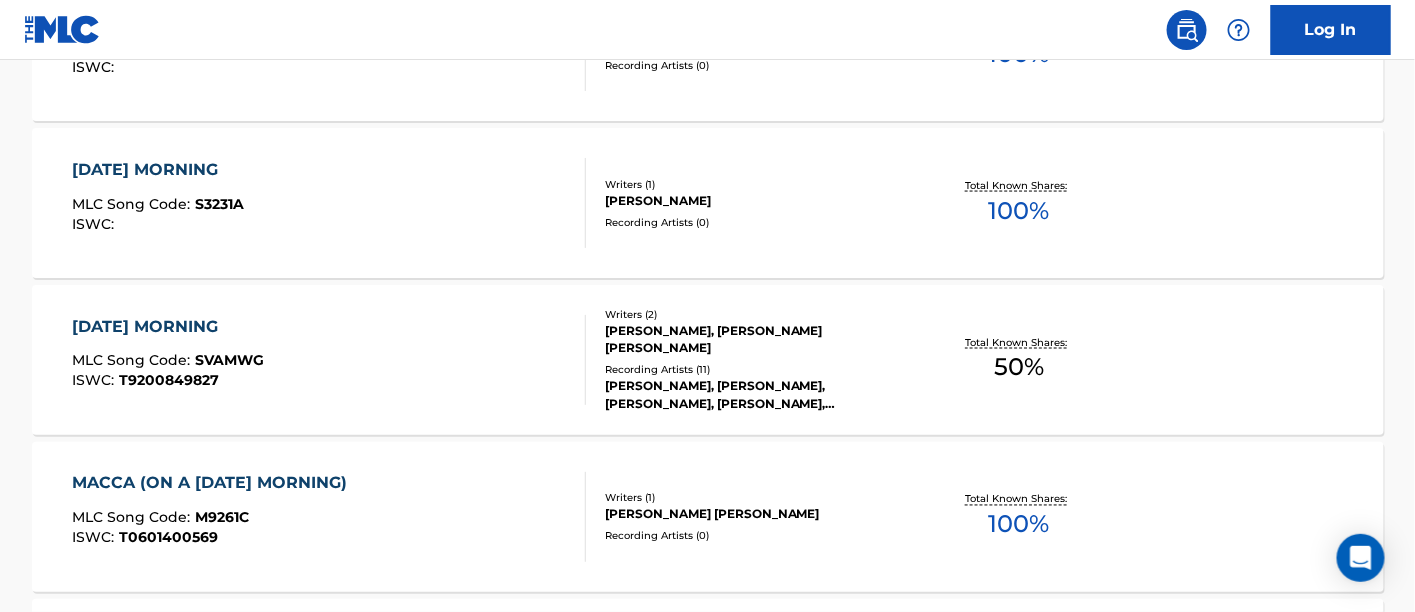 click on "Recording Artists ( 11 )" at bounding box center (756, 370) 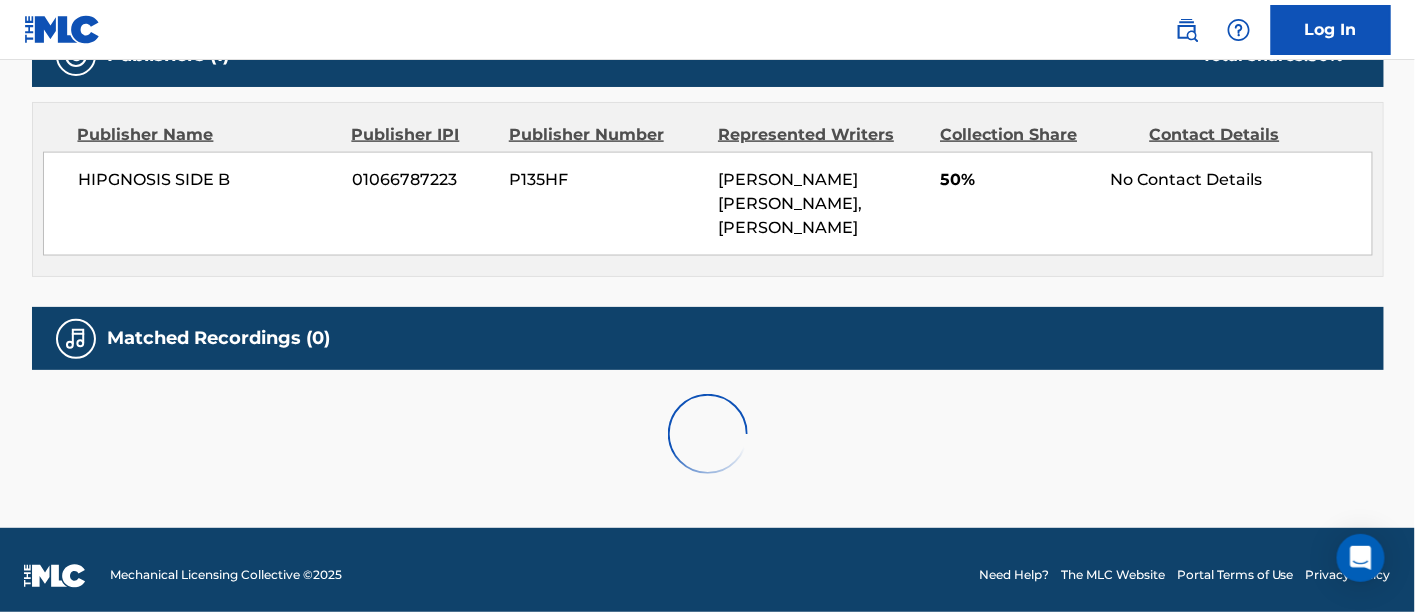 scroll, scrollTop: 0, scrollLeft: 0, axis: both 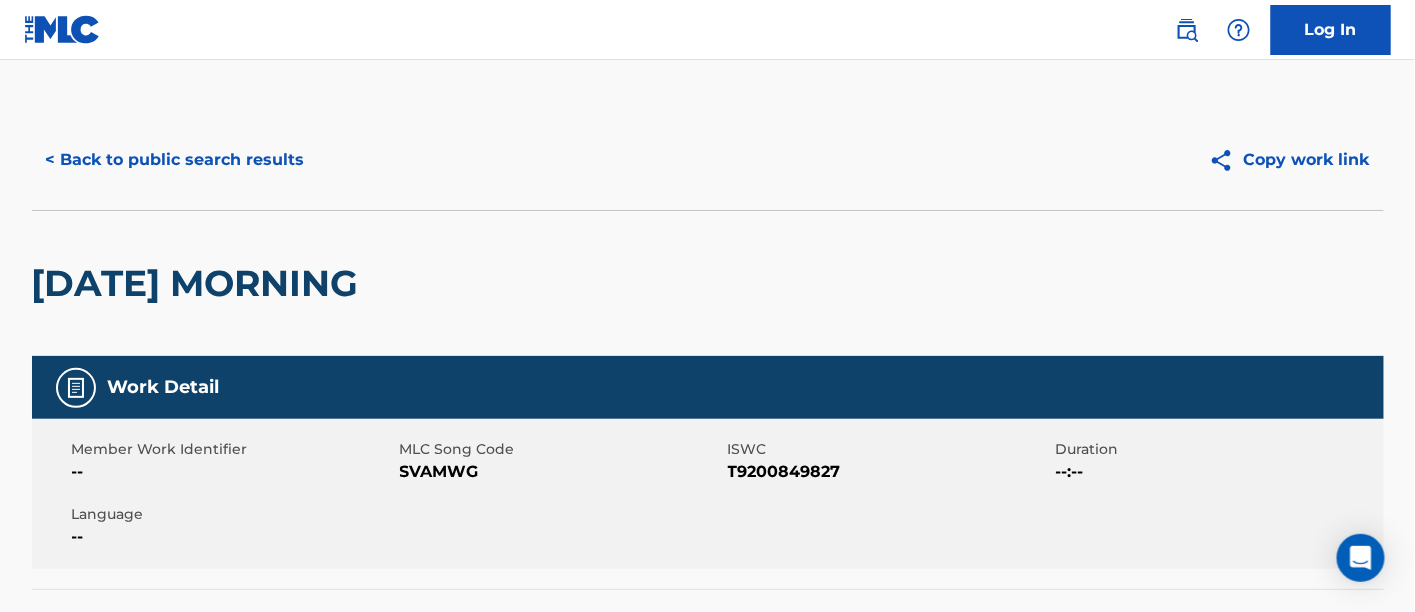 click on "< Back to public search results" at bounding box center (175, 160) 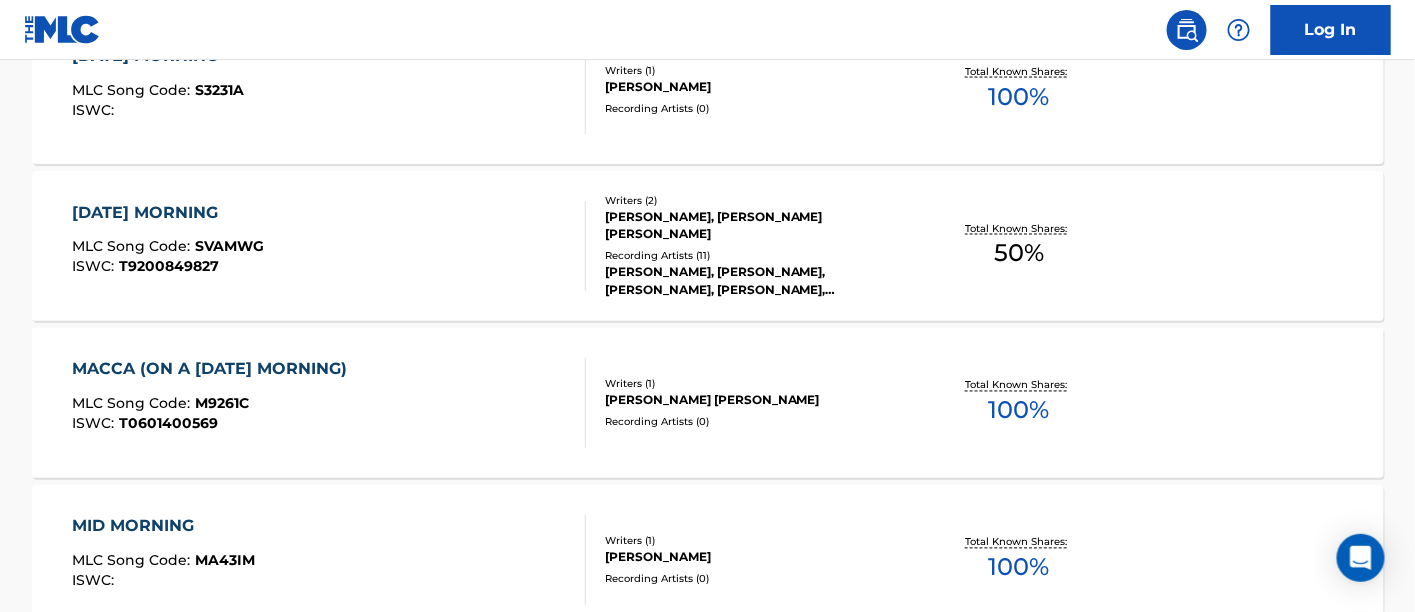 scroll, scrollTop: 502, scrollLeft: 0, axis: vertical 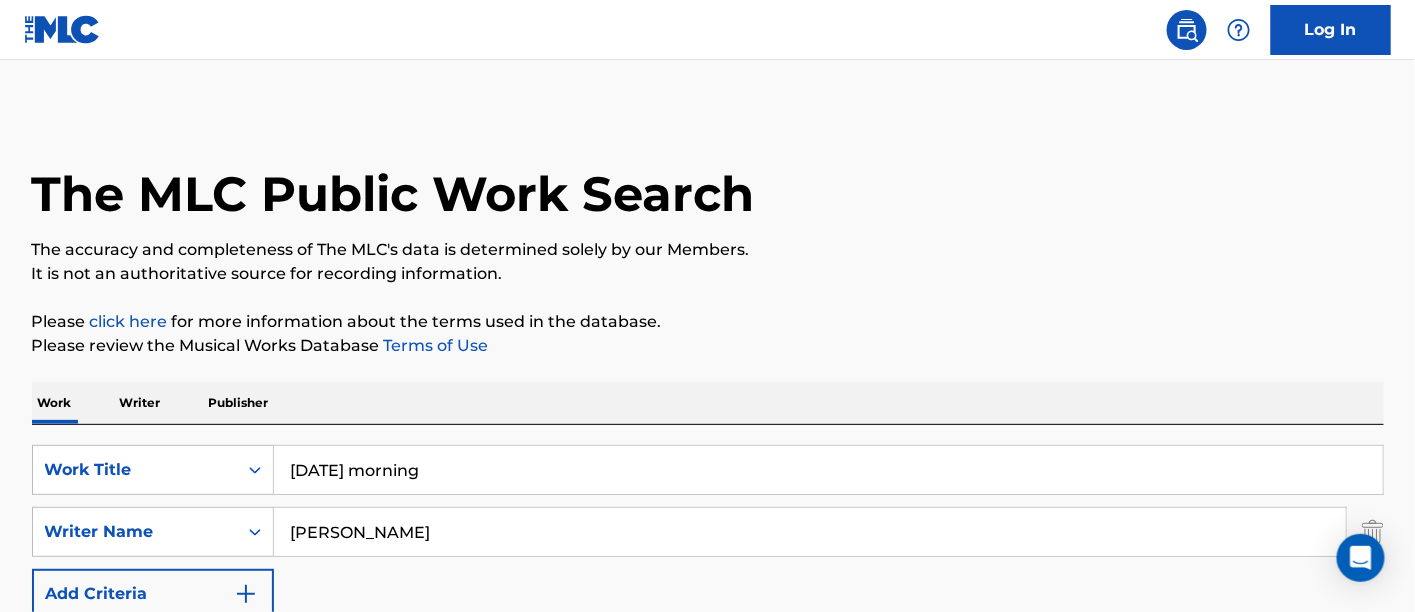 click on "[DATE] morning" at bounding box center [828, 470] 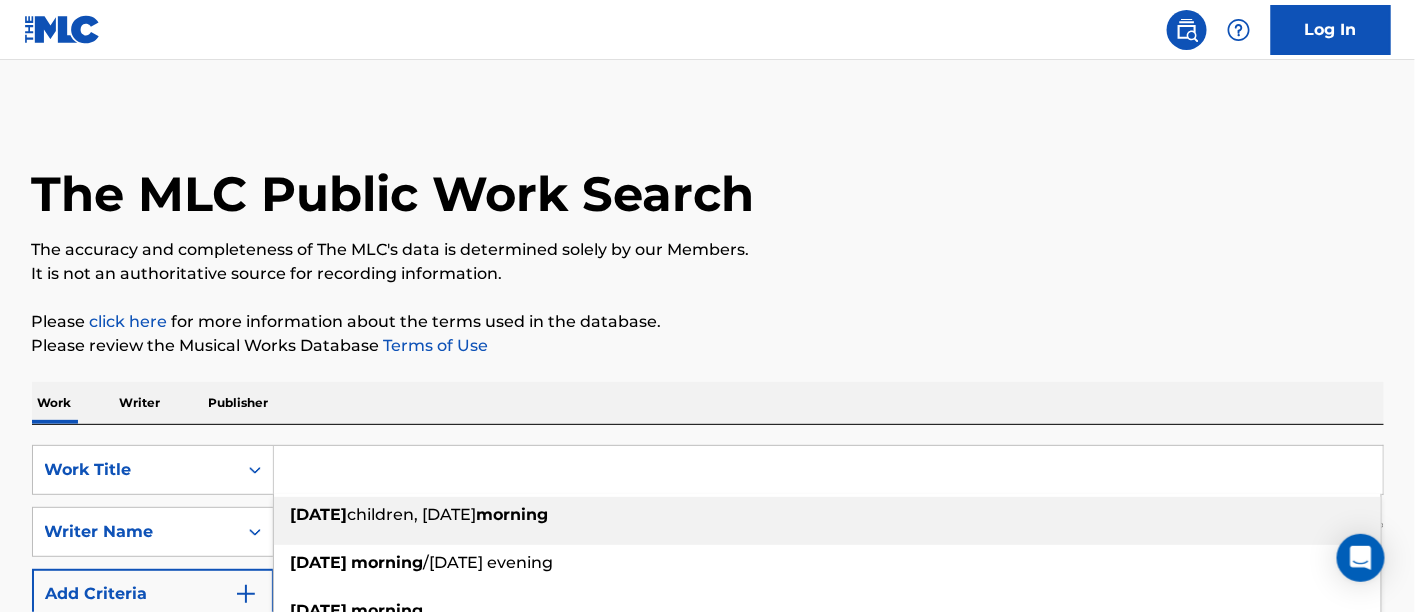 paste on "SUMMERTIME" 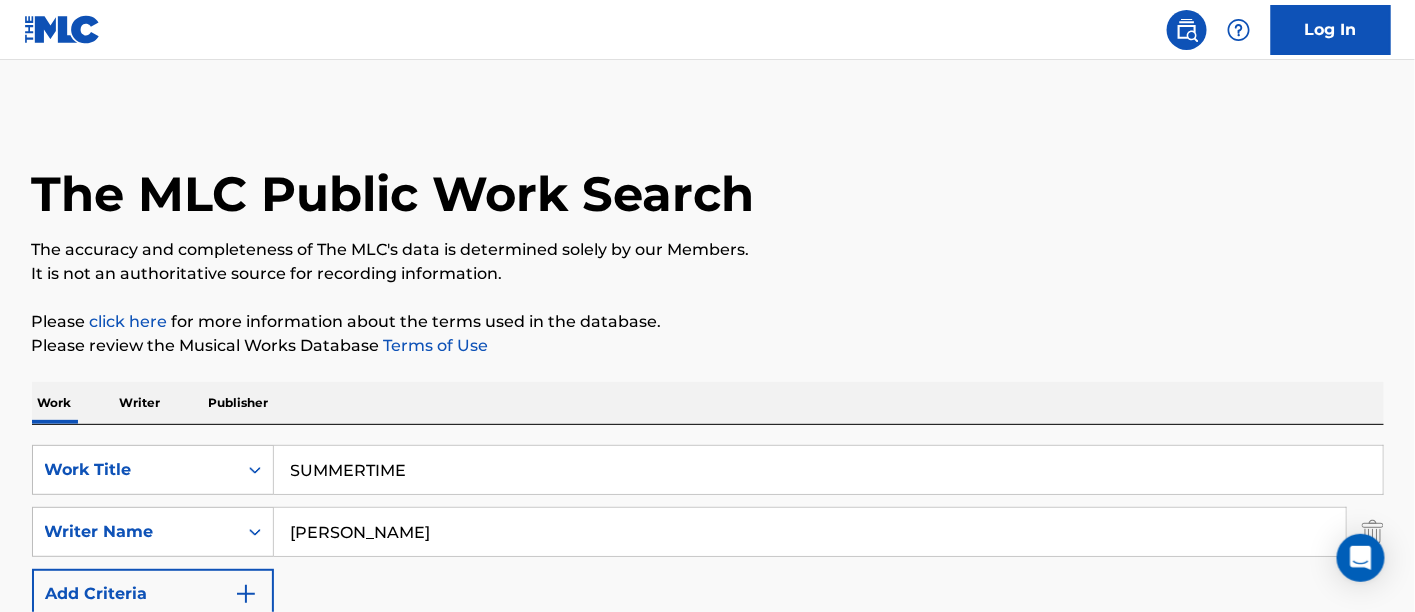 type on "SUMMERTIME" 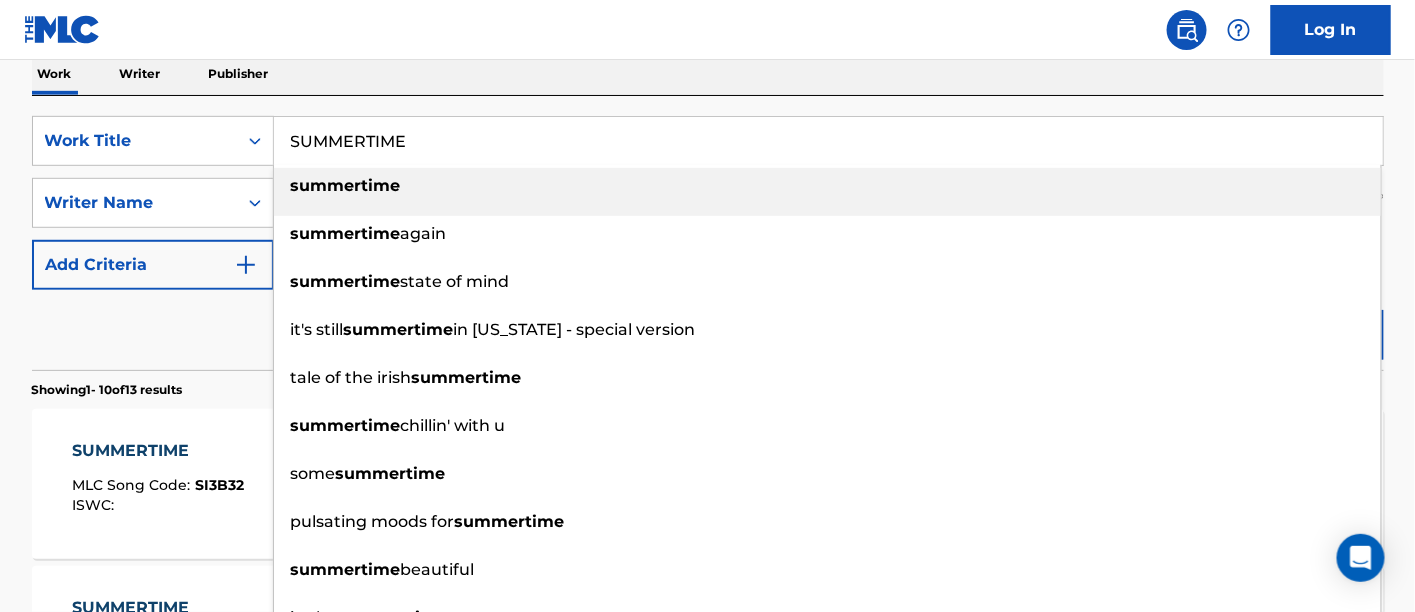 scroll, scrollTop: 343, scrollLeft: 0, axis: vertical 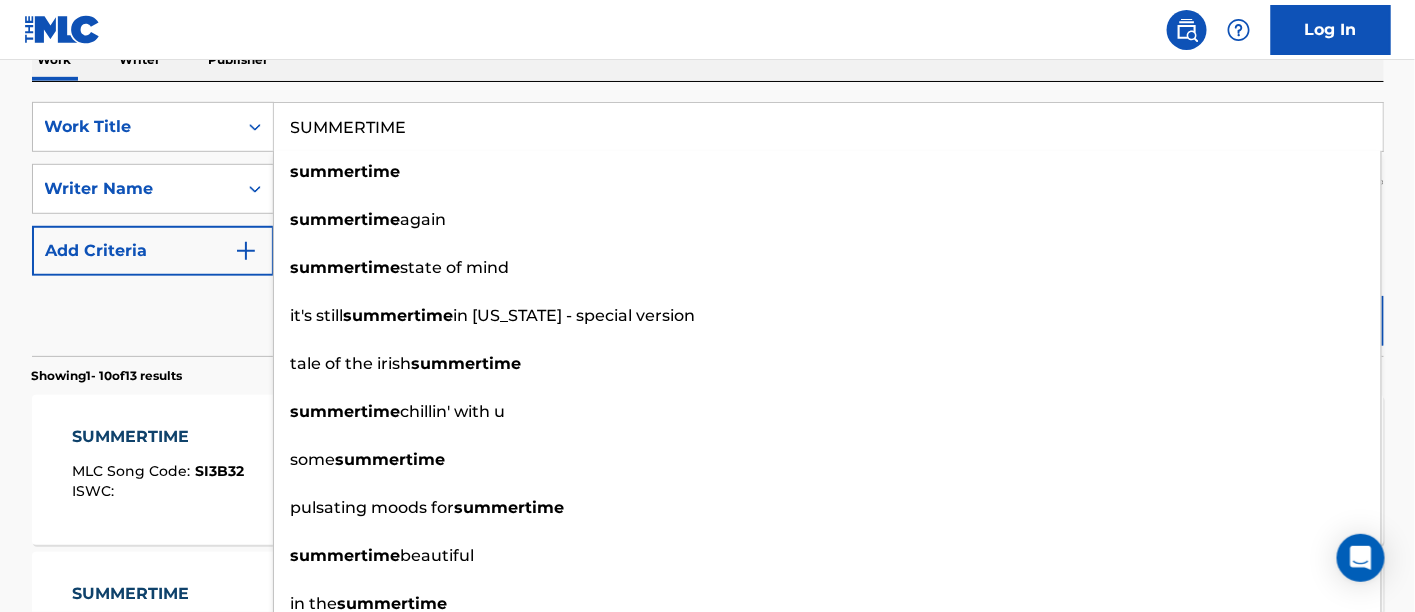click on "Reset Search Search" at bounding box center [708, 316] 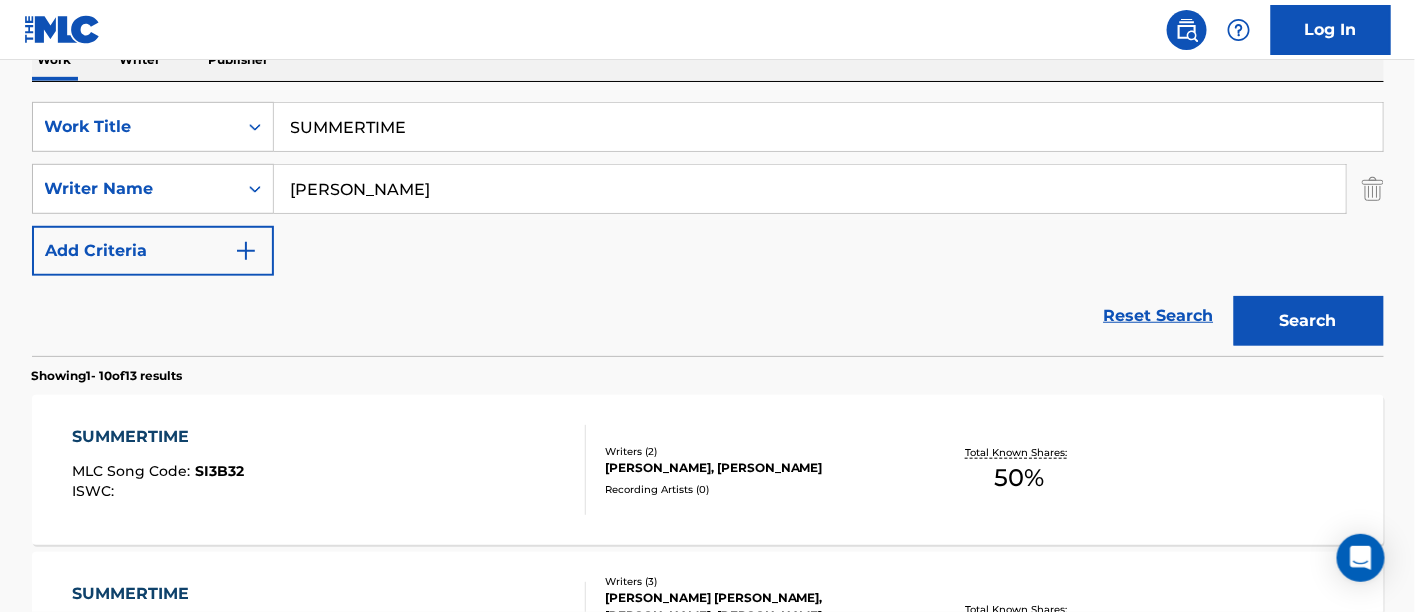 click on "Search" at bounding box center (1309, 321) 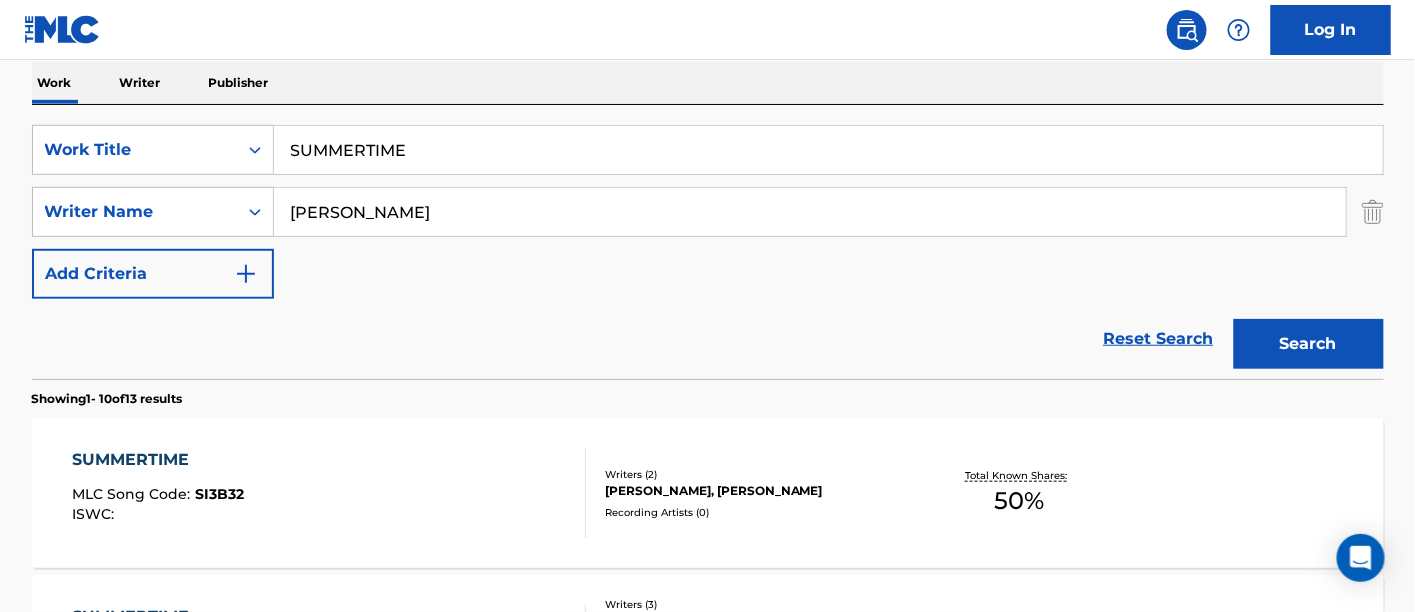 scroll, scrollTop: 343, scrollLeft: 0, axis: vertical 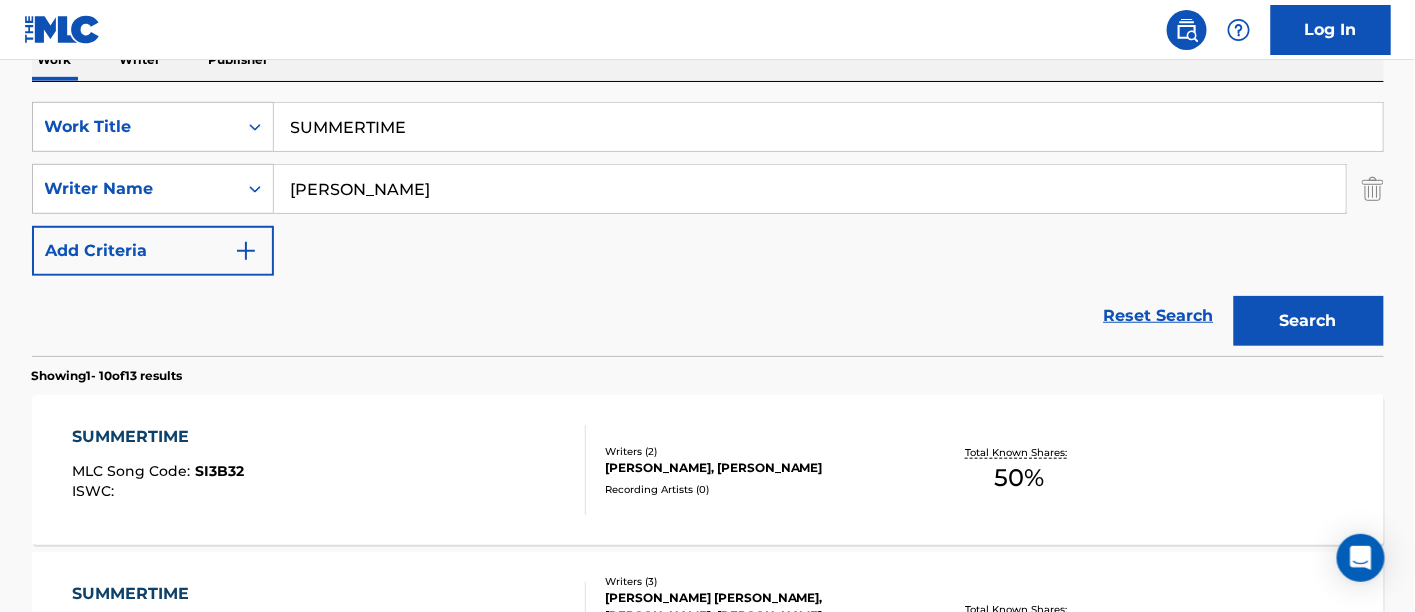 click on "SUMMERTIME" at bounding box center (828, 127) 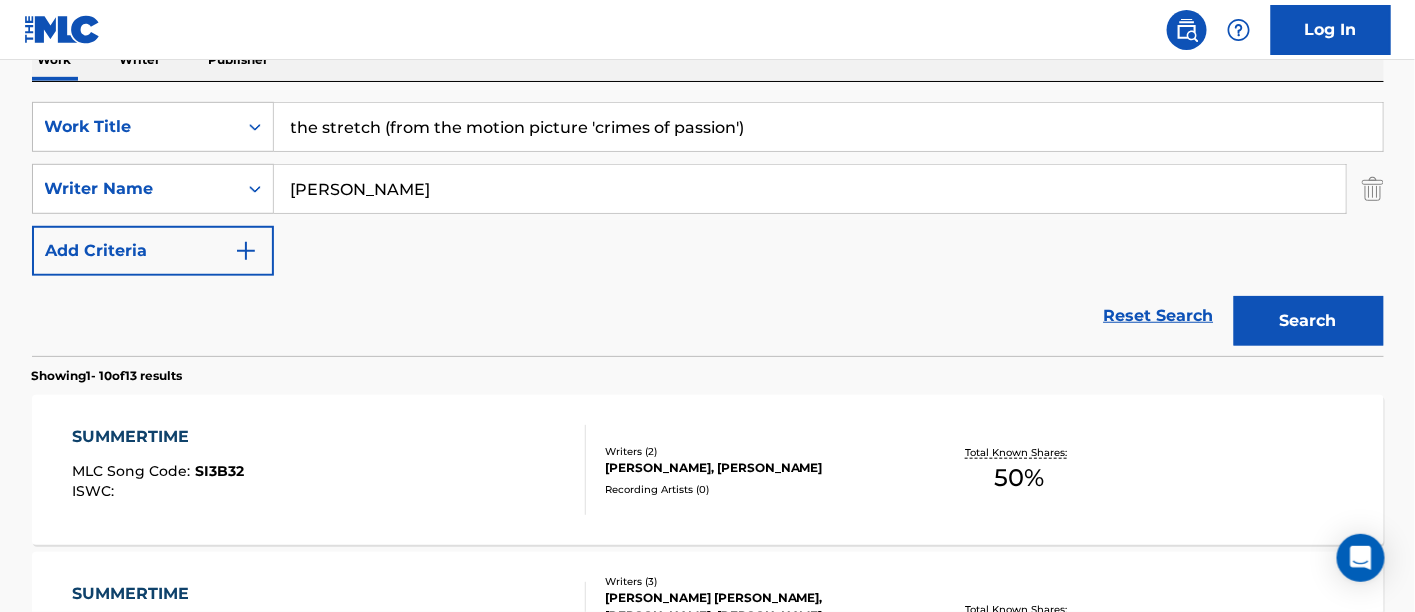 click on "the stretch (from the motion picture 'crimes of passion')" at bounding box center (828, 127) 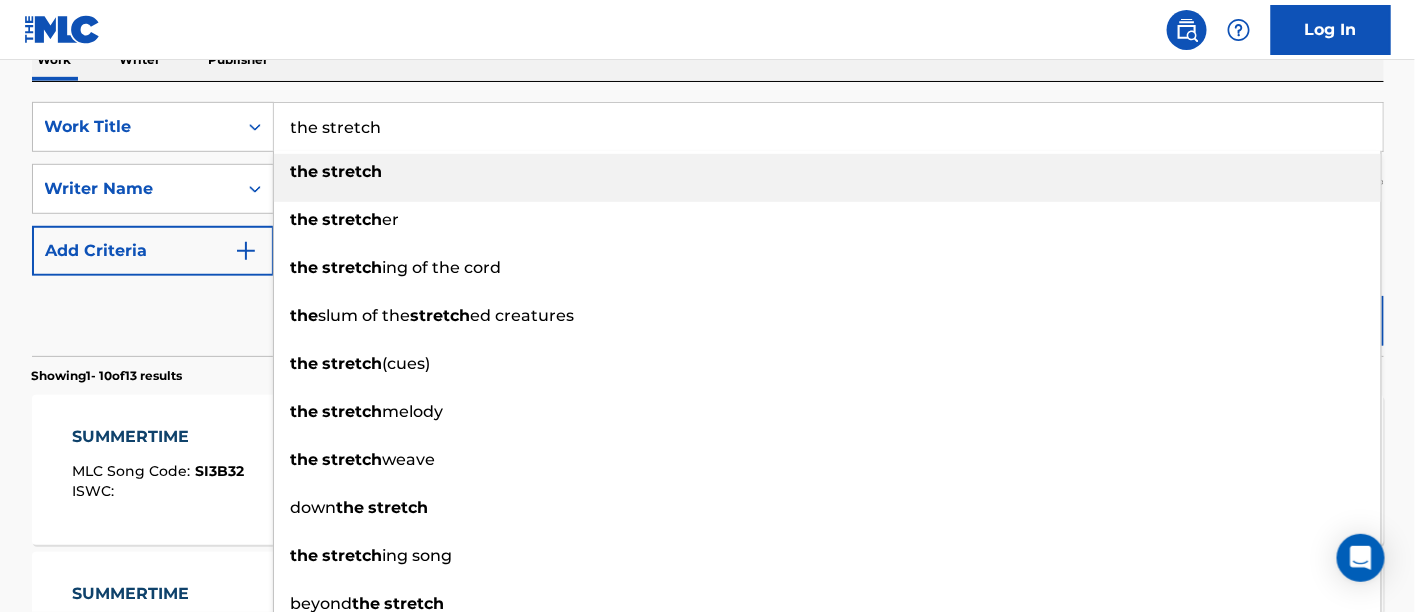 type on "the stretch" 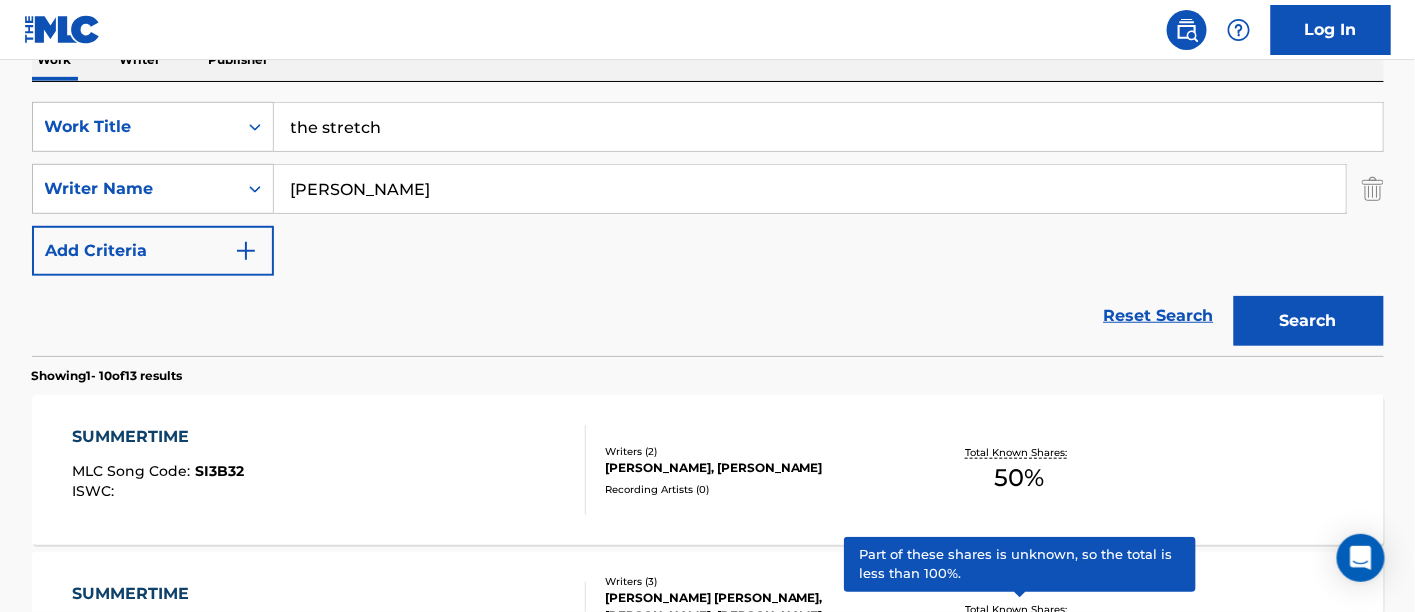 click on "Reset Search Search" at bounding box center (708, 316) 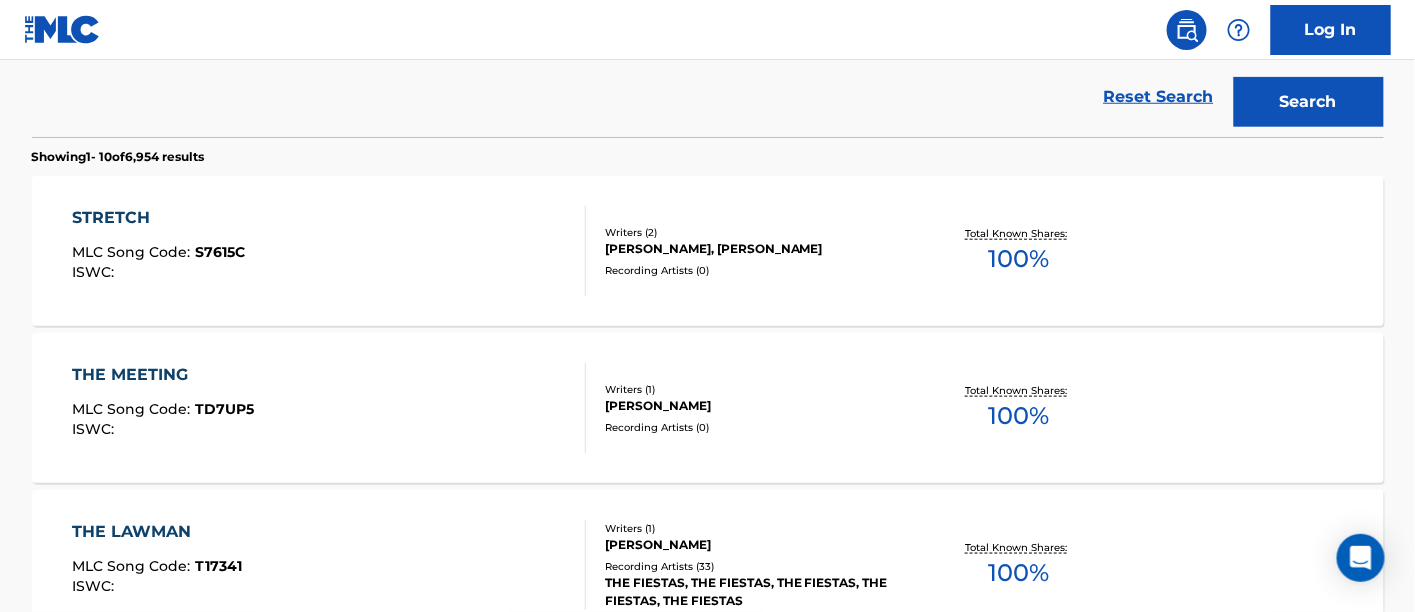 scroll, scrollTop: 565, scrollLeft: 0, axis: vertical 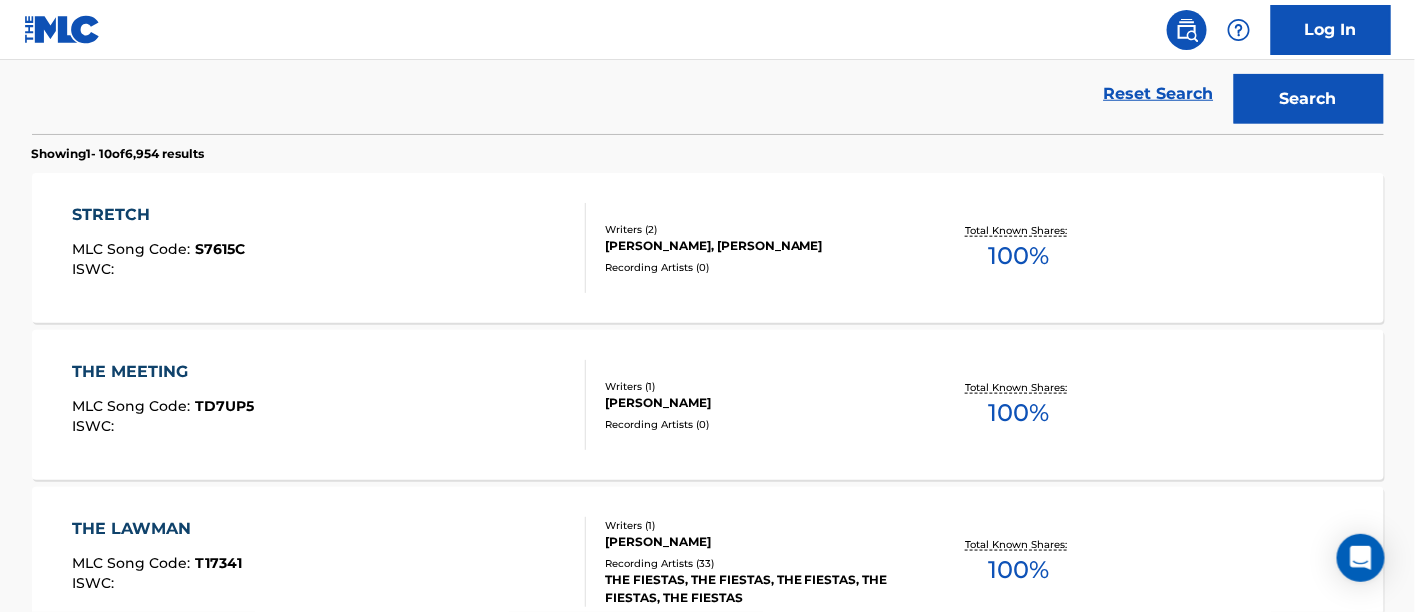 click on "STRETCH MLC Song Code : S7615C ISWC :" at bounding box center [329, 248] 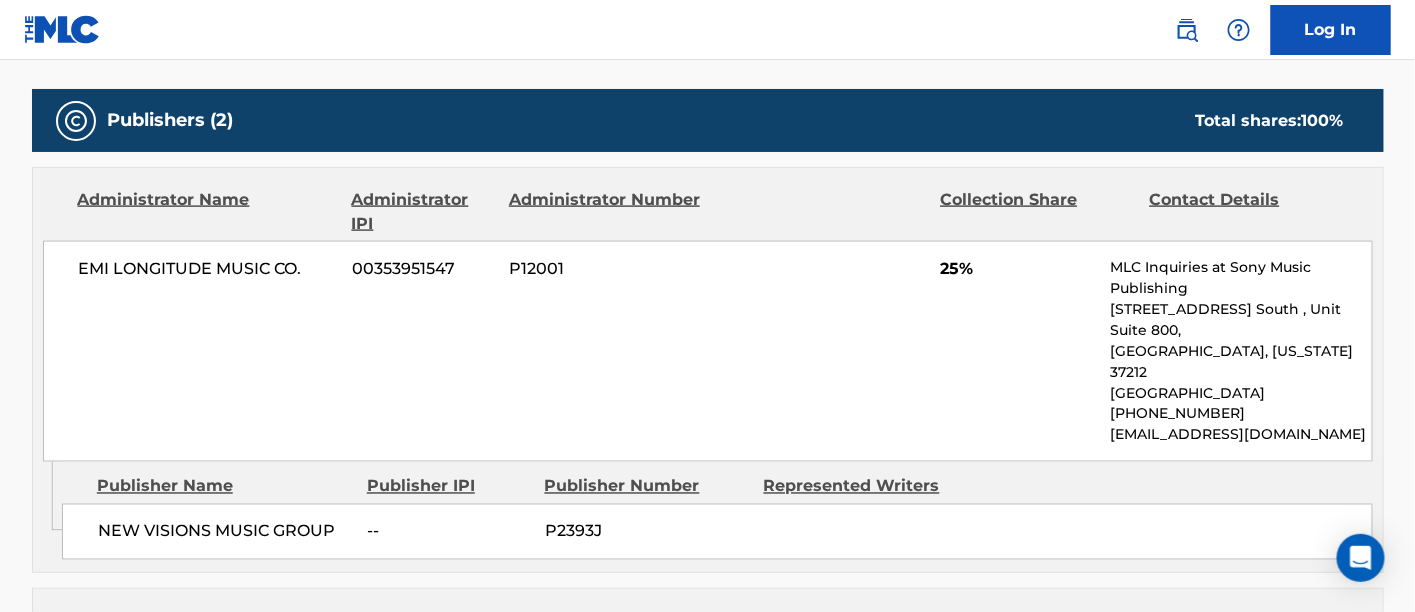 scroll, scrollTop: 854, scrollLeft: 0, axis: vertical 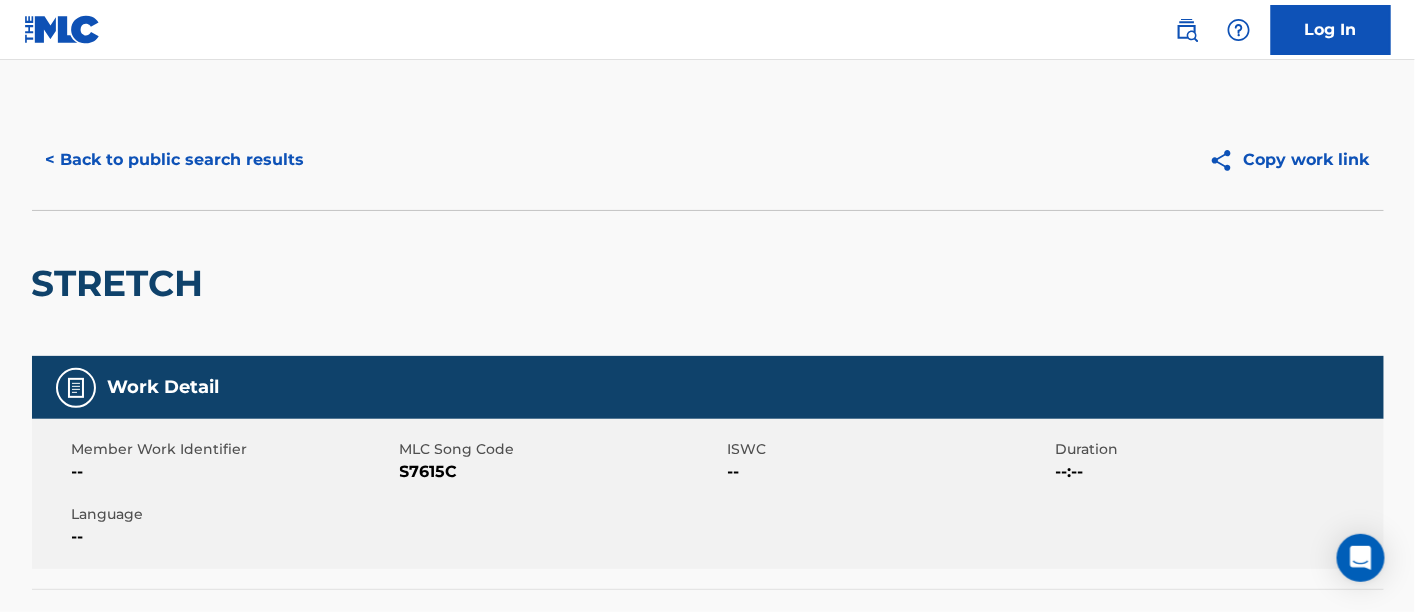 click on "< Back to public search results" at bounding box center [175, 160] 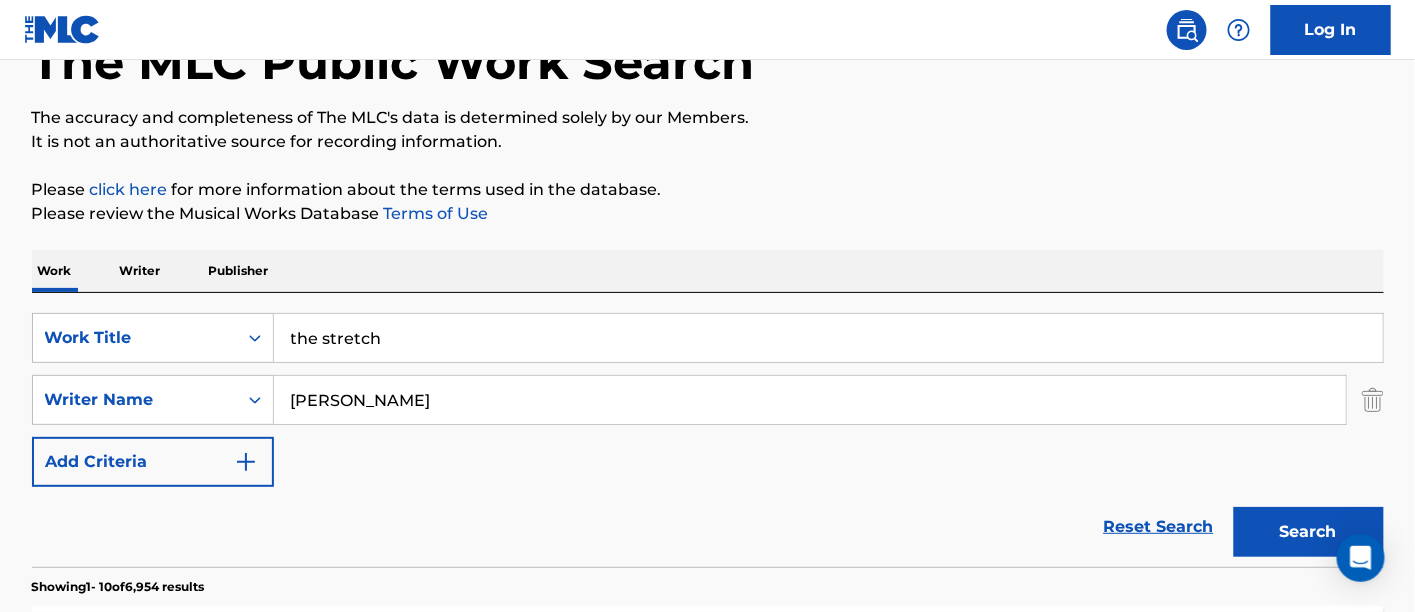 scroll, scrollTop: 0, scrollLeft: 0, axis: both 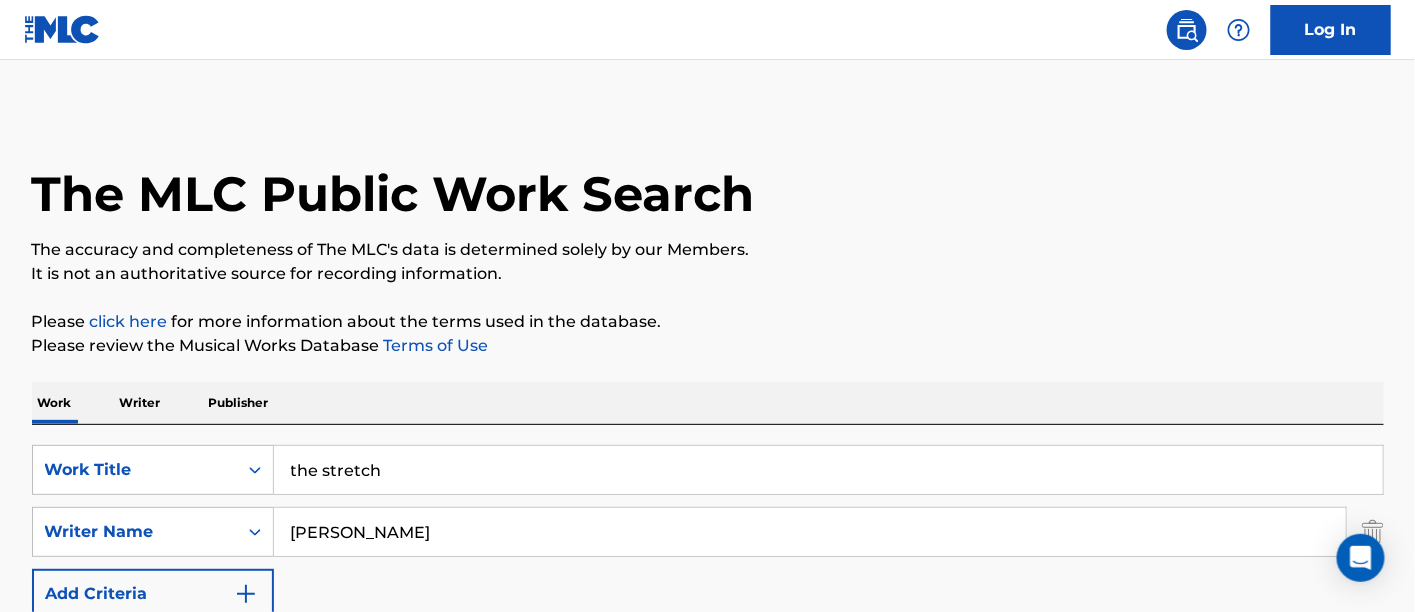 click on "the stretch" at bounding box center [828, 470] 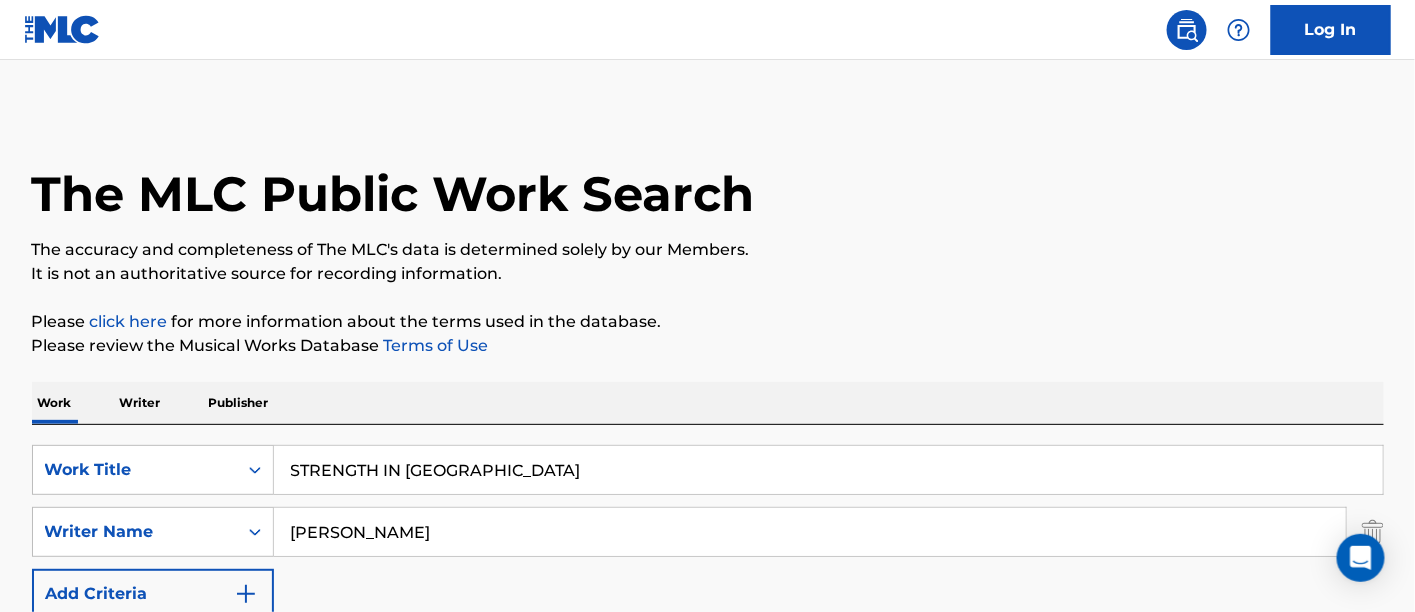 scroll, scrollTop: 222, scrollLeft: 0, axis: vertical 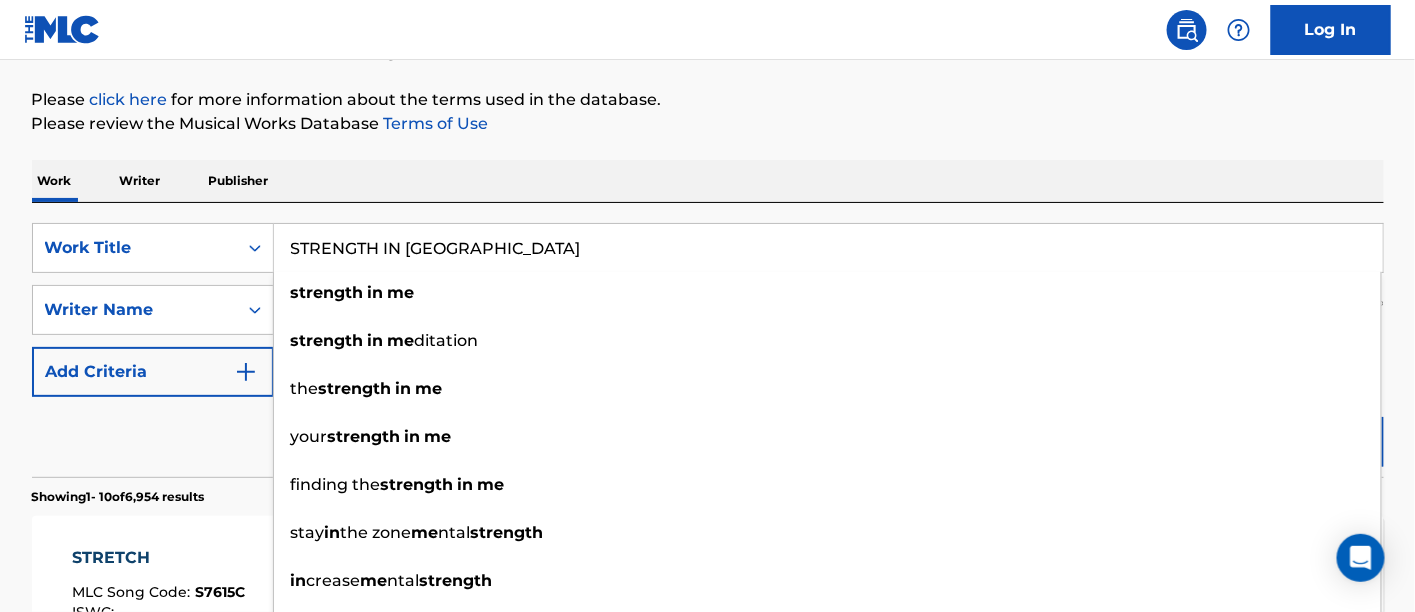 type on "STRENGTH IN [GEOGRAPHIC_DATA]" 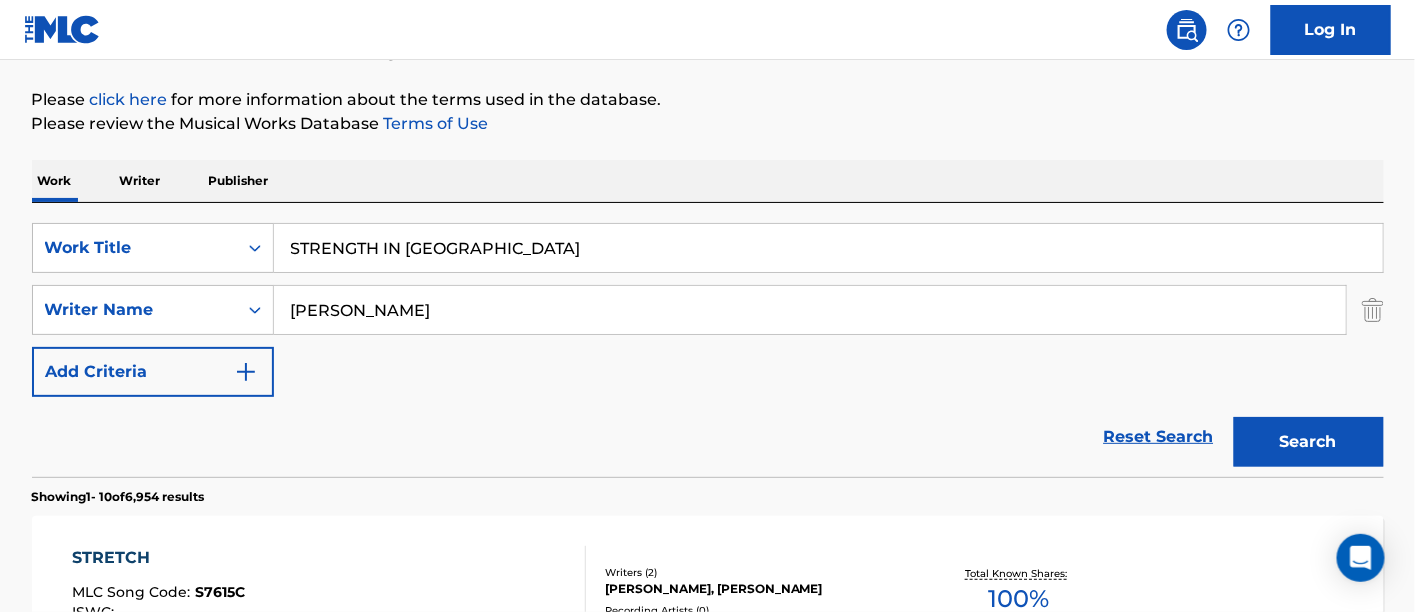 click on "Search" at bounding box center [1309, 442] 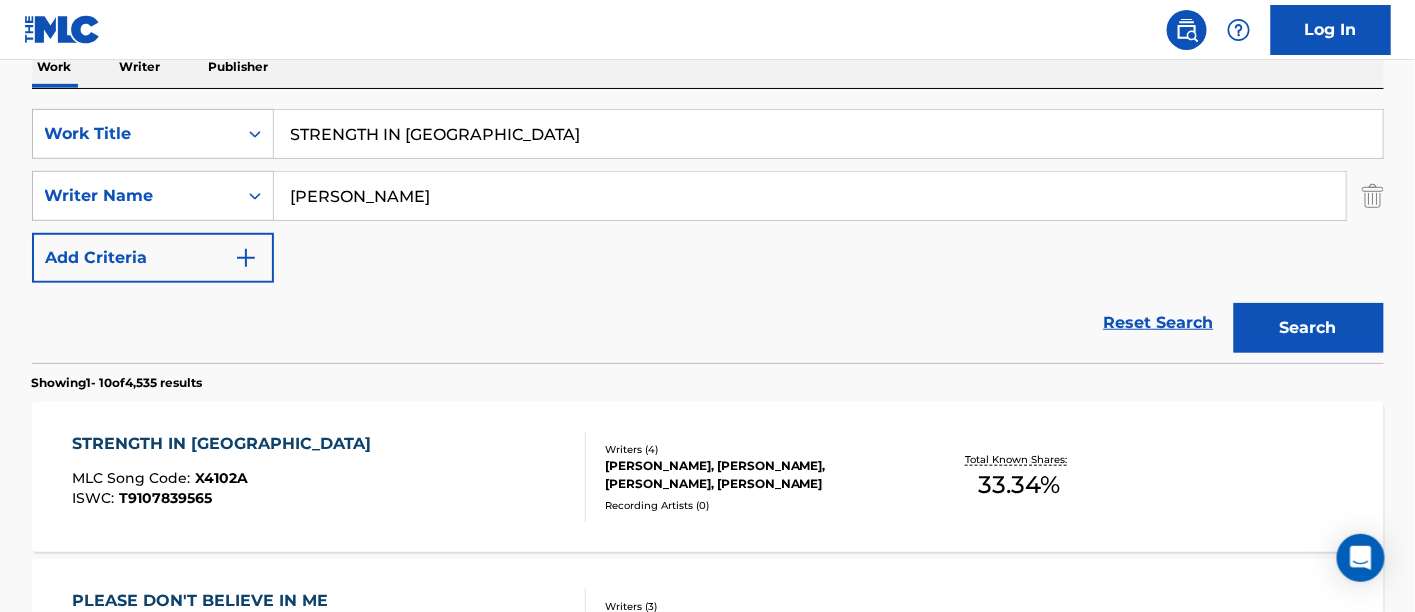 scroll, scrollTop: 444, scrollLeft: 0, axis: vertical 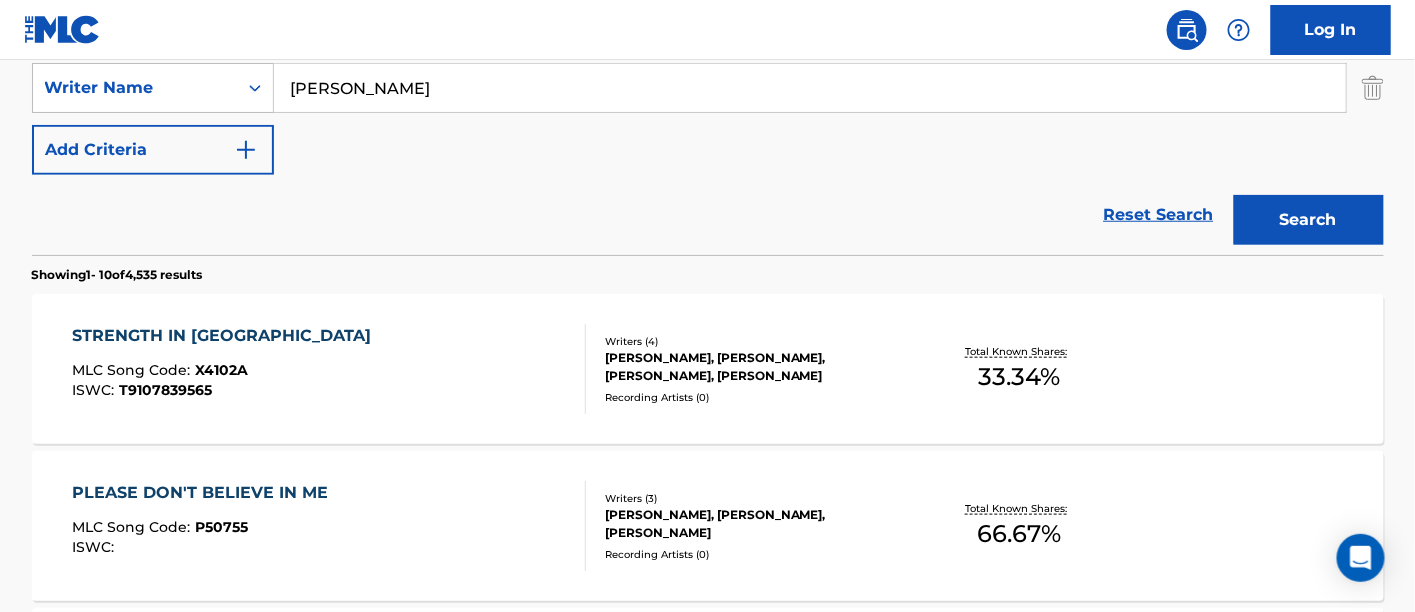 click on "STRENGTH IN ME MLC Song Code : X4102A ISWC : T9107839565" at bounding box center (329, 369) 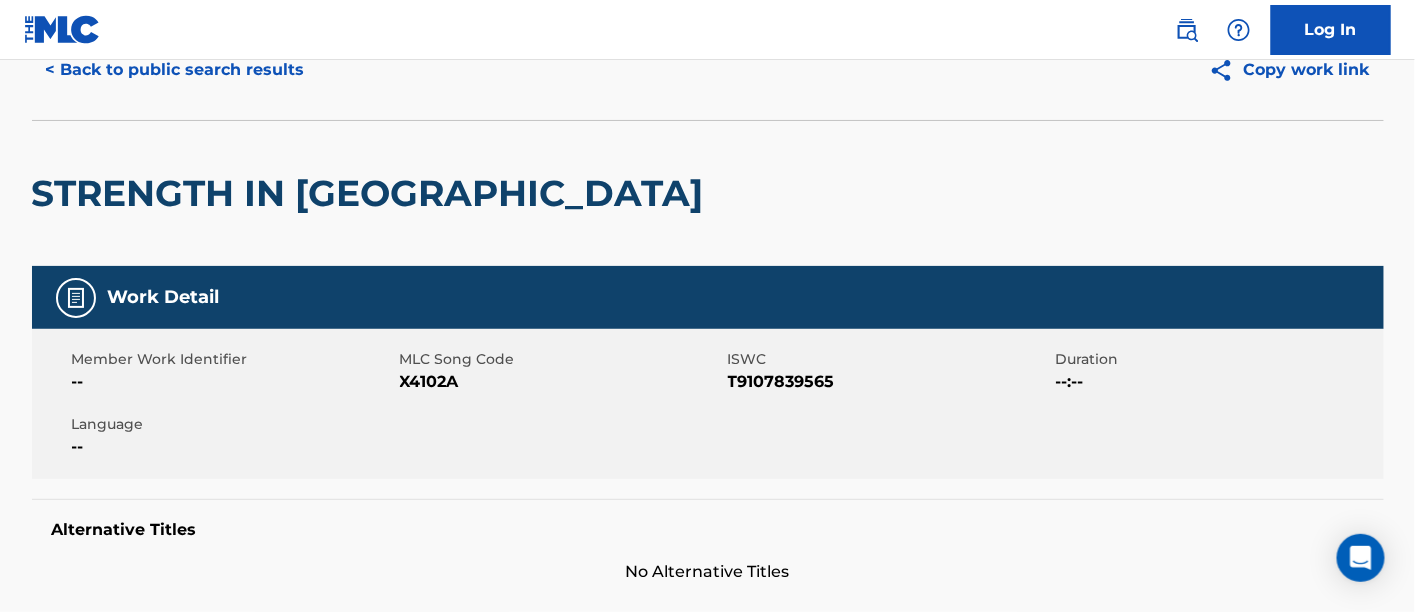 scroll, scrollTop: 0, scrollLeft: 0, axis: both 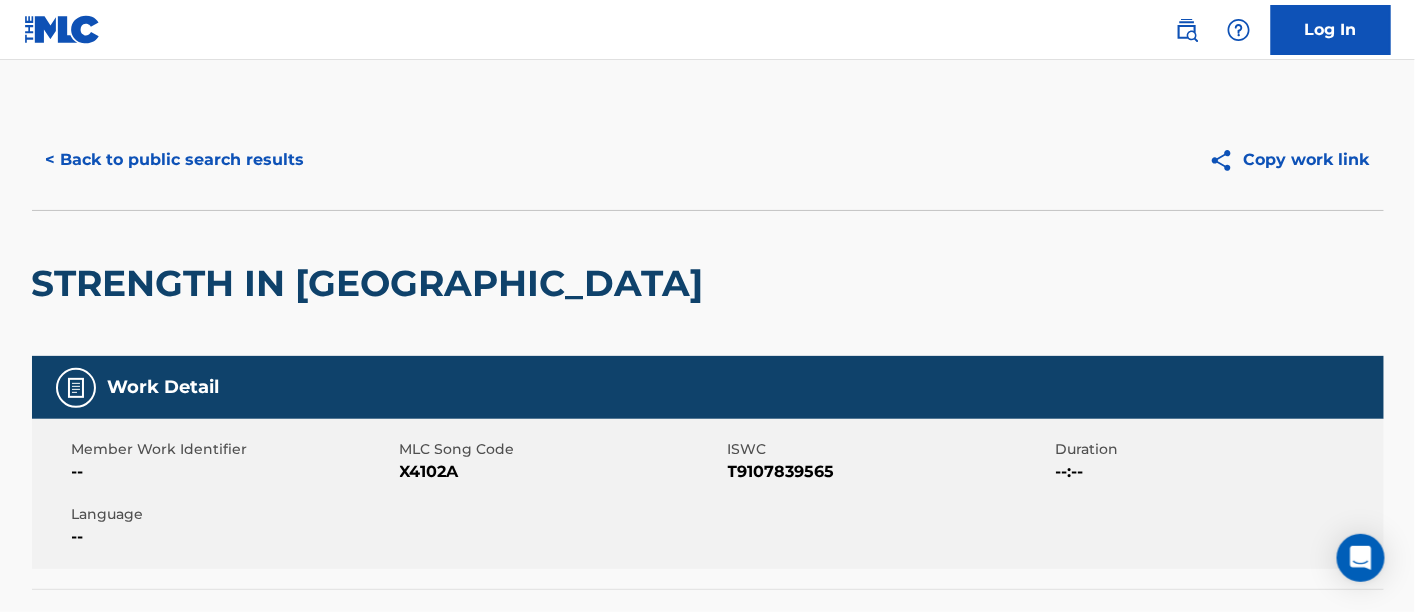 click on "< Back to public search results" at bounding box center (175, 160) 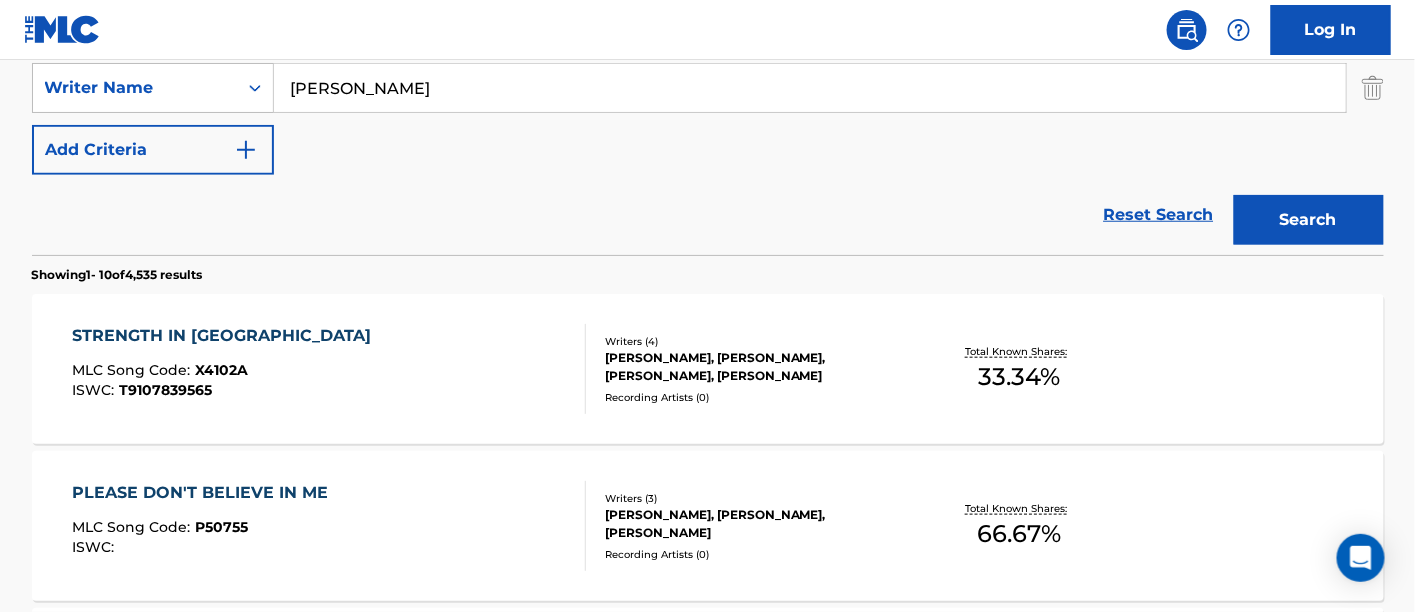 scroll, scrollTop: 0, scrollLeft: 0, axis: both 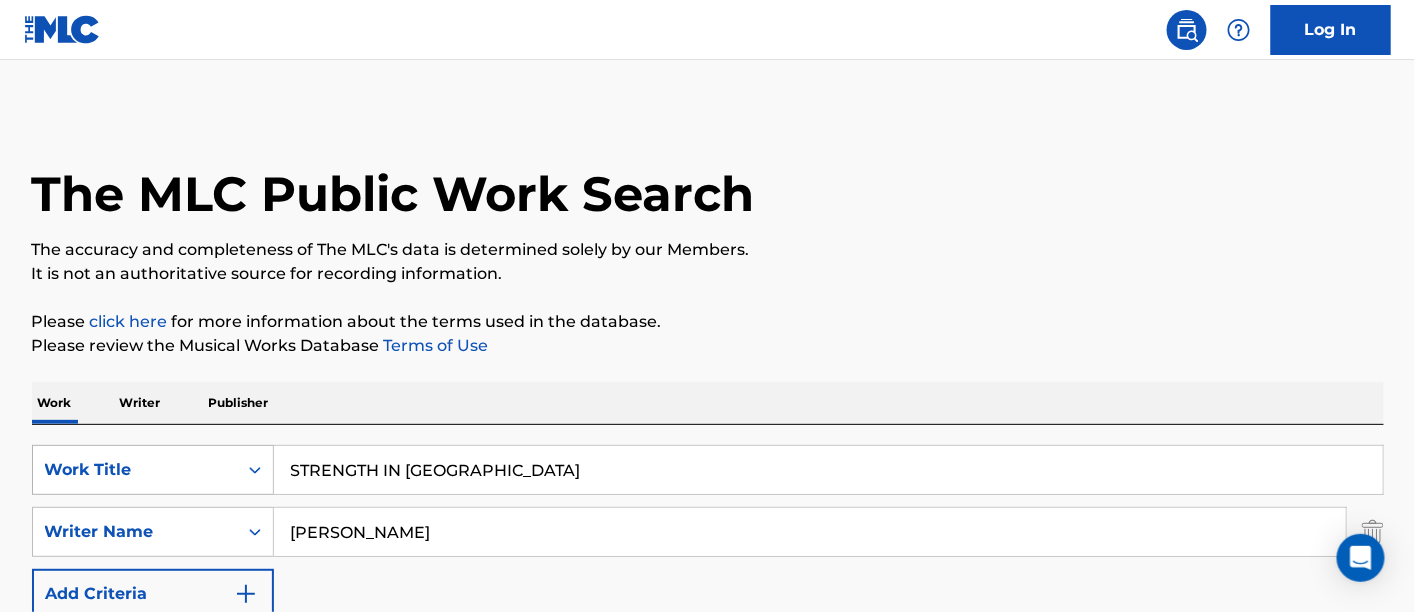 drag, startPoint x: 184, startPoint y: 468, endPoint x: 120, endPoint y: 477, distance: 64.629715 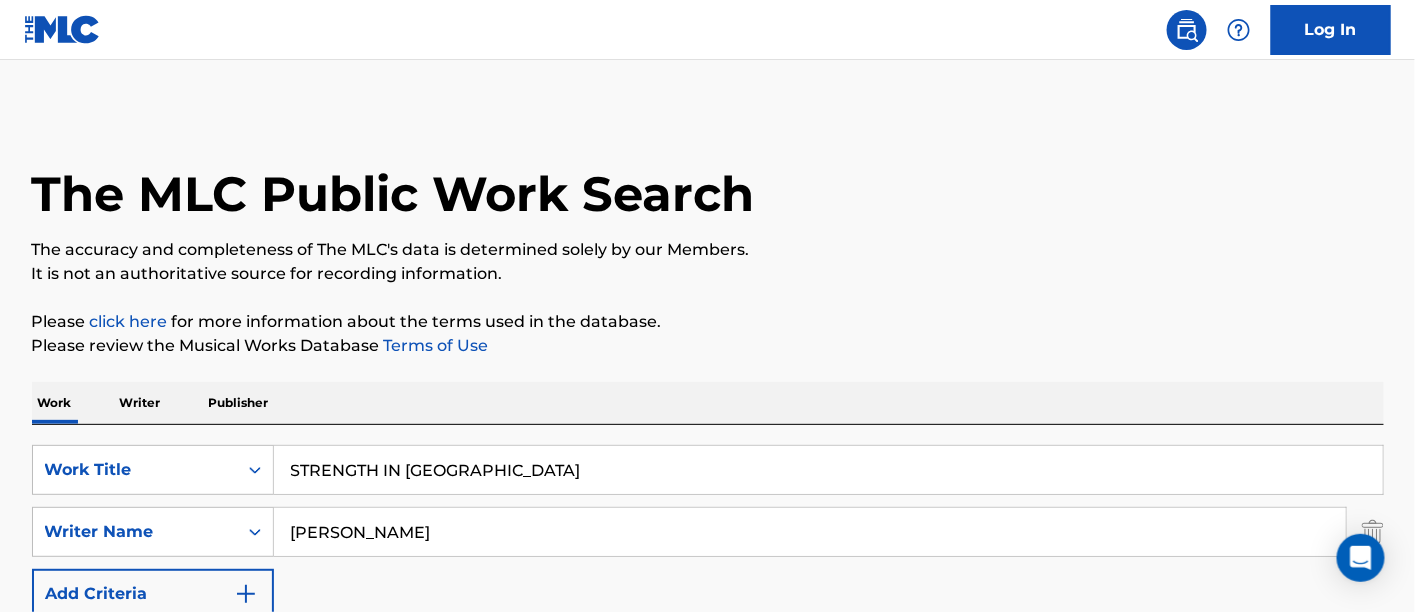 paste 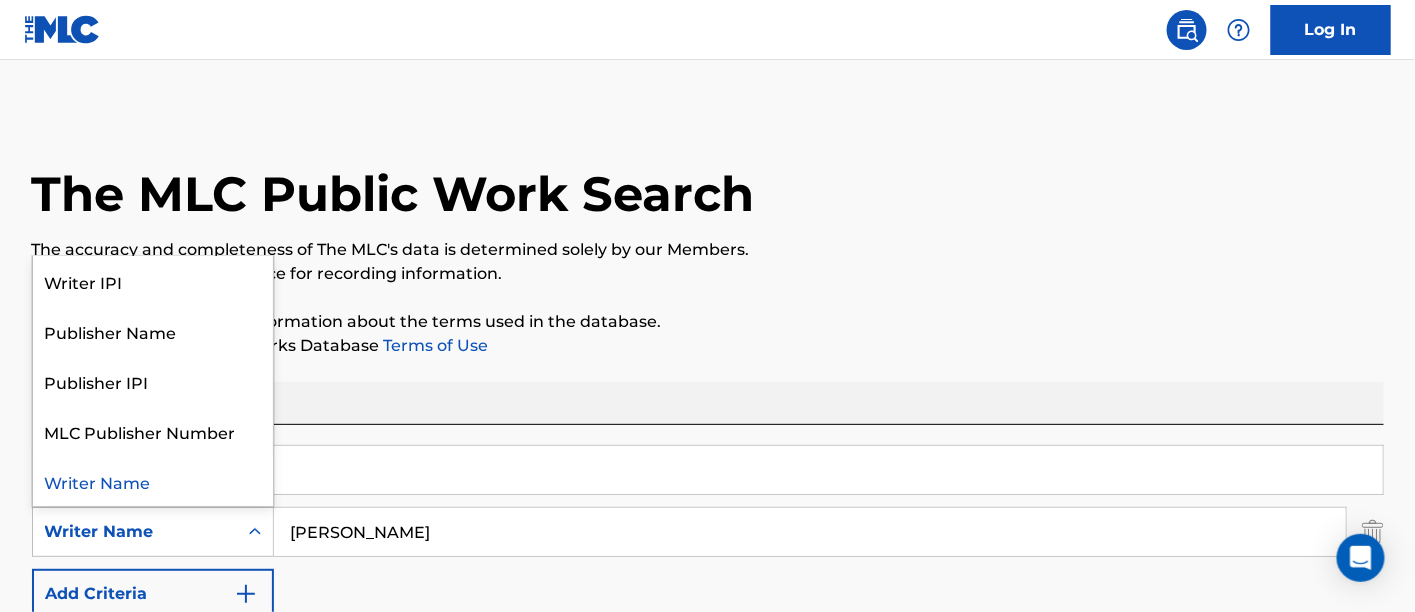drag, startPoint x: 174, startPoint y: 530, endPoint x: 964, endPoint y: 578, distance: 791.4569 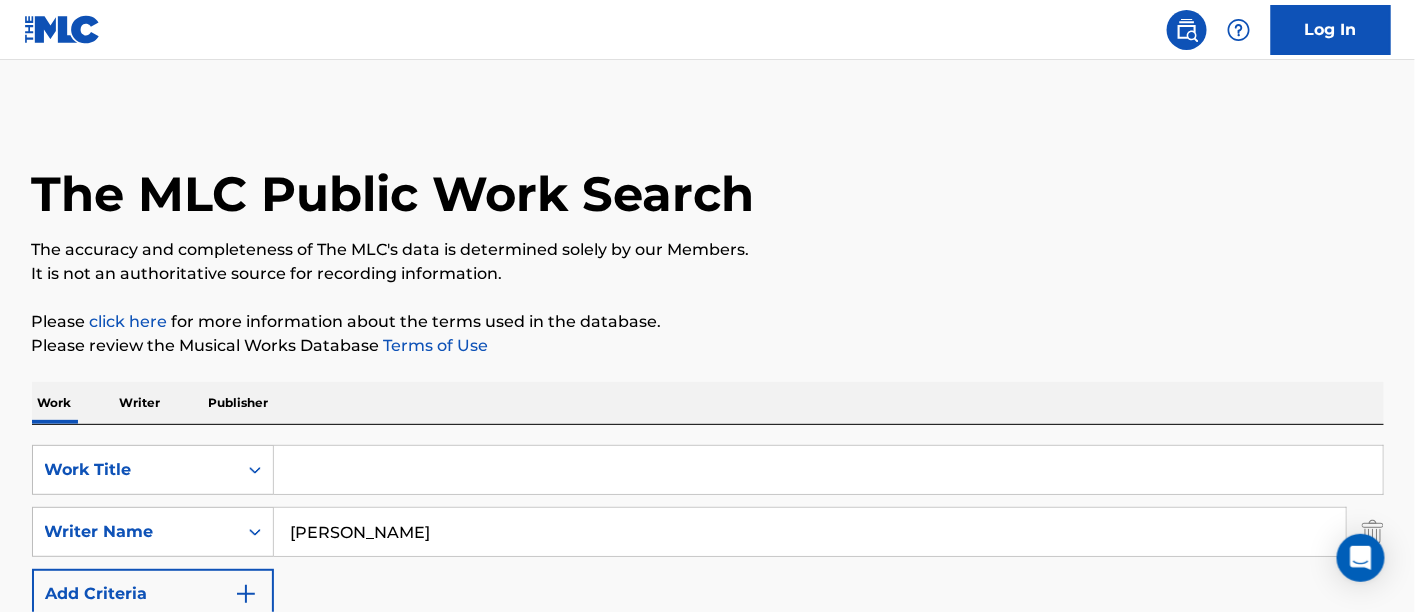 click at bounding box center (828, 470) 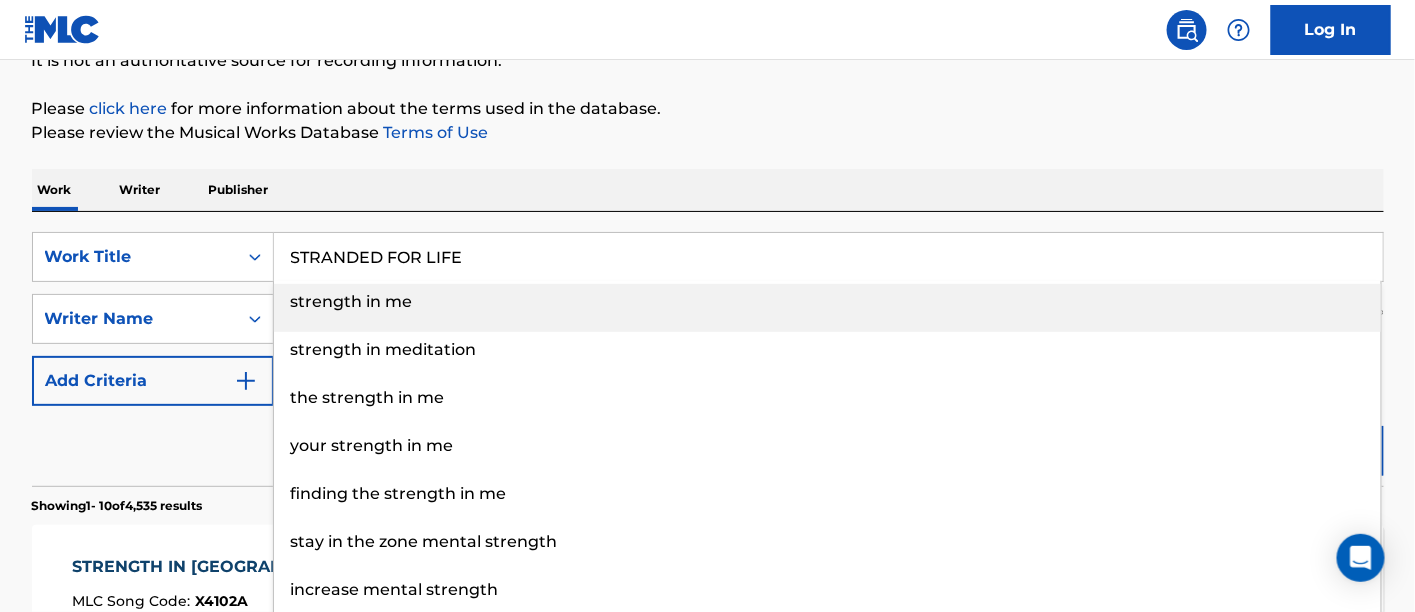scroll, scrollTop: 222, scrollLeft: 0, axis: vertical 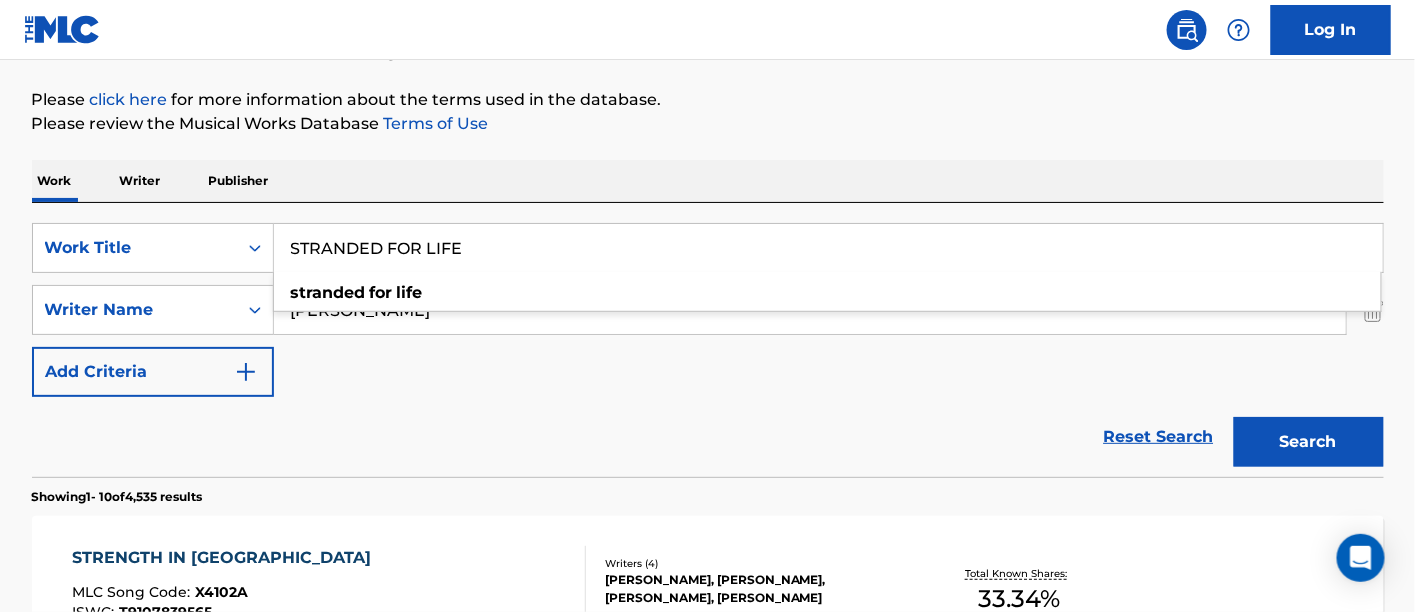 type on "STRANDED FOR LIFE" 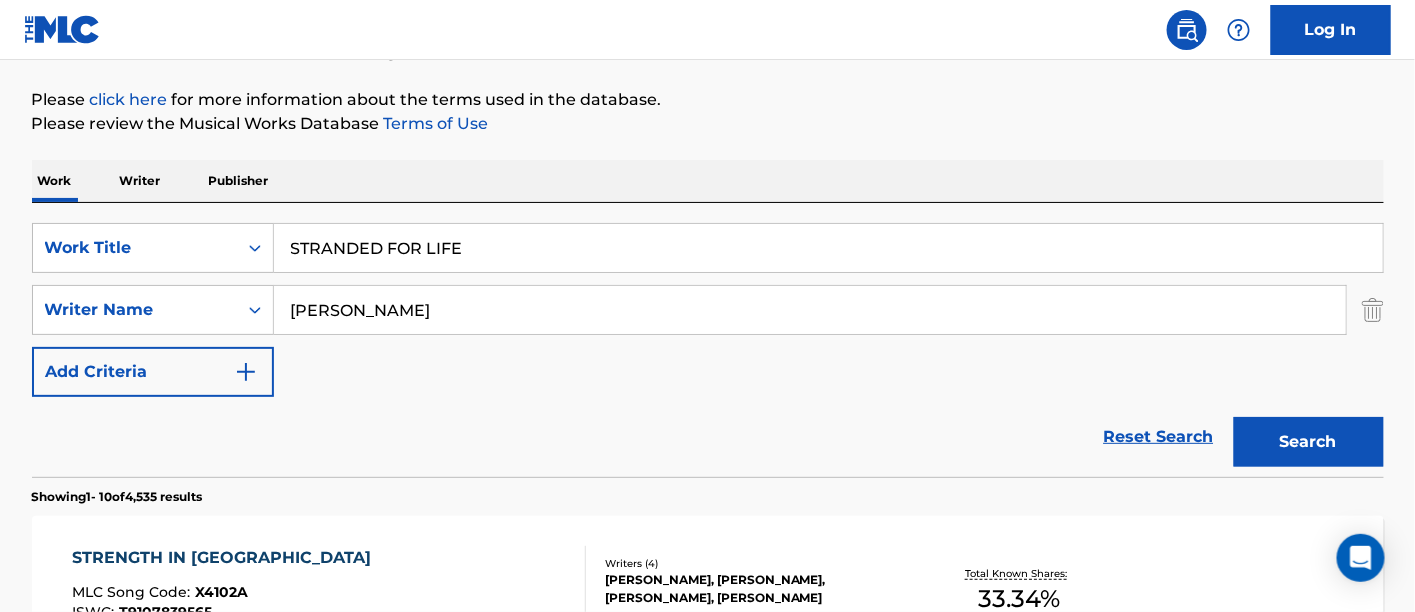 click on "Search" at bounding box center (1309, 442) 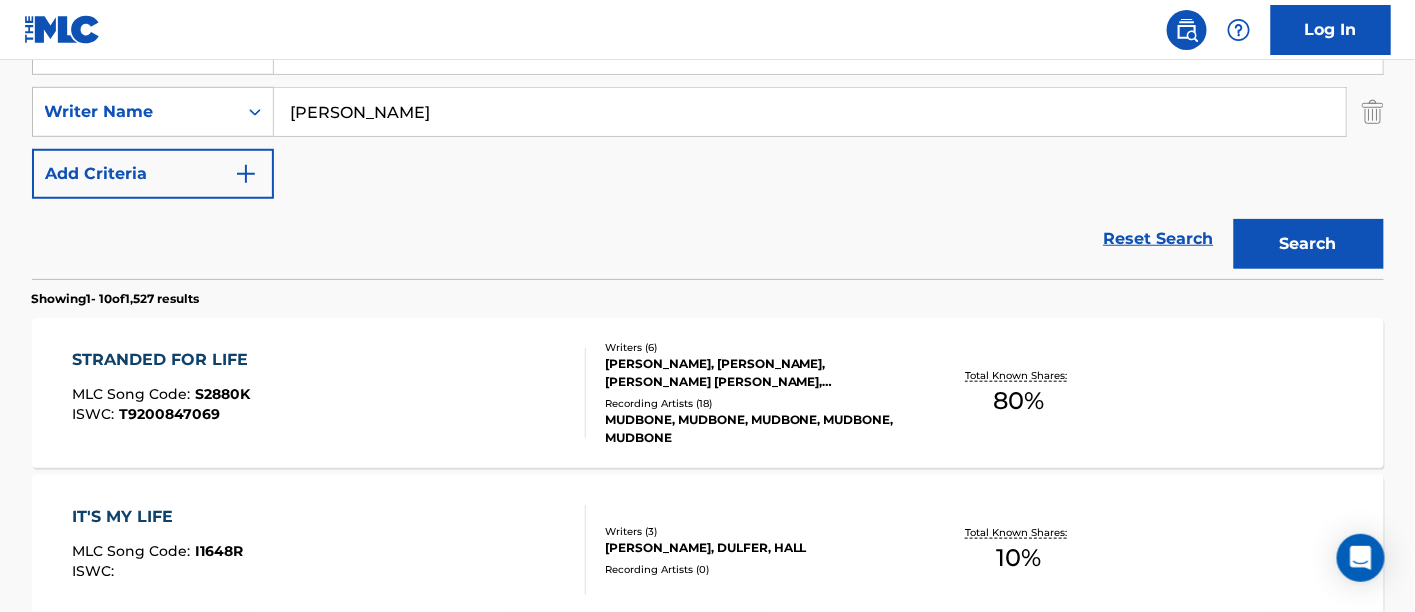 scroll, scrollTop: 555, scrollLeft: 0, axis: vertical 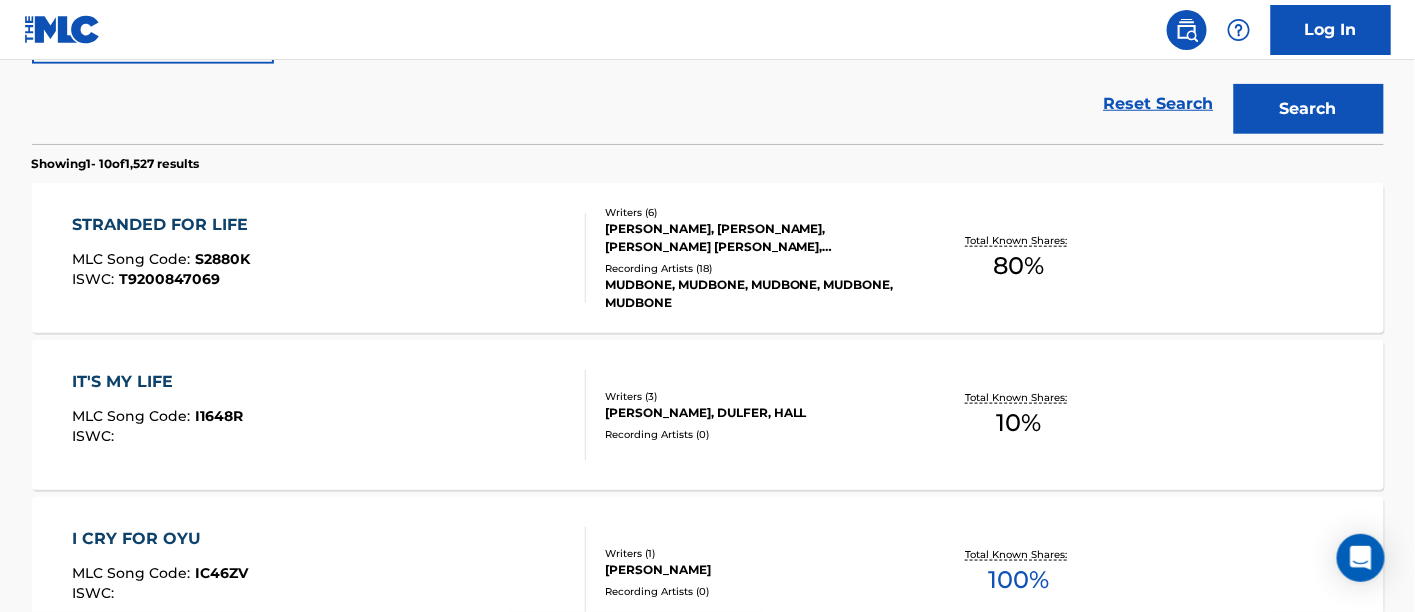 click on "STRANDED FOR LIFE MLC Song Code : S2880K ISWC : T9200847069" at bounding box center [329, 258] 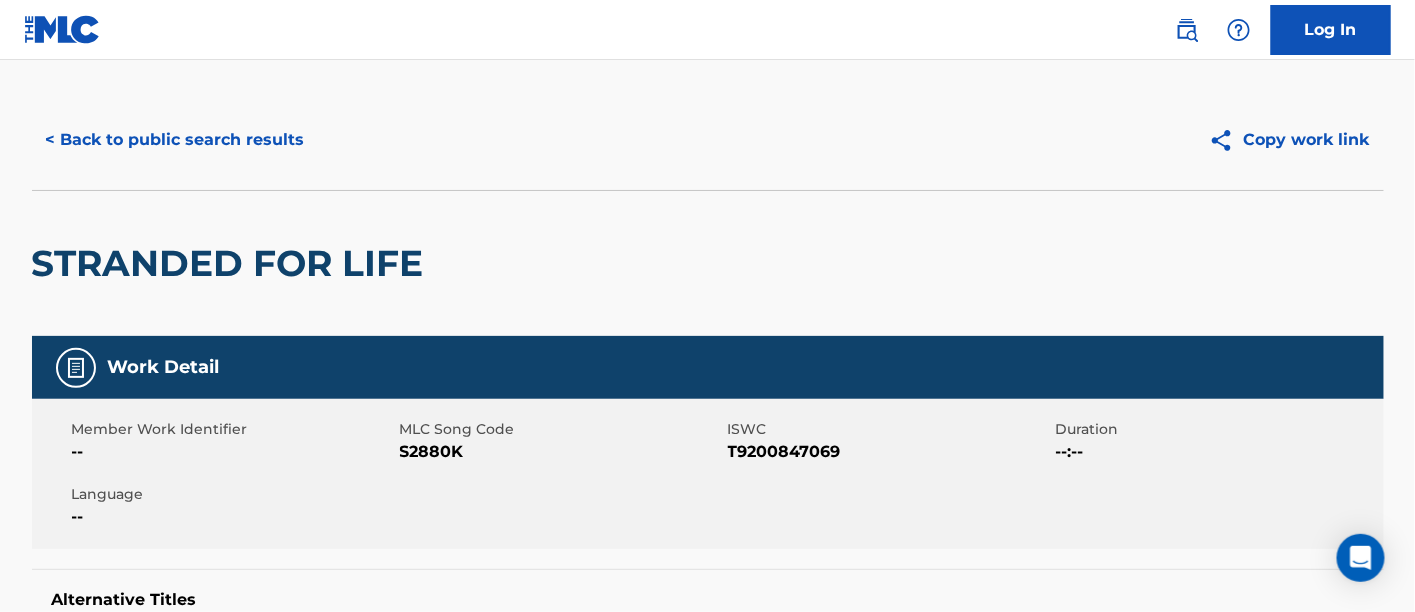 scroll, scrollTop: 0, scrollLeft: 0, axis: both 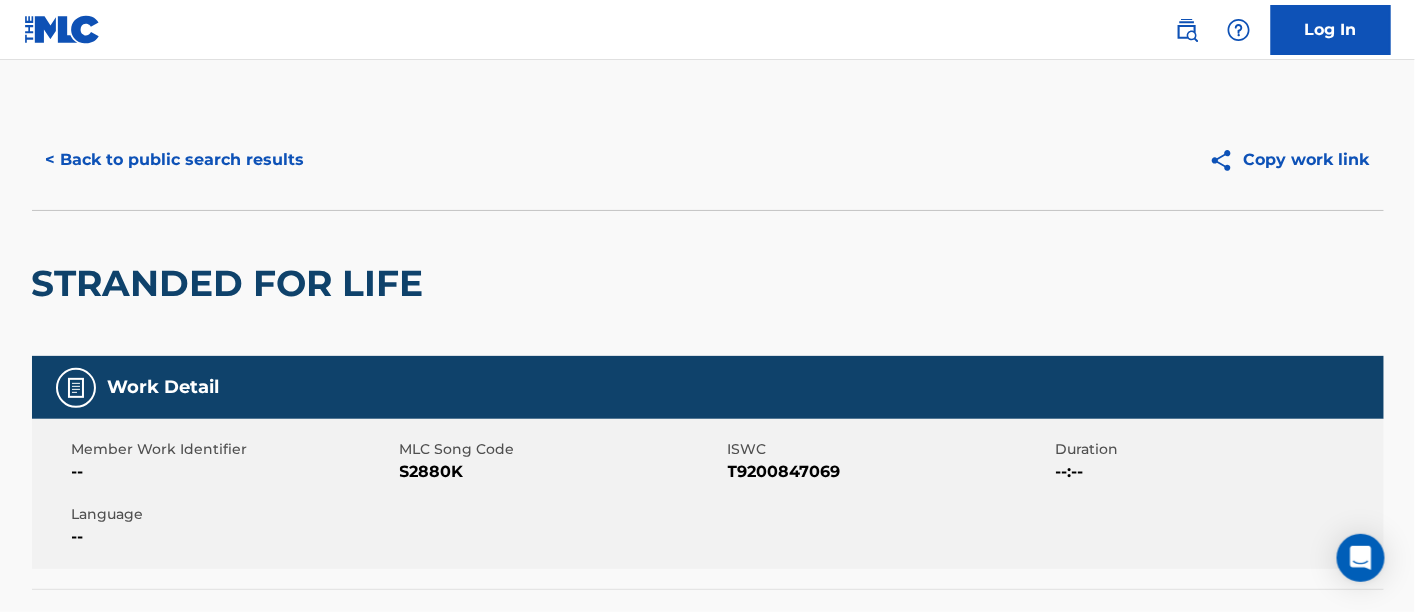click on "< Back to public search results" at bounding box center [175, 160] 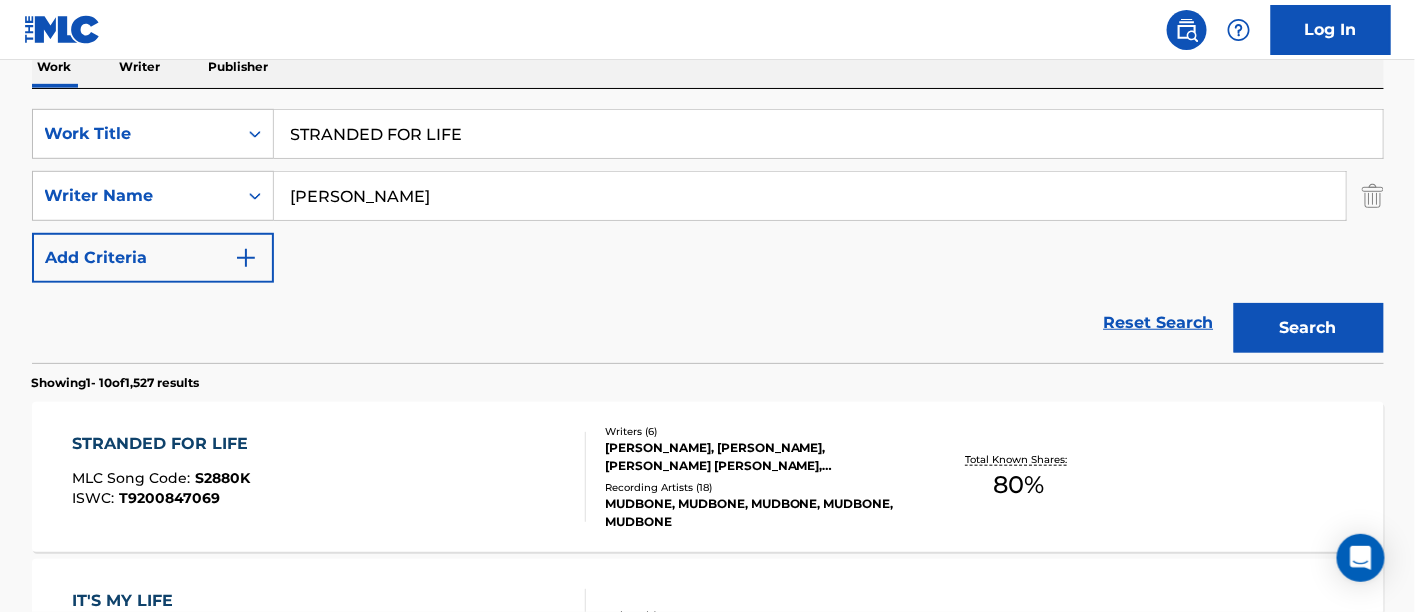 scroll, scrollTop: 2, scrollLeft: 0, axis: vertical 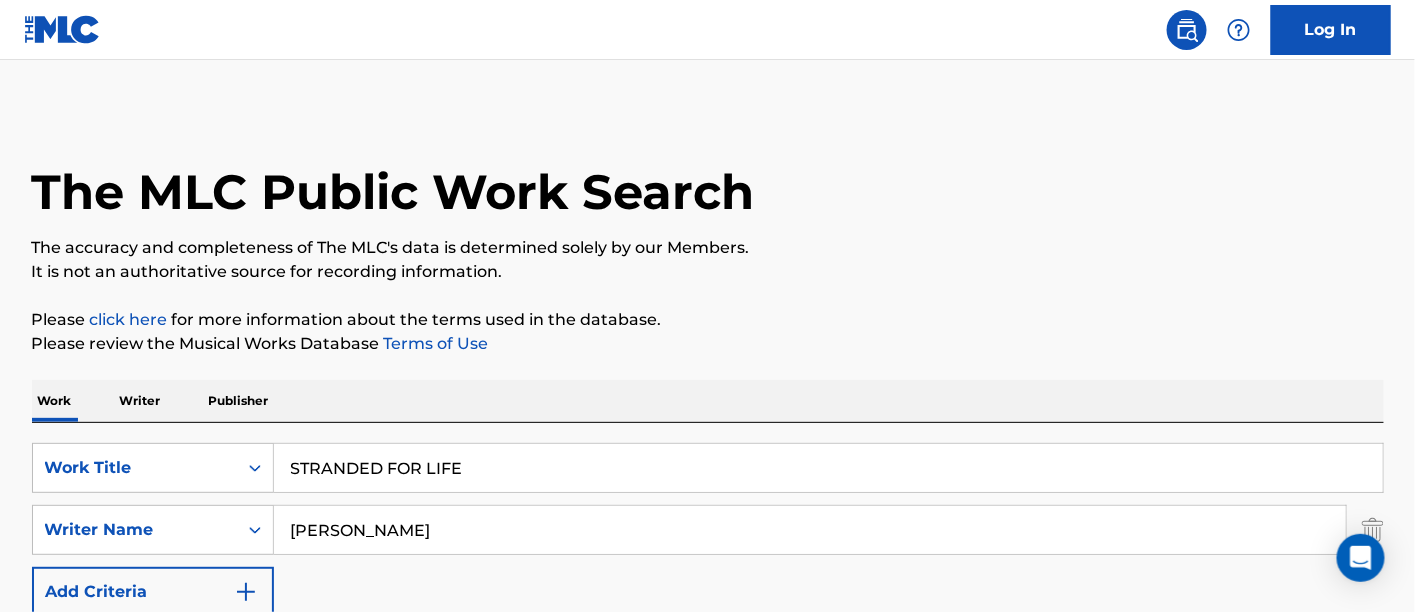 click on "STRANDED FOR LIFE" at bounding box center [828, 468] 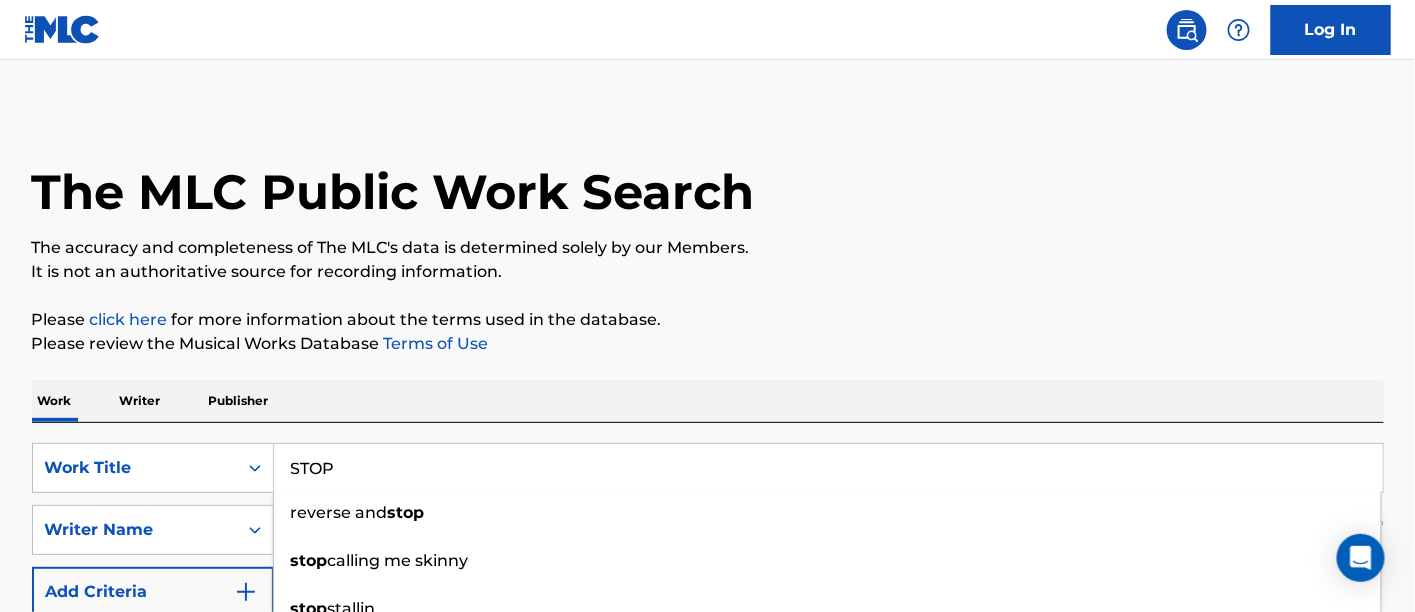 type on "STOP" 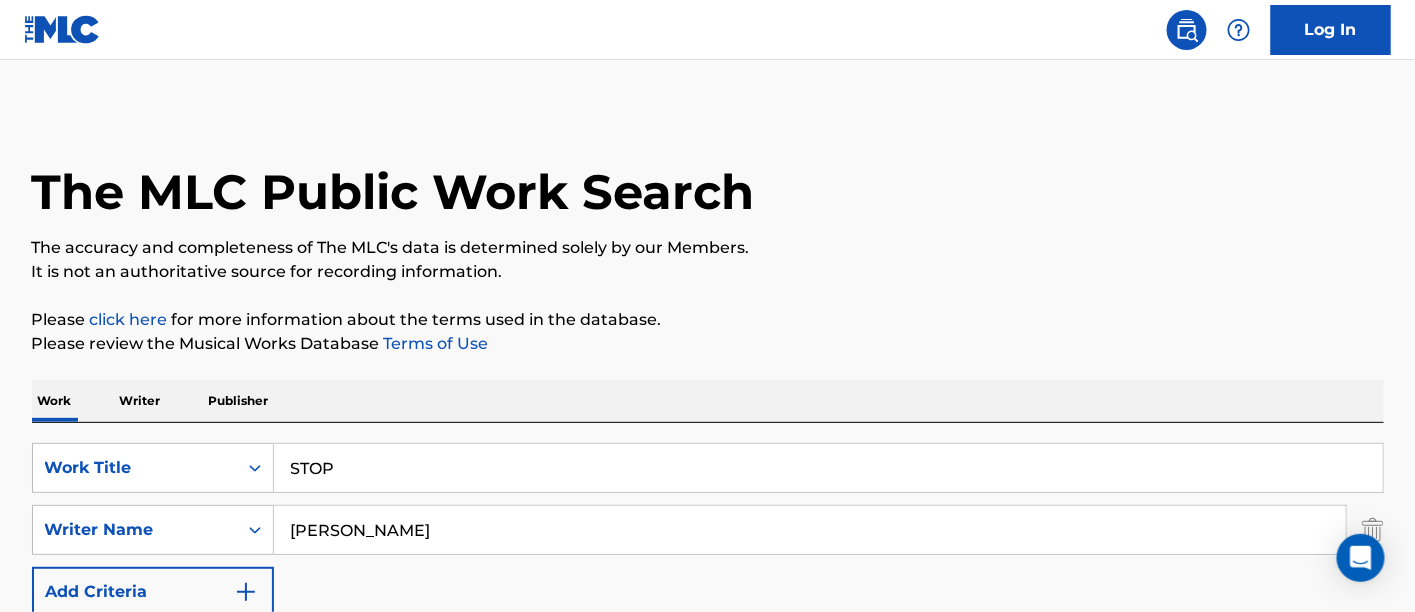click on "Please   click here   for more information about the terms used in the database." at bounding box center [708, 320] 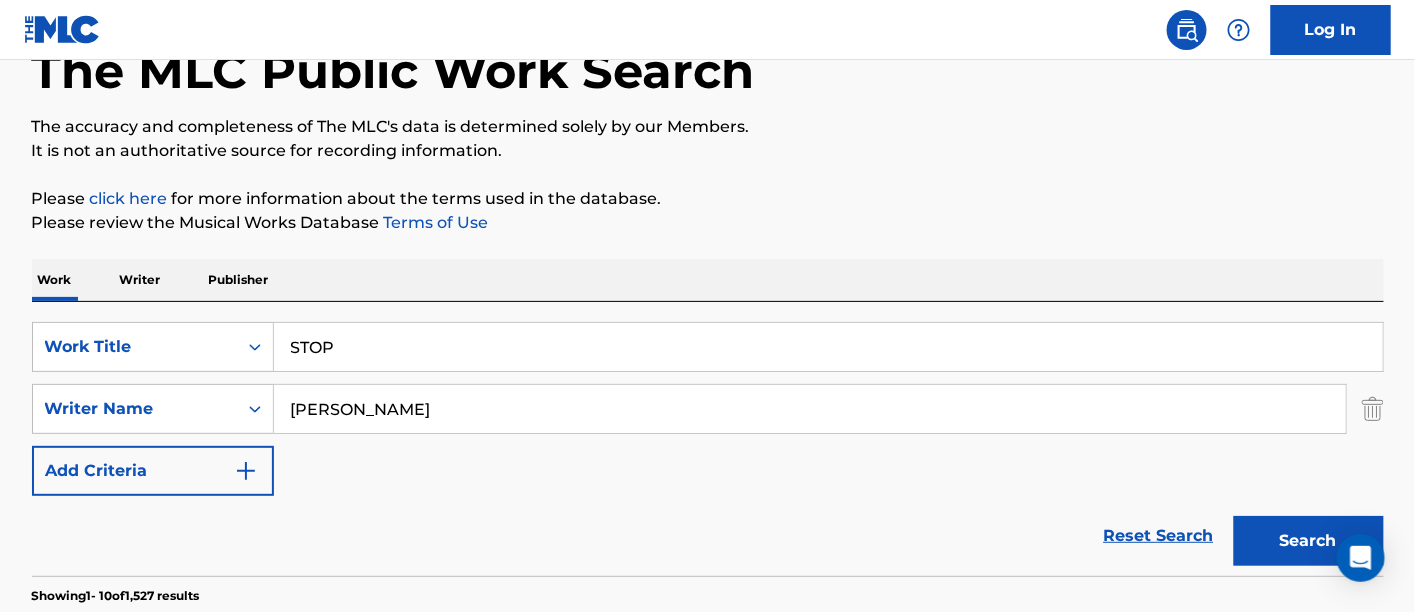 scroll, scrollTop: 225, scrollLeft: 0, axis: vertical 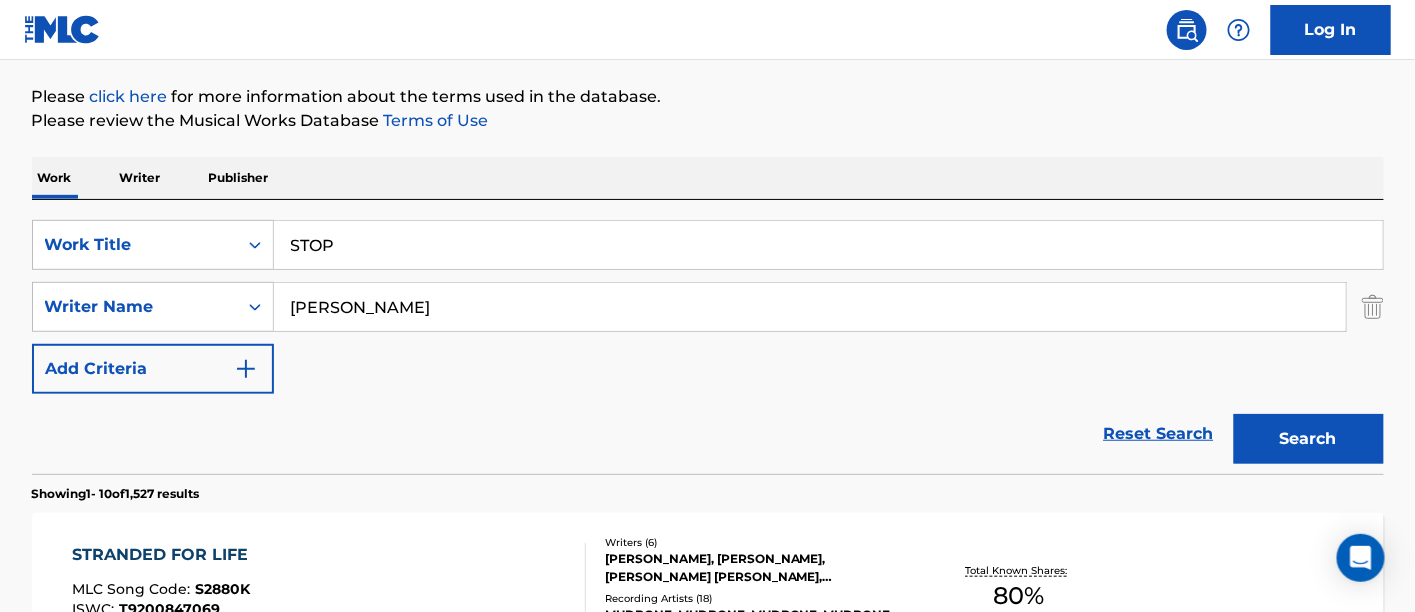 click on "Search" at bounding box center (1309, 439) 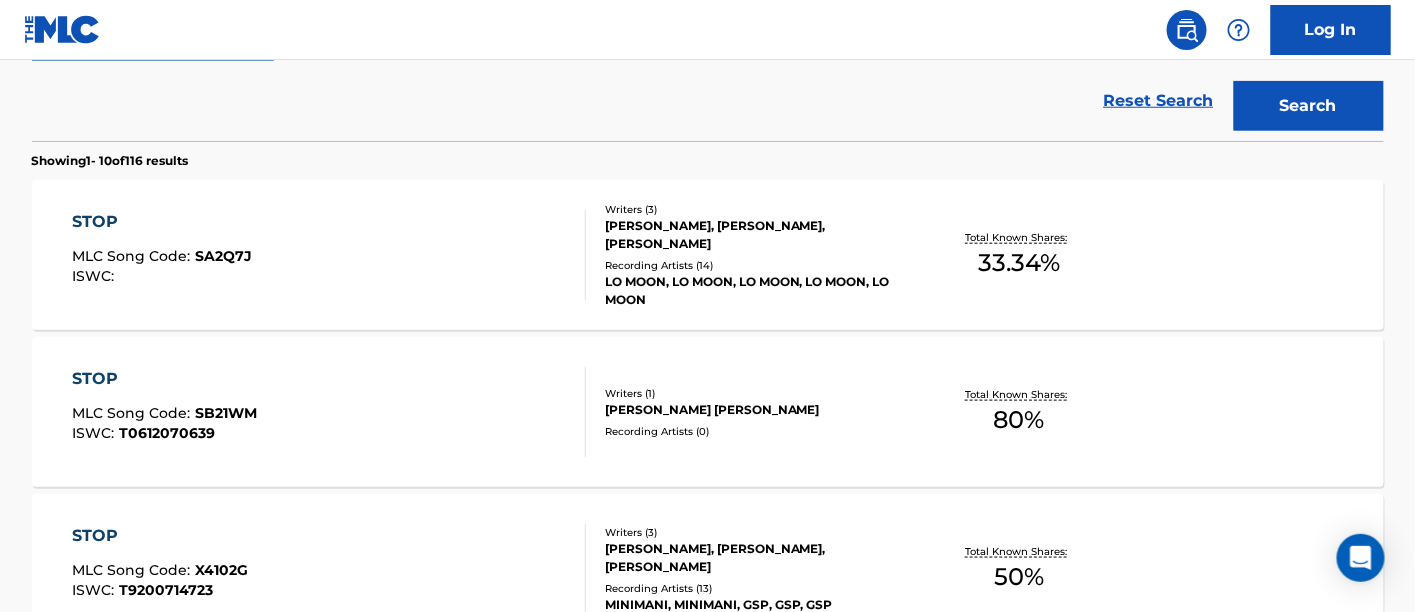 scroll, scrollTop: 669, scrollLeft: 0, axis: vertical 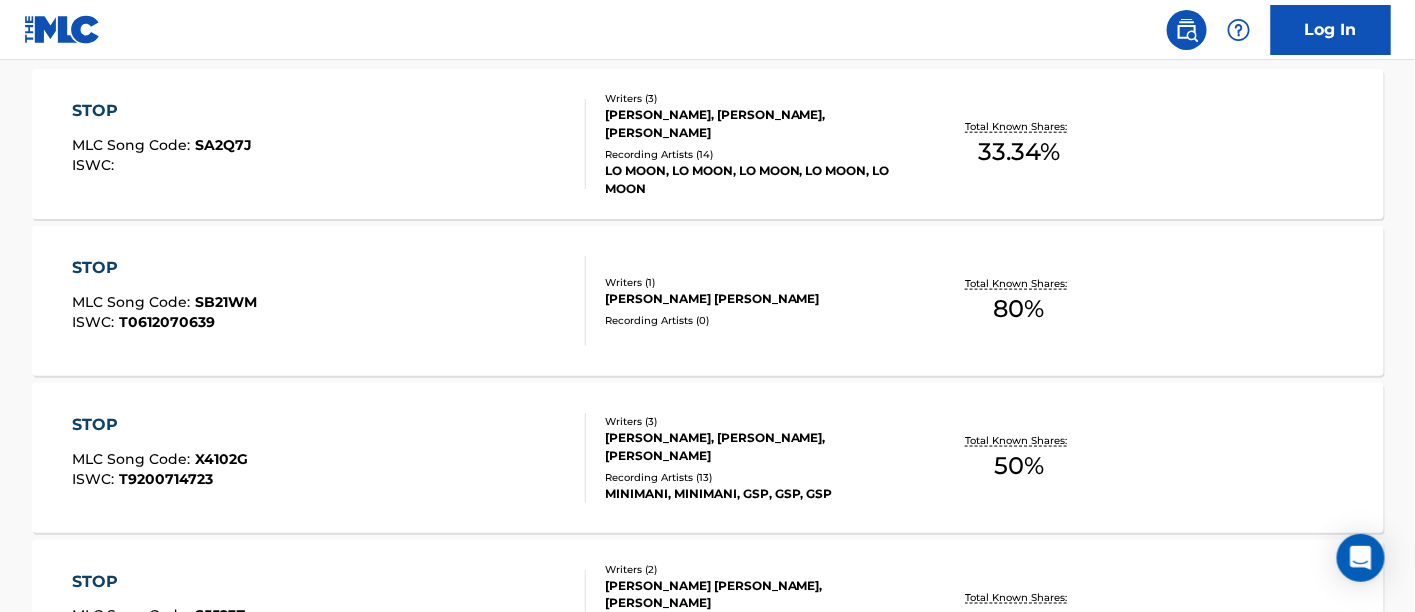 click on "STOP MLC Song Code : X4102G ISWC : T9200714723" at bounding box center (329, 458) 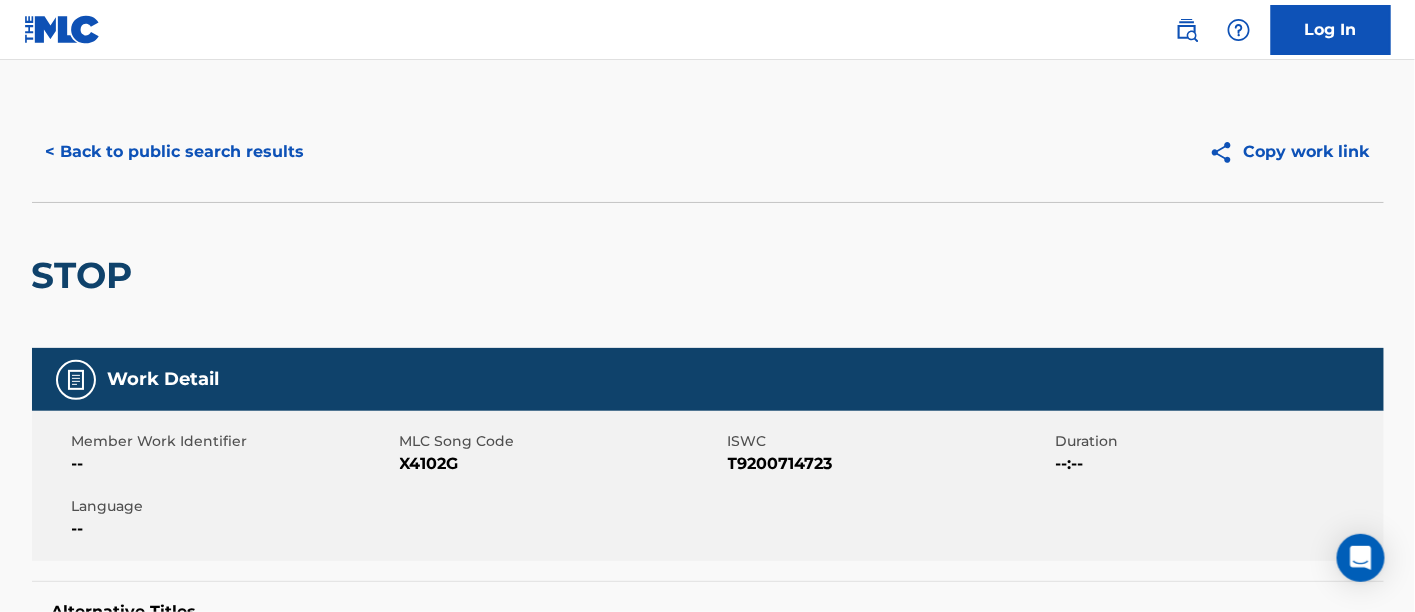 scroll, scrollTop: 0, scrollLeft: 0, axis: both 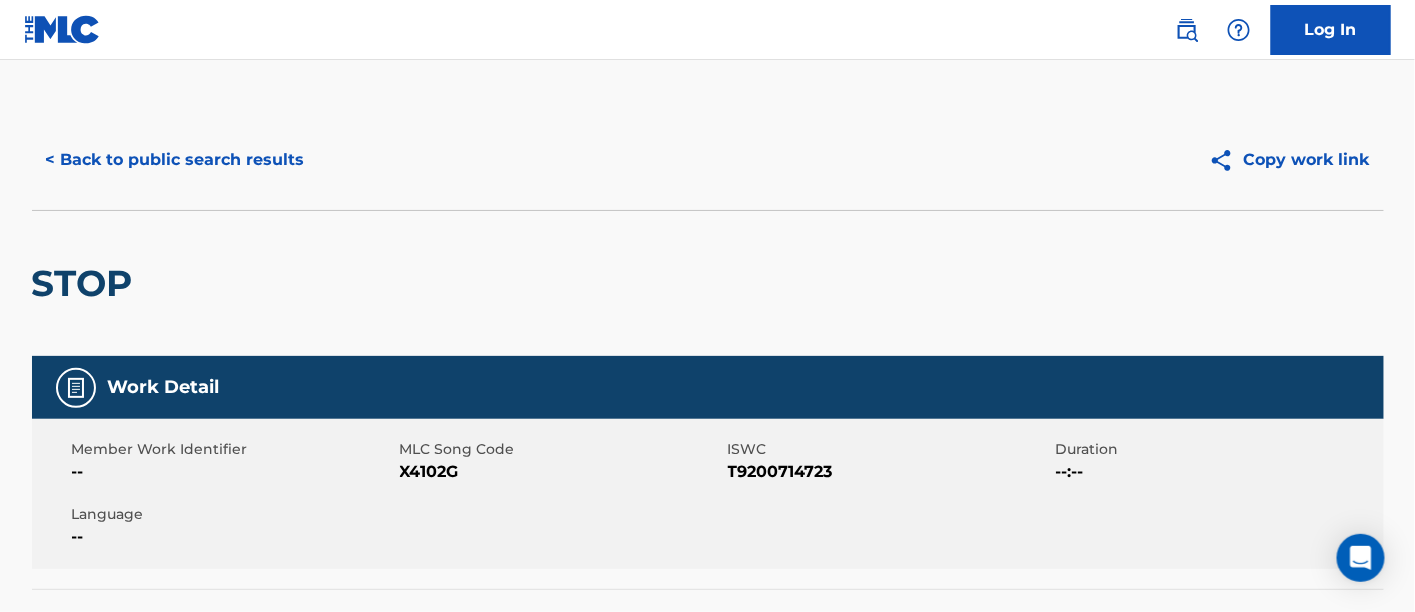 click on "< Back to public search results" at bounding box center (175, 160) 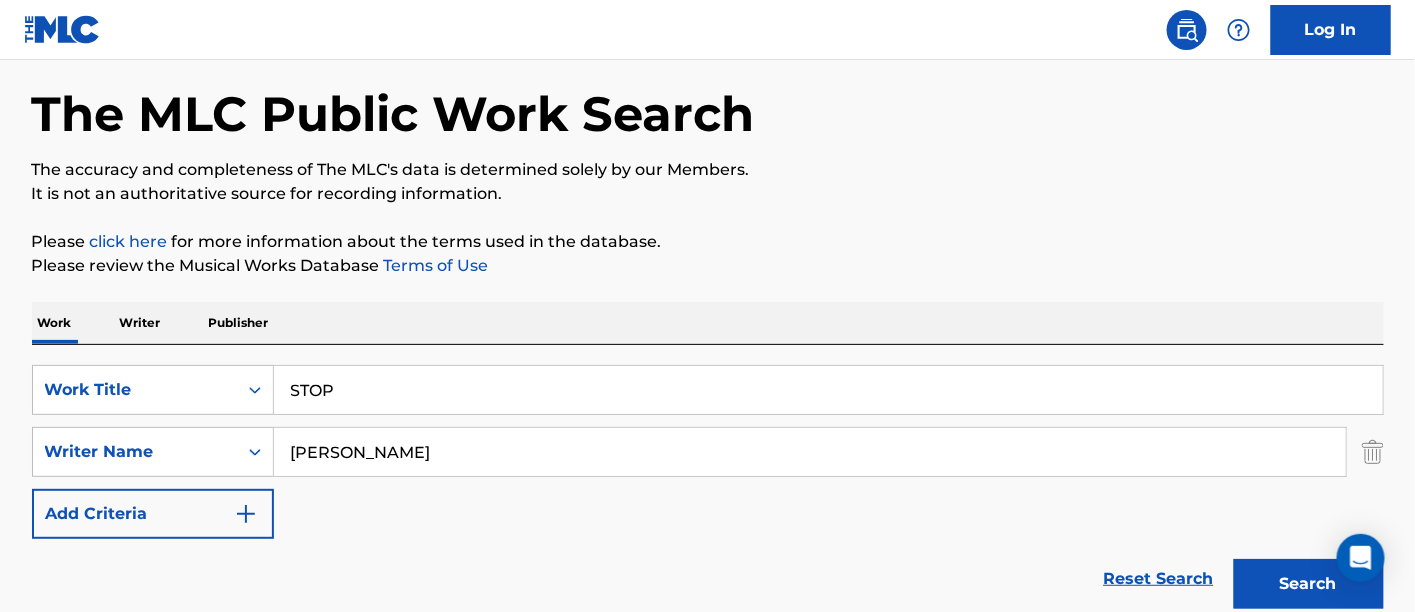 scroll, scrollTop: 5, scrollLeft: 0, axis: vertical 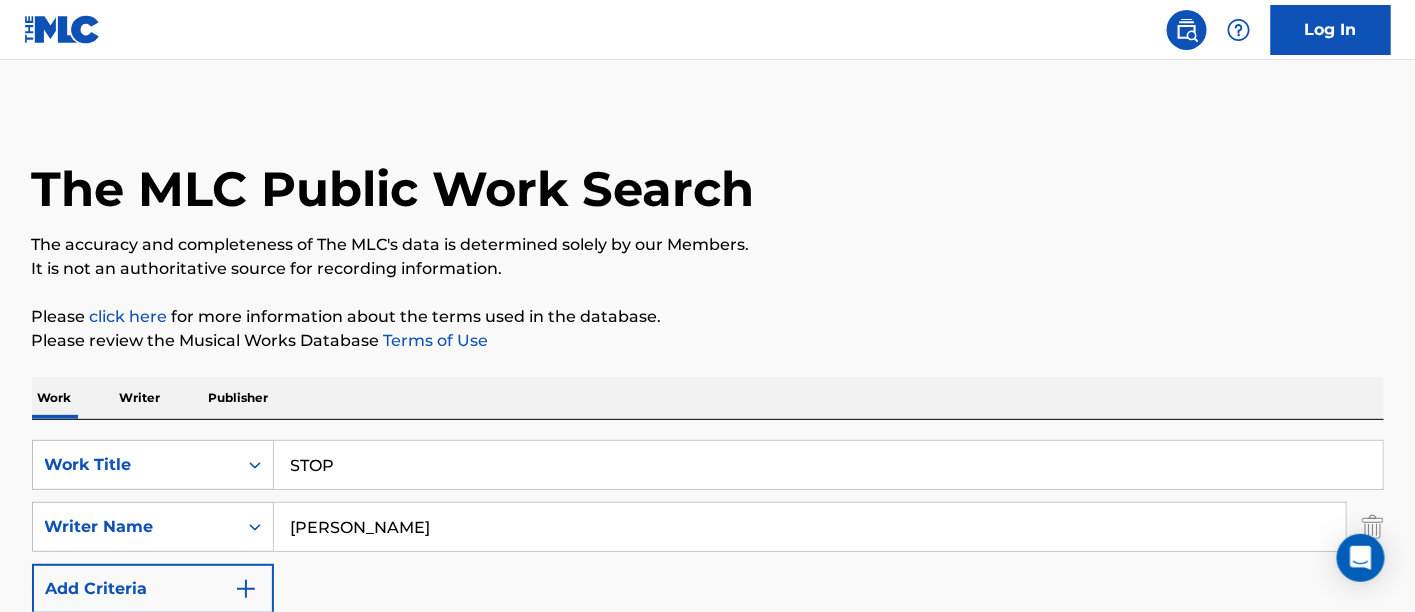 click on "STOP" at bounding box center [828, 465] 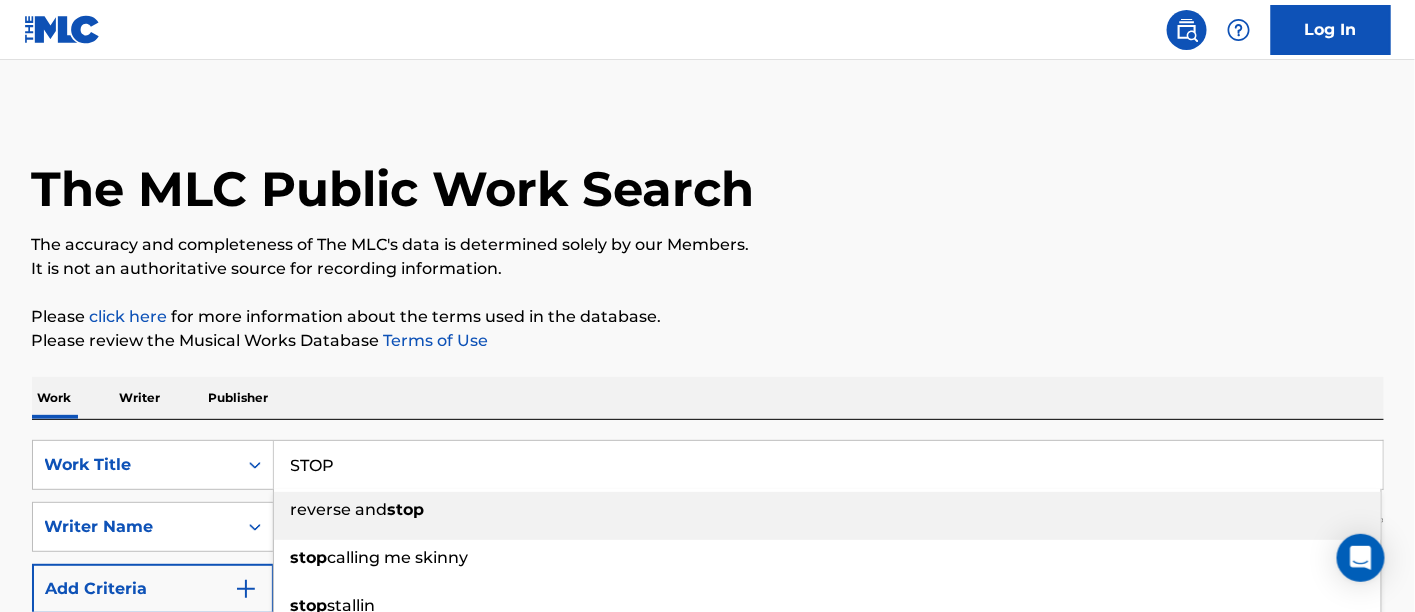 click on "STOP" at bounding box center (828, 465) 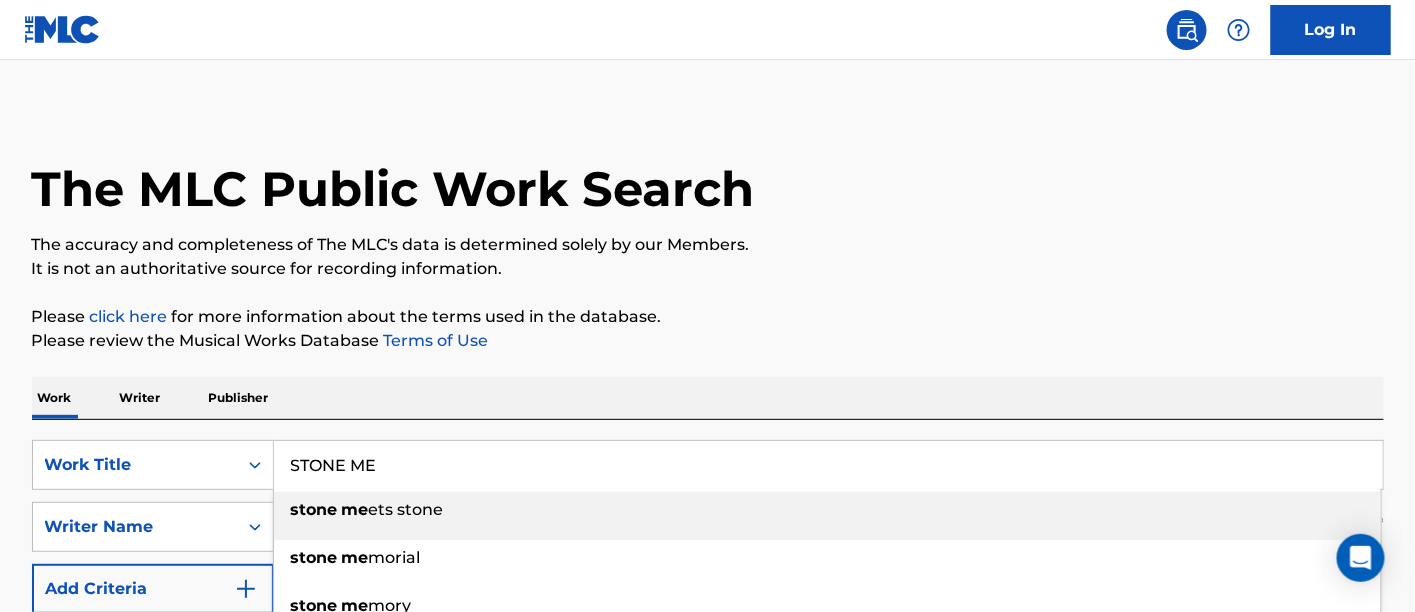 type on "STONE ME" 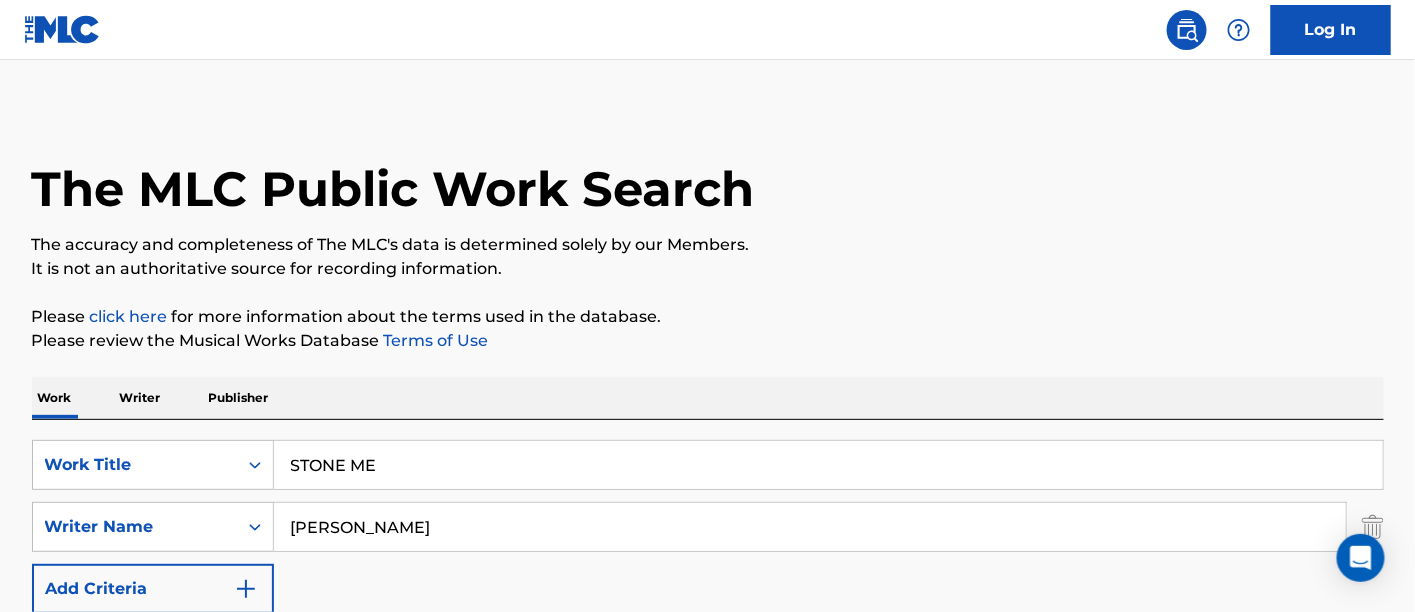 scroll, scrollTop: 339, scrollLeft: 0, axis: vertical 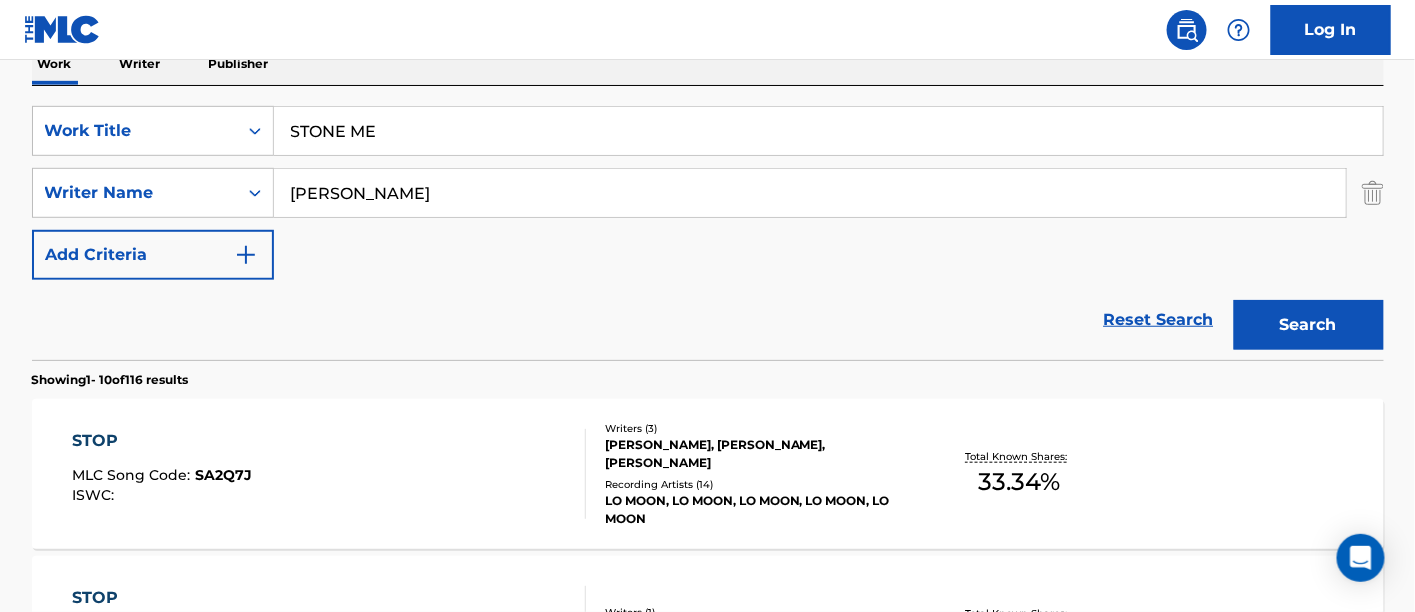 click on "Search" at bounding box center [1309, 325] 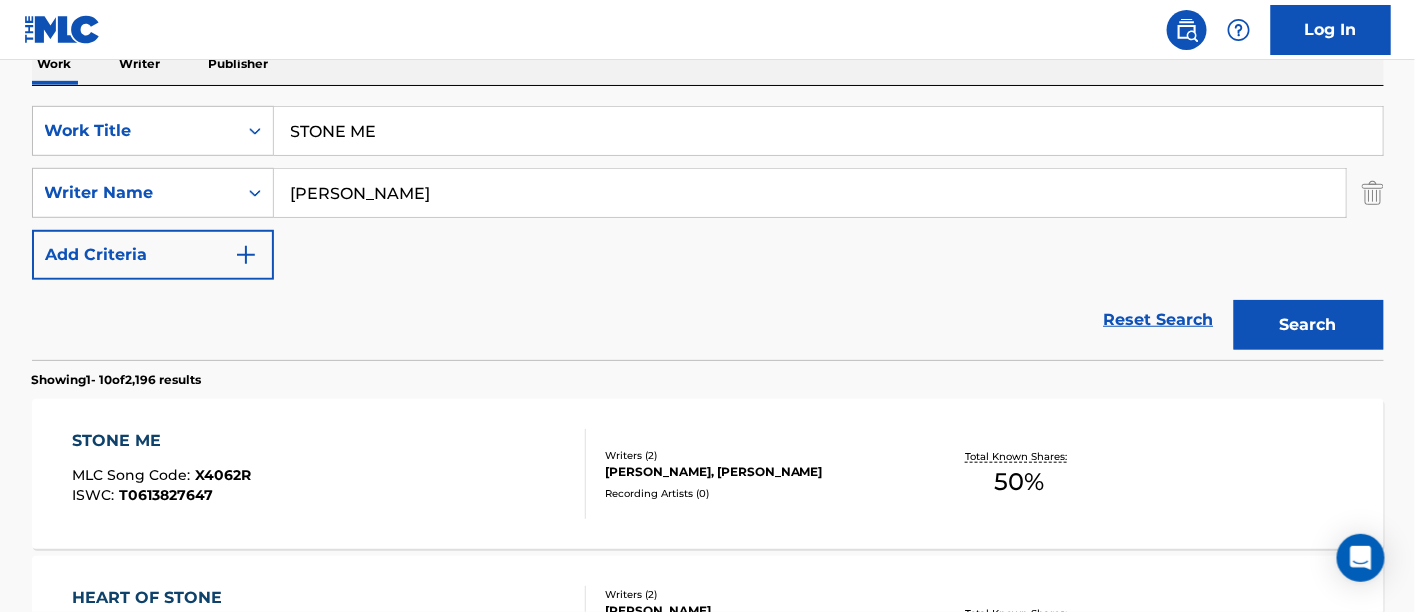 scroll, scrollTop: 561, scrollLeft: 0, axis: vertical 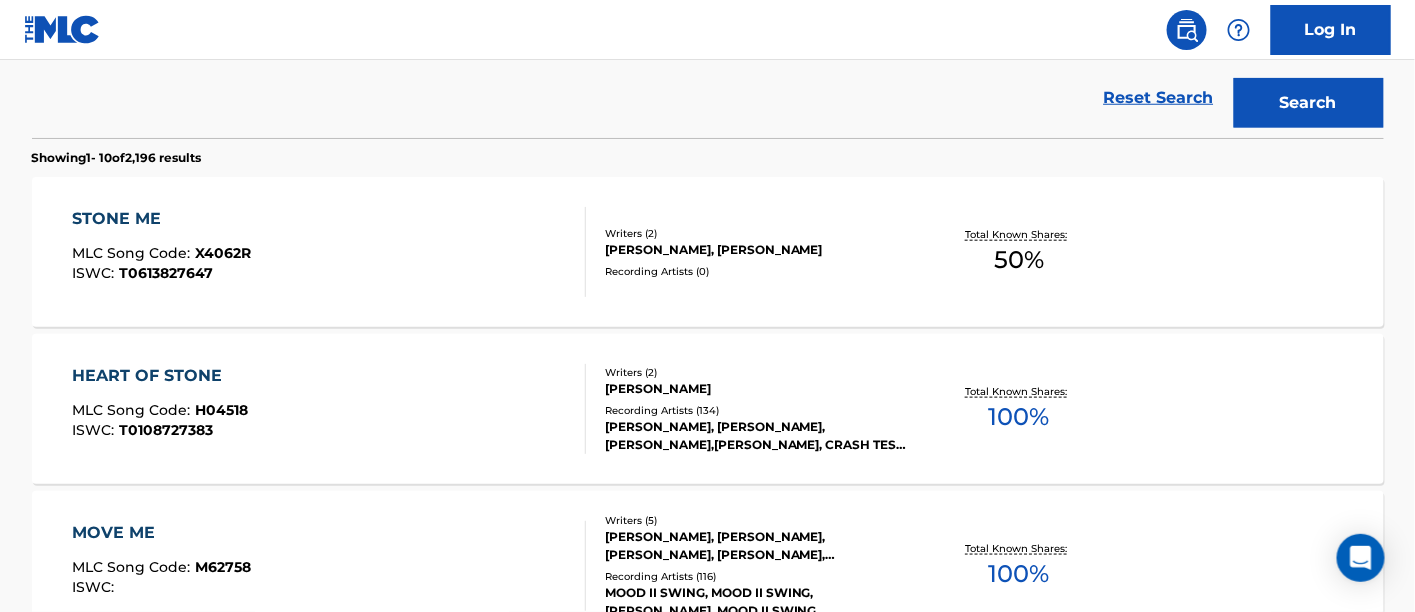 click on "[PERSON_NAME], [PERSON_NAME]" at bounding box center (756, 250) 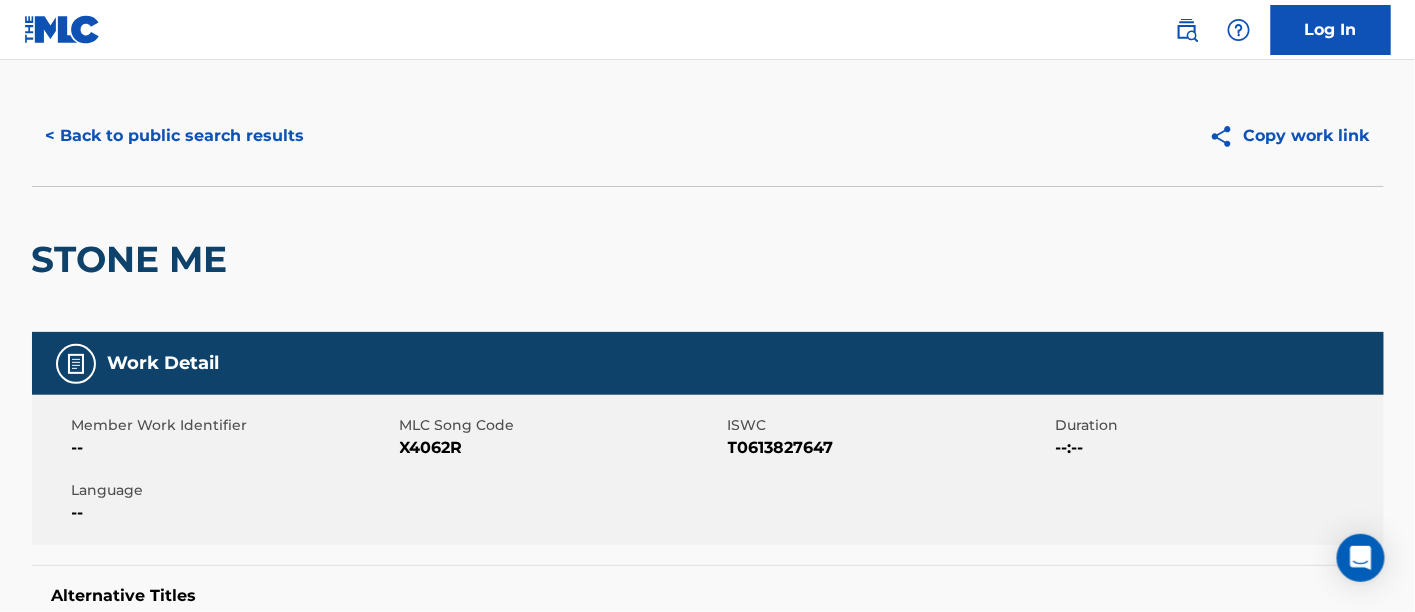 scroll, scrollTop: 0, scrollLeft: 0, axis: both 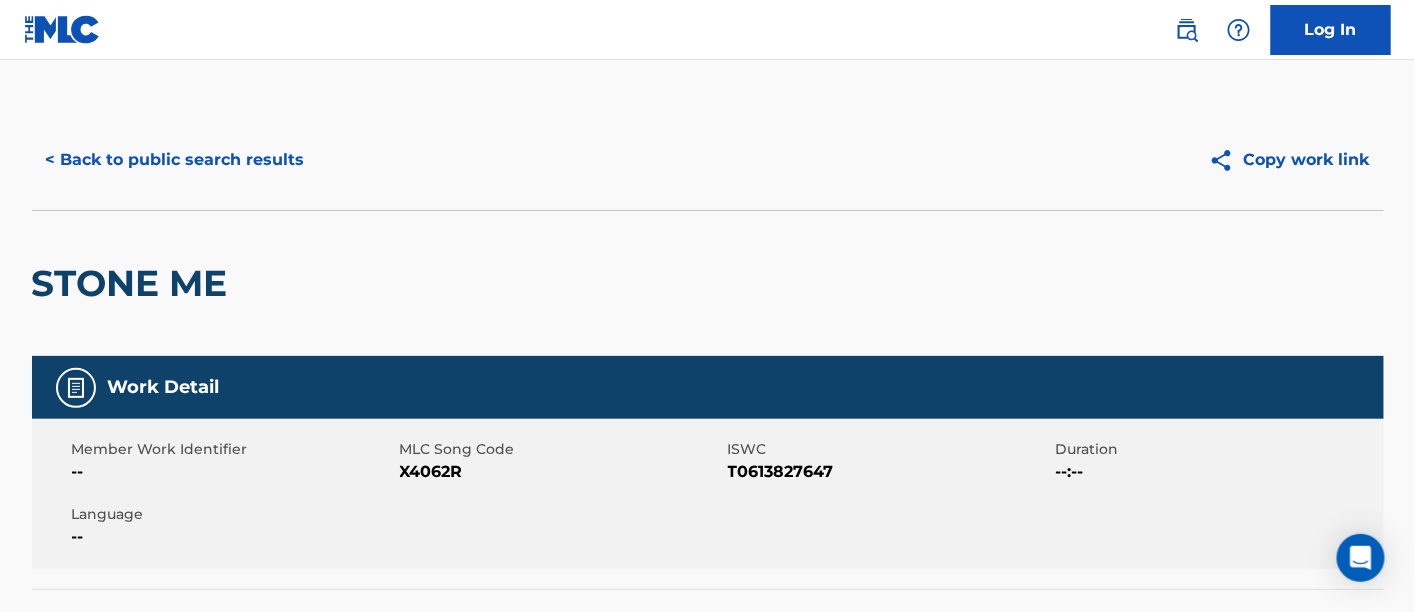 click on "< Back to public search results" at bounding box center (175, 160) 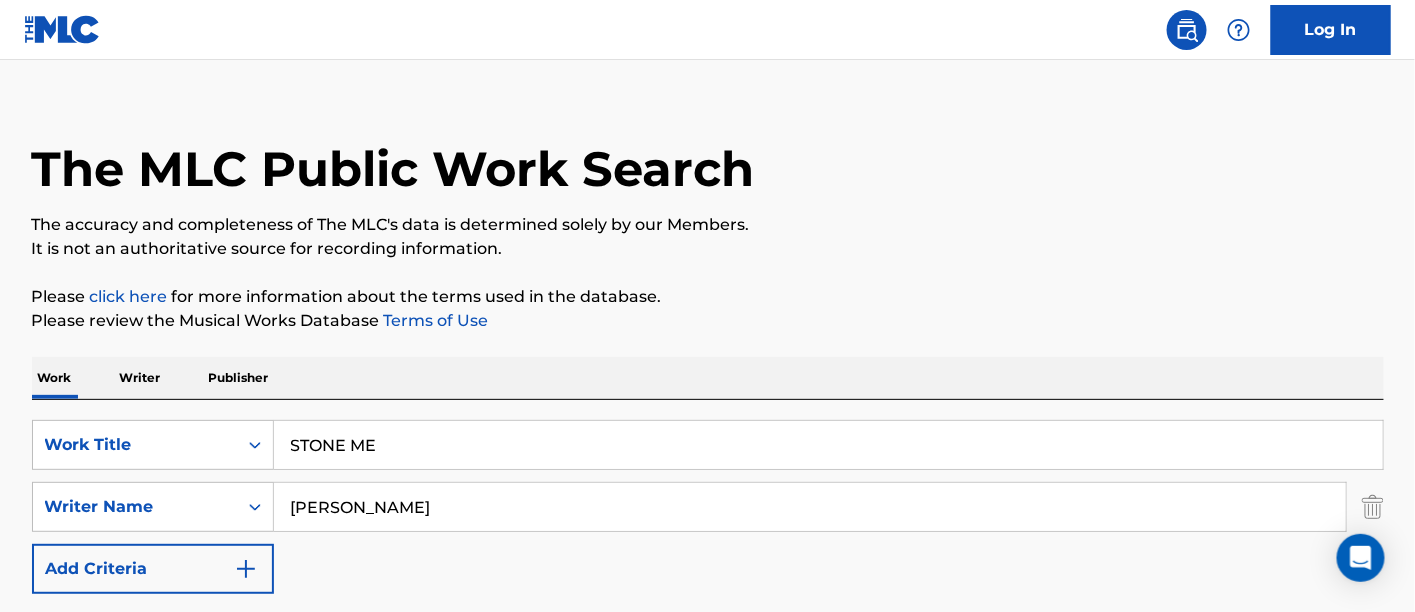 scroll, scrollTop: 0, scrollLeft: 0, axis: both 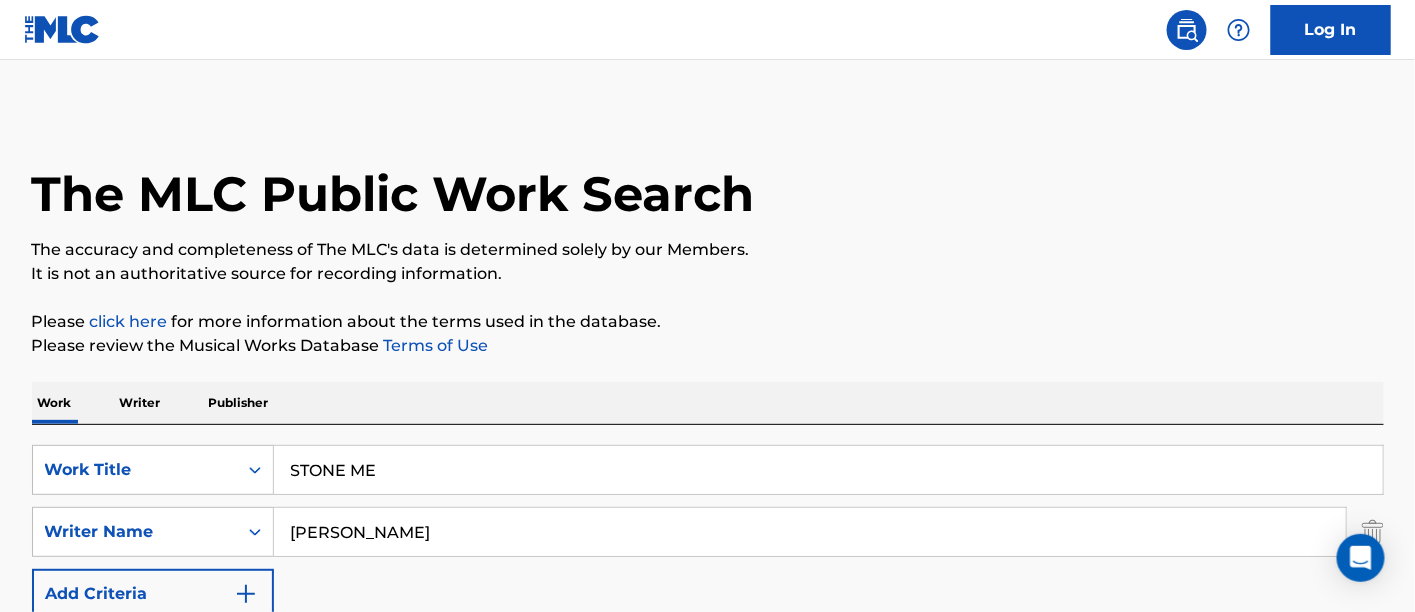 click on "STONE ME" at bounding box center [828, 470] 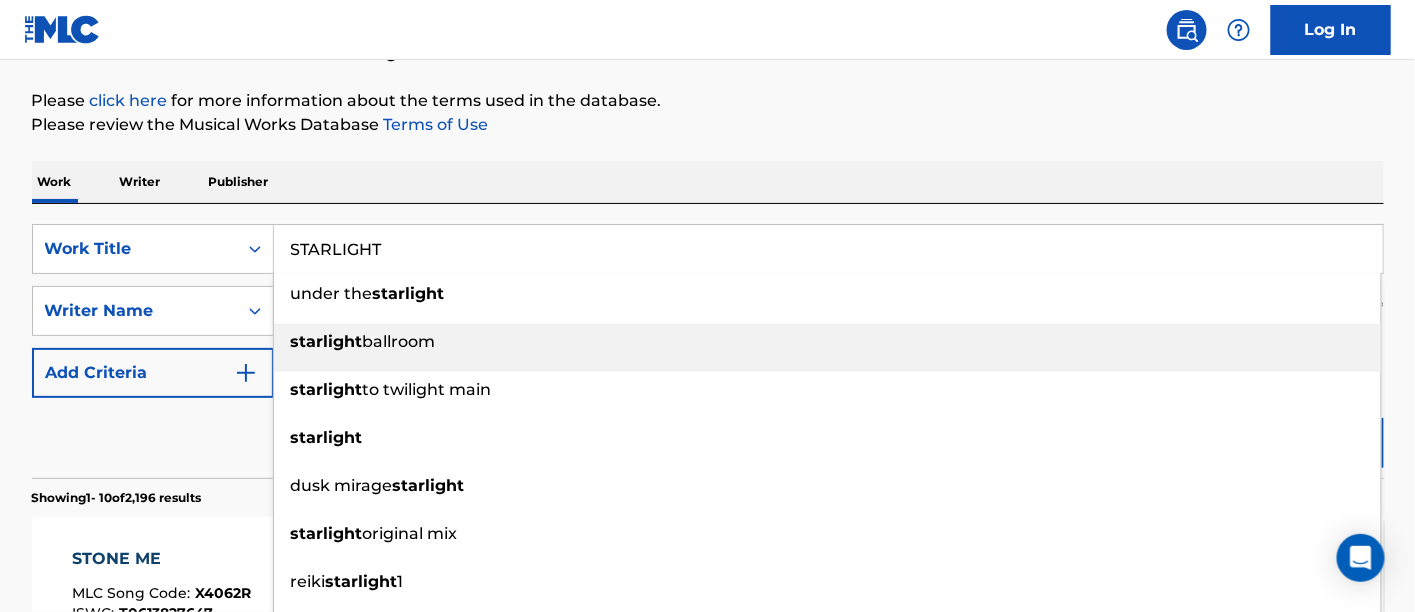 scroll, scrollTop: 222, scrollLeft: 0, axis: vertical 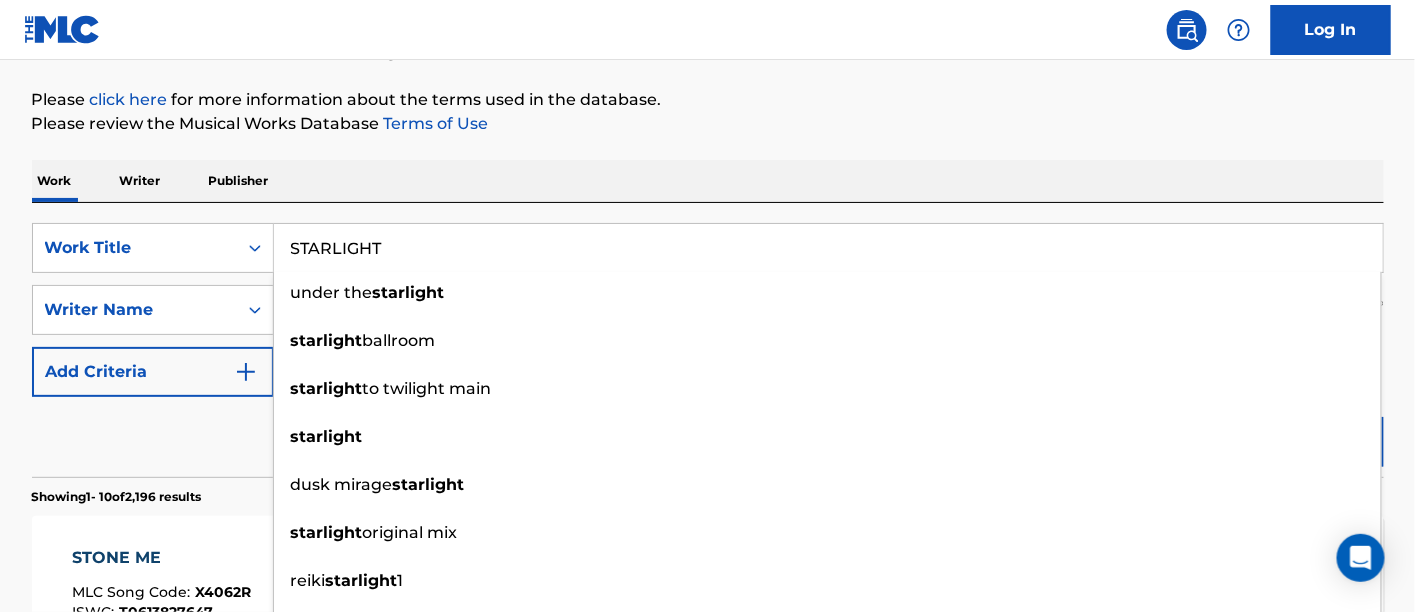 type on "STARLIGHT" 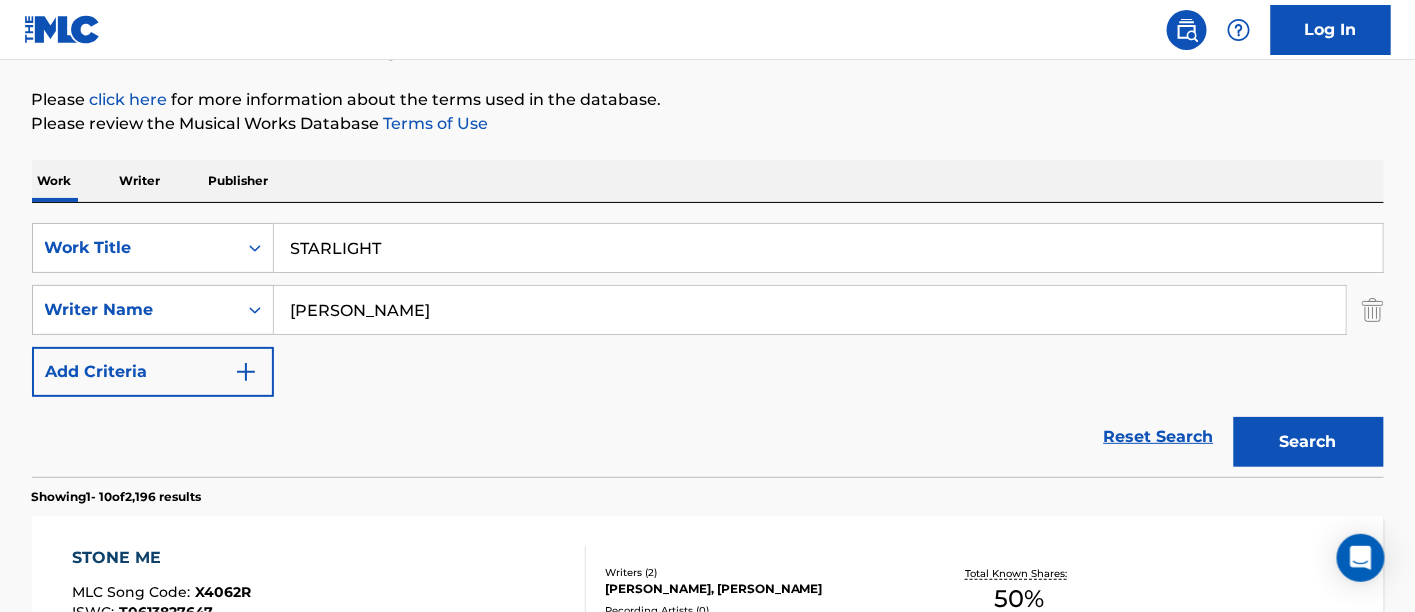 drag, startPoint x: 1299, startPoint y: 437, endPoint x: 1211, endPoint y: 400, distance: 95.462036 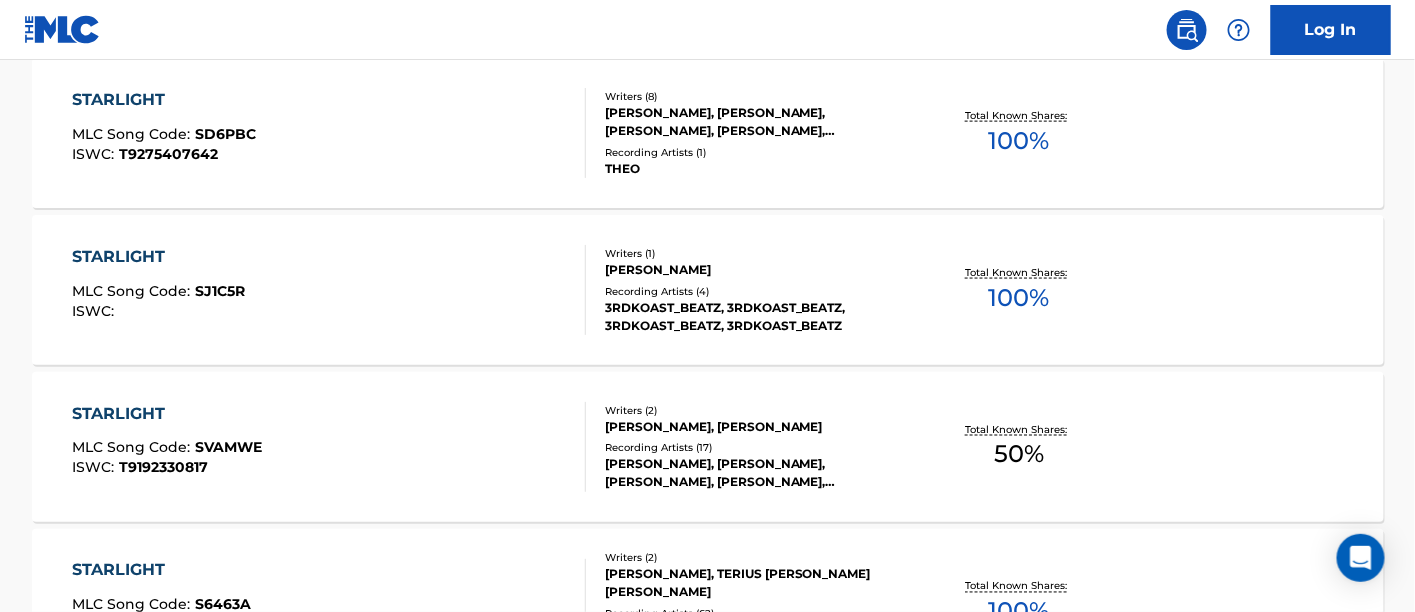 scroll, scrollTop: 888, scrollLeft: 0, axis: vertical 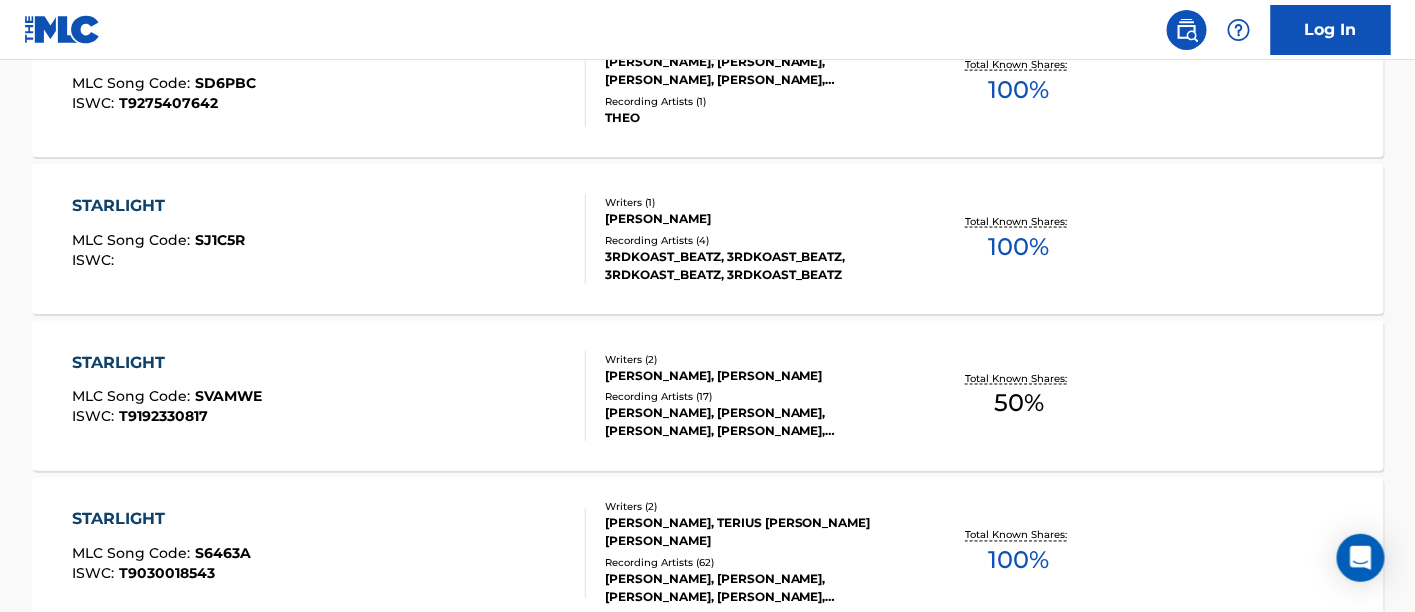 click on "STARLIGHT MLC Song Code : SVAMWE ISWC : T9192330817" at bounding box center [329, 396] 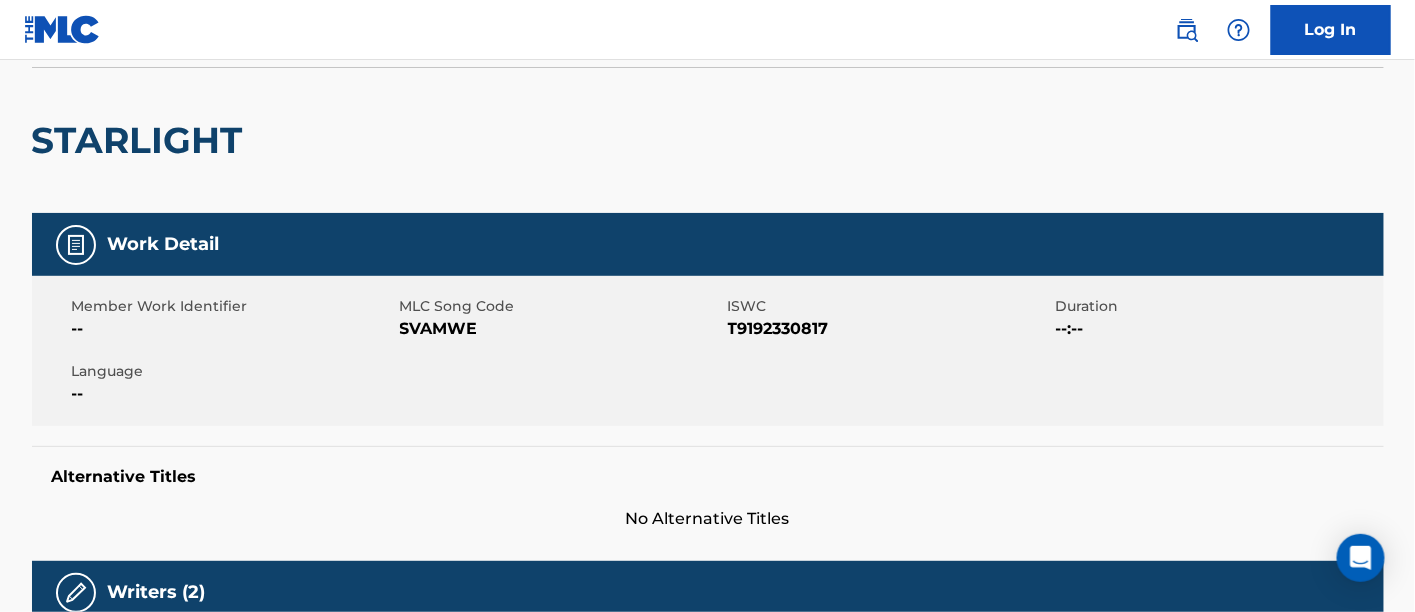 scroll, scrollTop: 0, scrollLeft: 0, axis: both 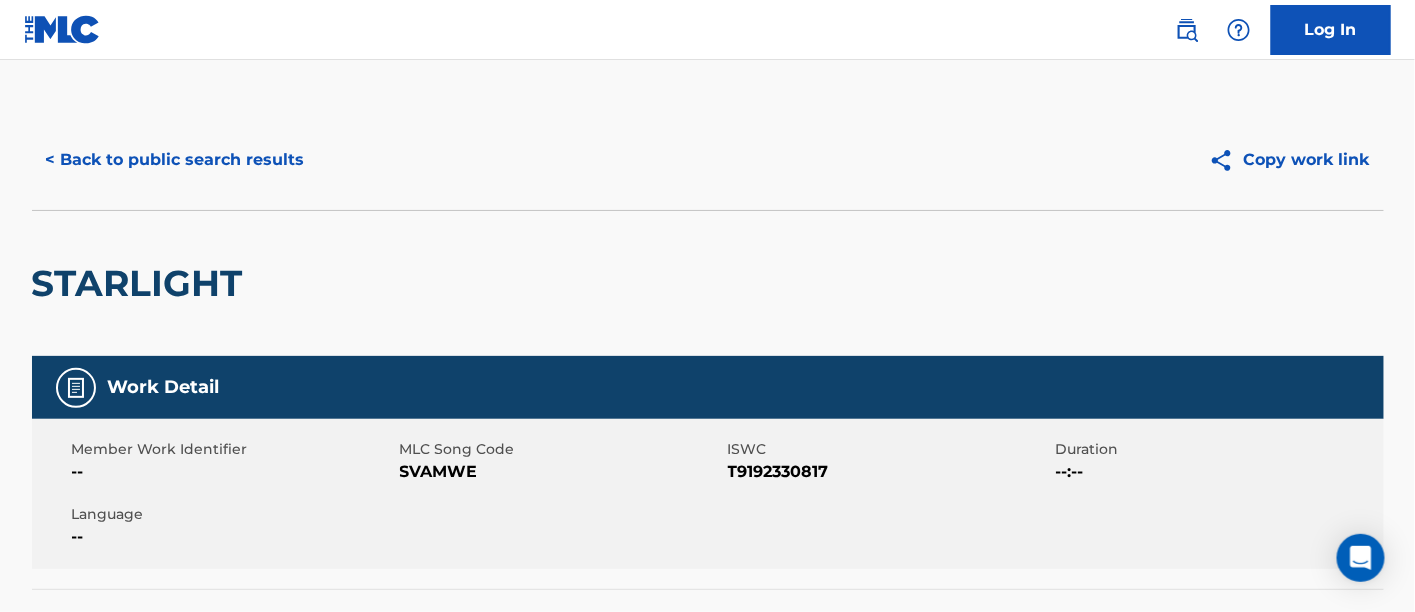 click on "< Back to public search results" at bounding box center (175, 160) 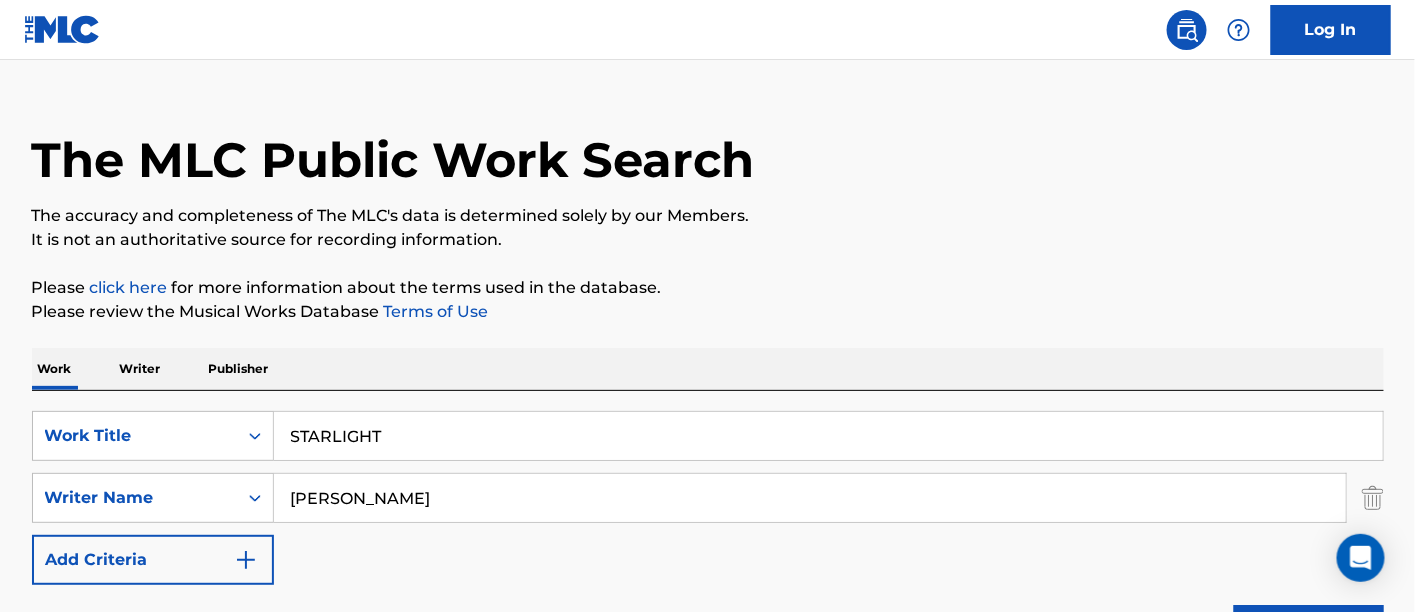 scroll, scrollTop: 2, scrollLeft: 0, axis: vertical 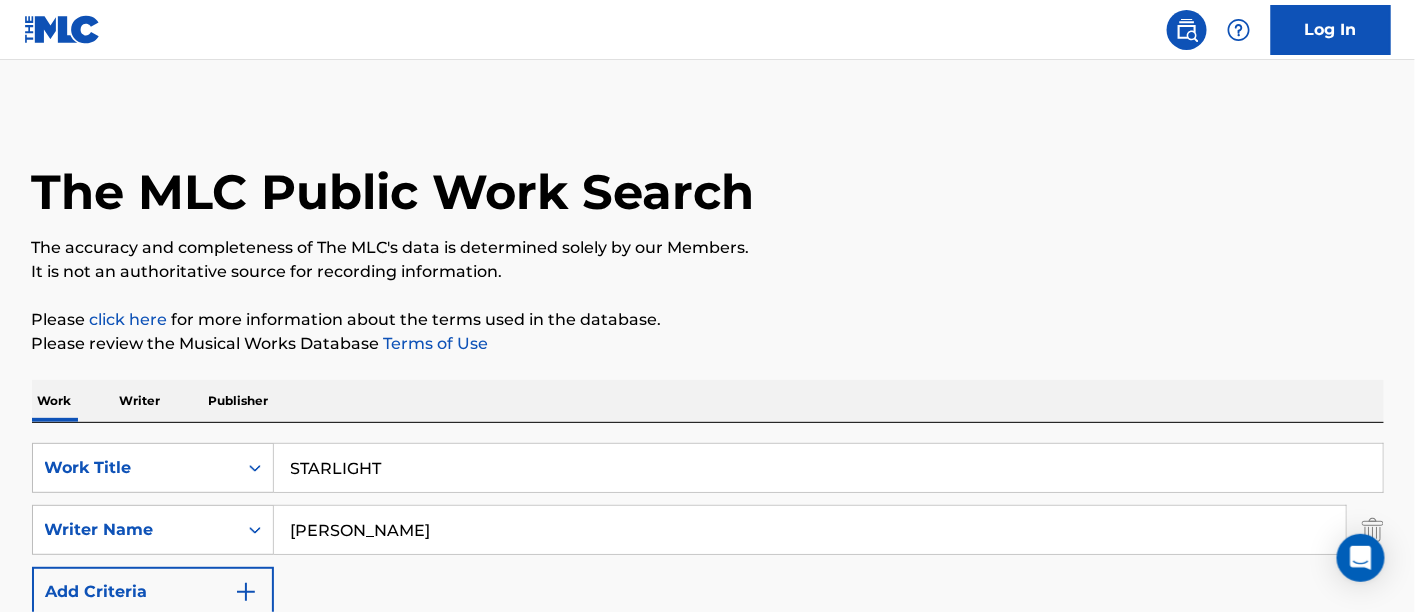 drag, startPoint x: 447, startPoint y: 475, endPoint x: 22, endPoint y: 436, distance: 426.78568 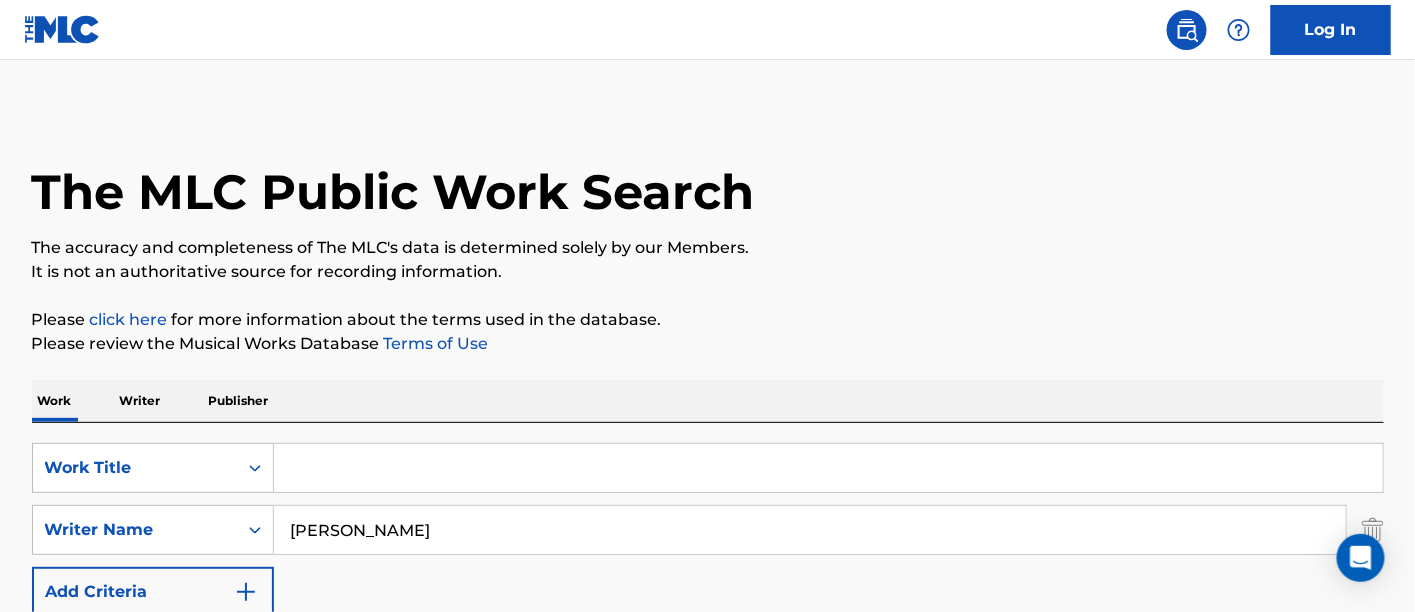 paste on "SPARKLE" 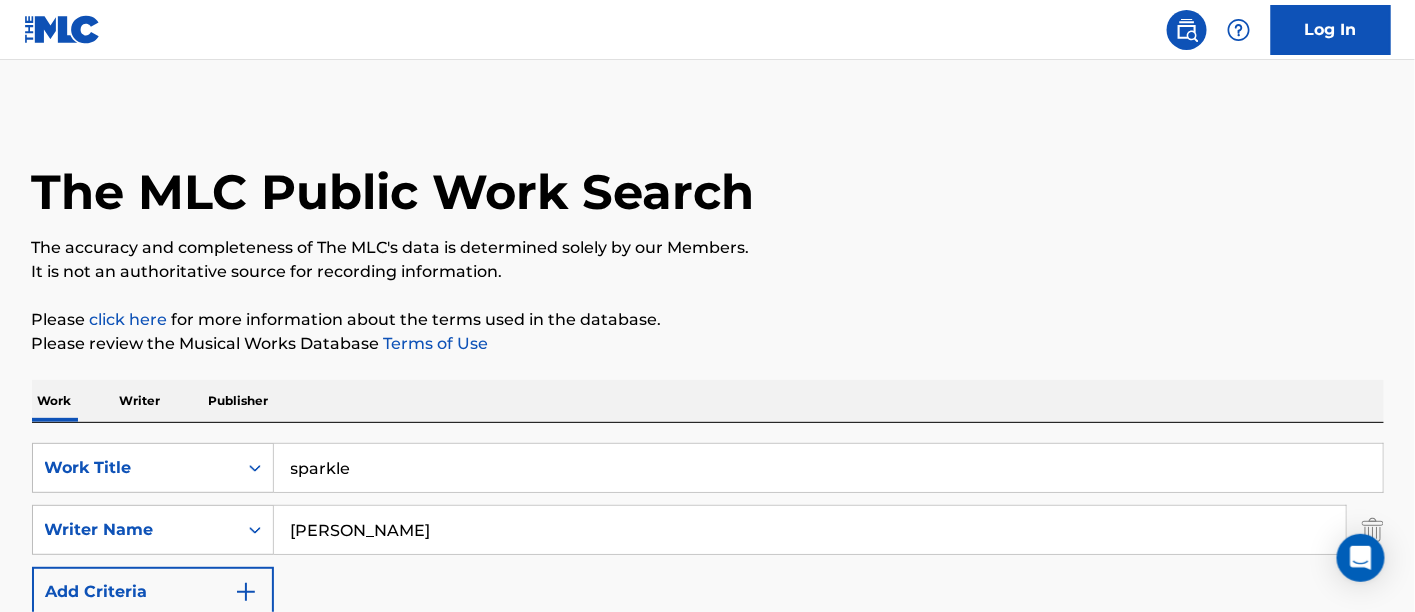 scroll, scrollTop: 114, scrollLeft: 0, axis: vertical 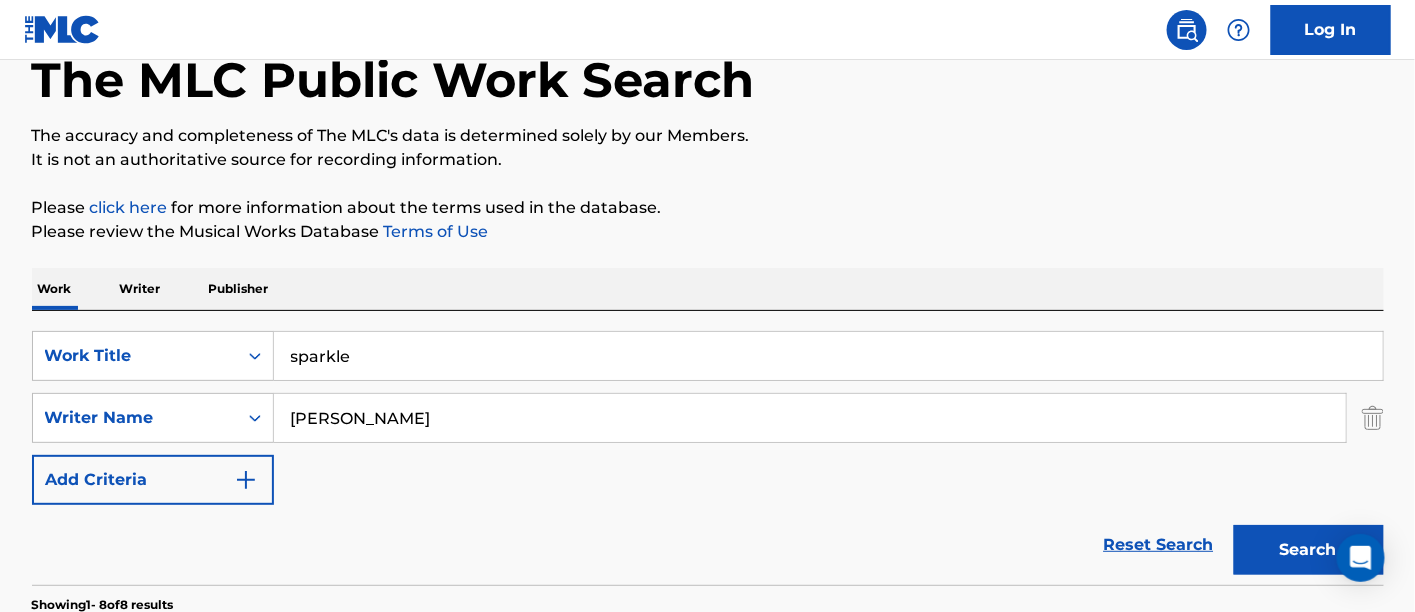 type on "sparkle" 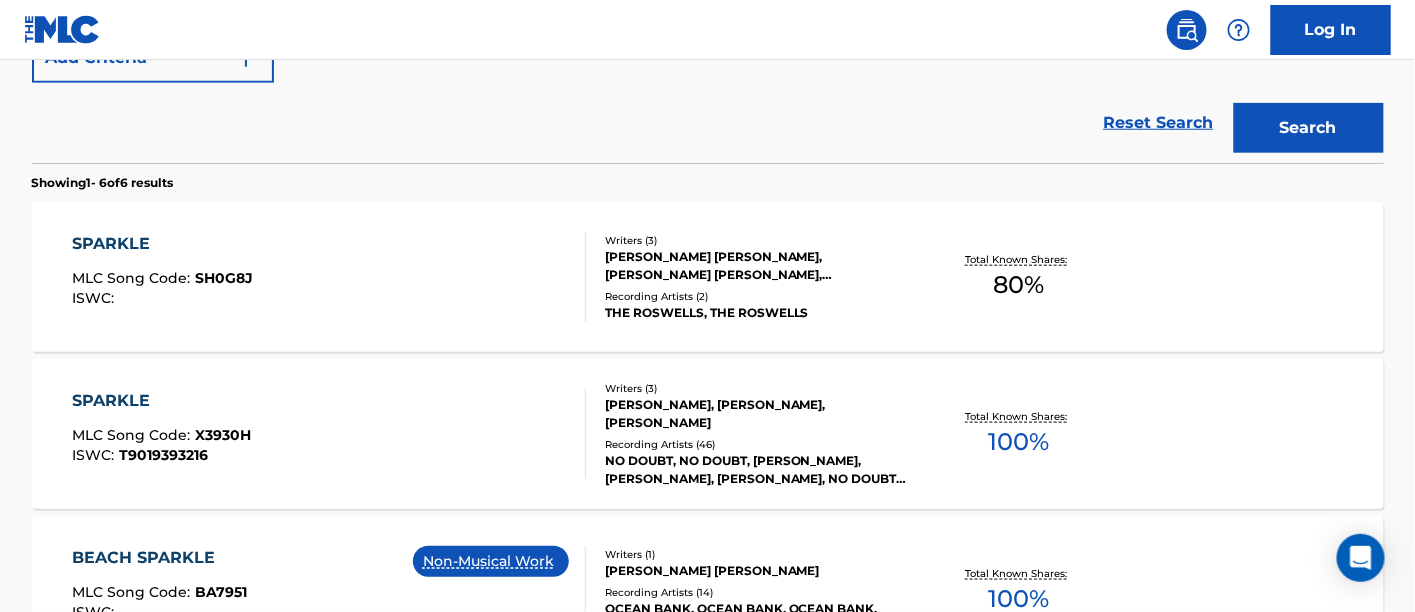 scroll, scrollTop: 558, scrollLeft: 0, axis: vertical 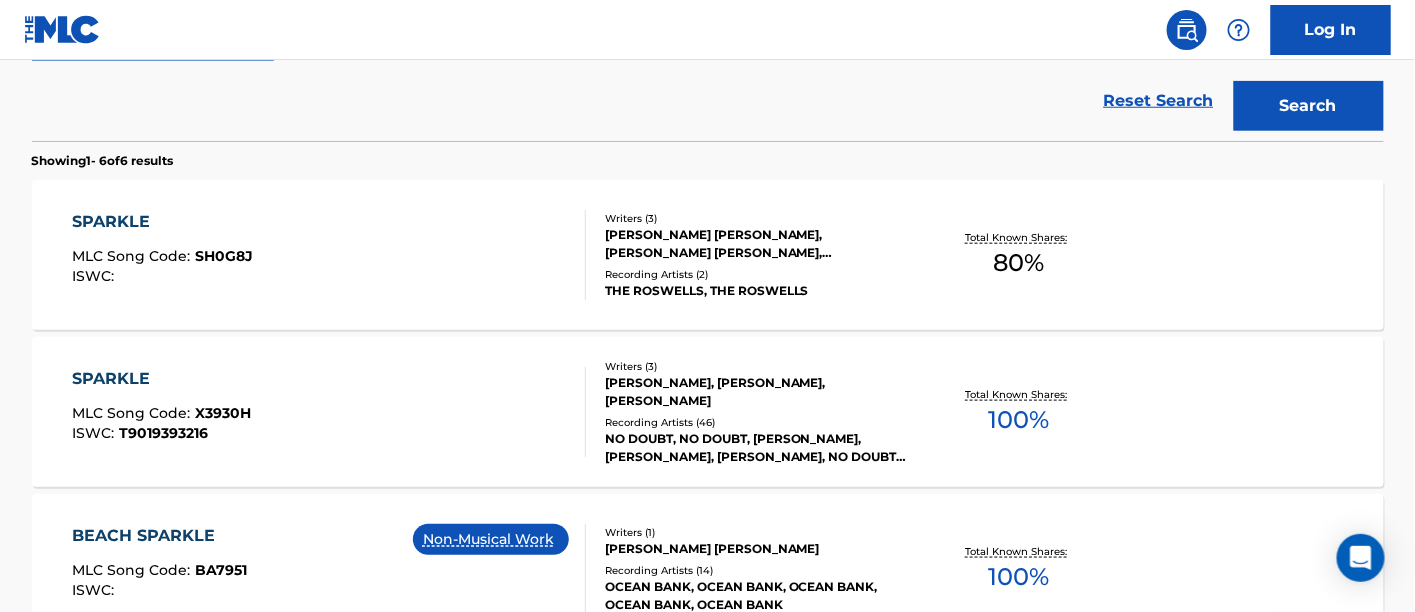 click on "SPARKLE MLC Song Code : X3930H ISWC : T9019393216" at bounding box center [329, 412] 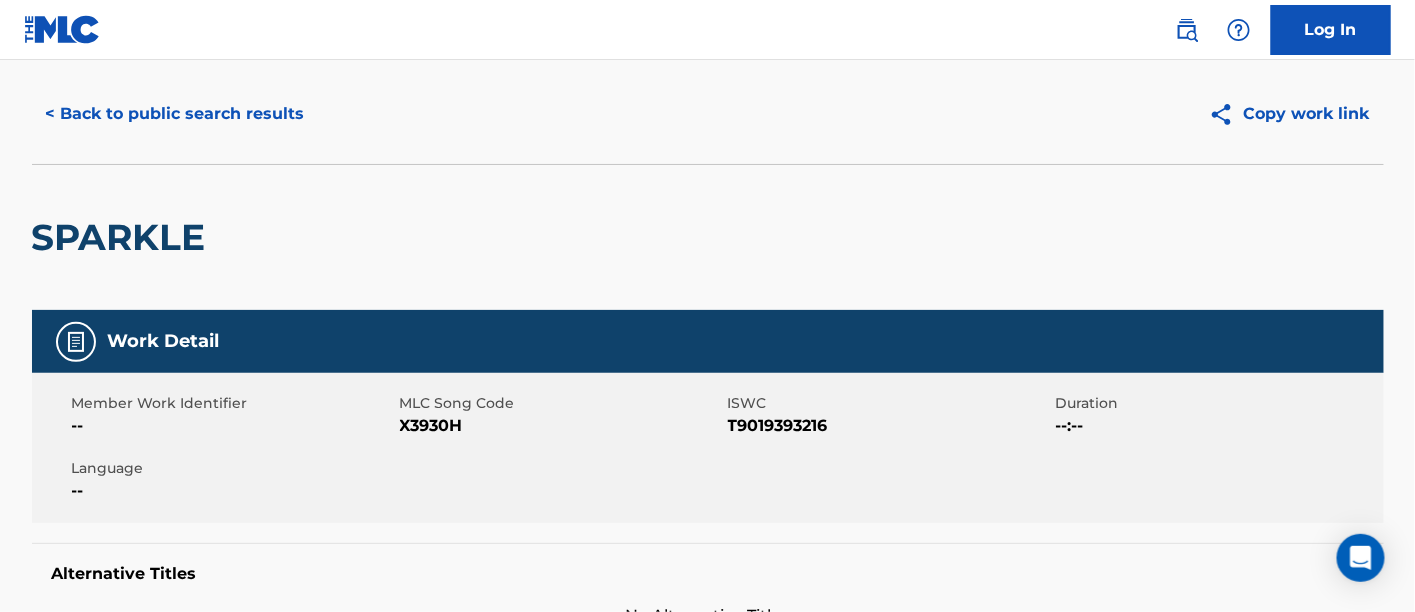 scroll, scrollTop: 0, scrollLeft: 0, axis: both 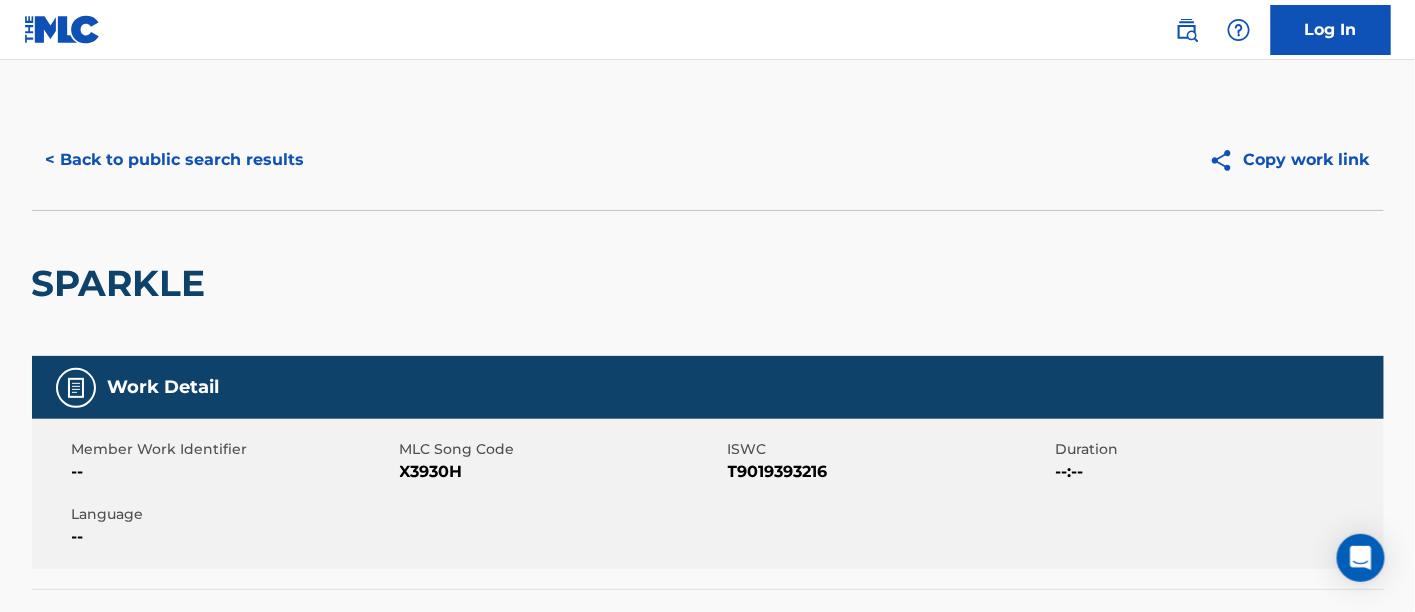 click on "< Back to public search results" at bounding box center [175, 160] 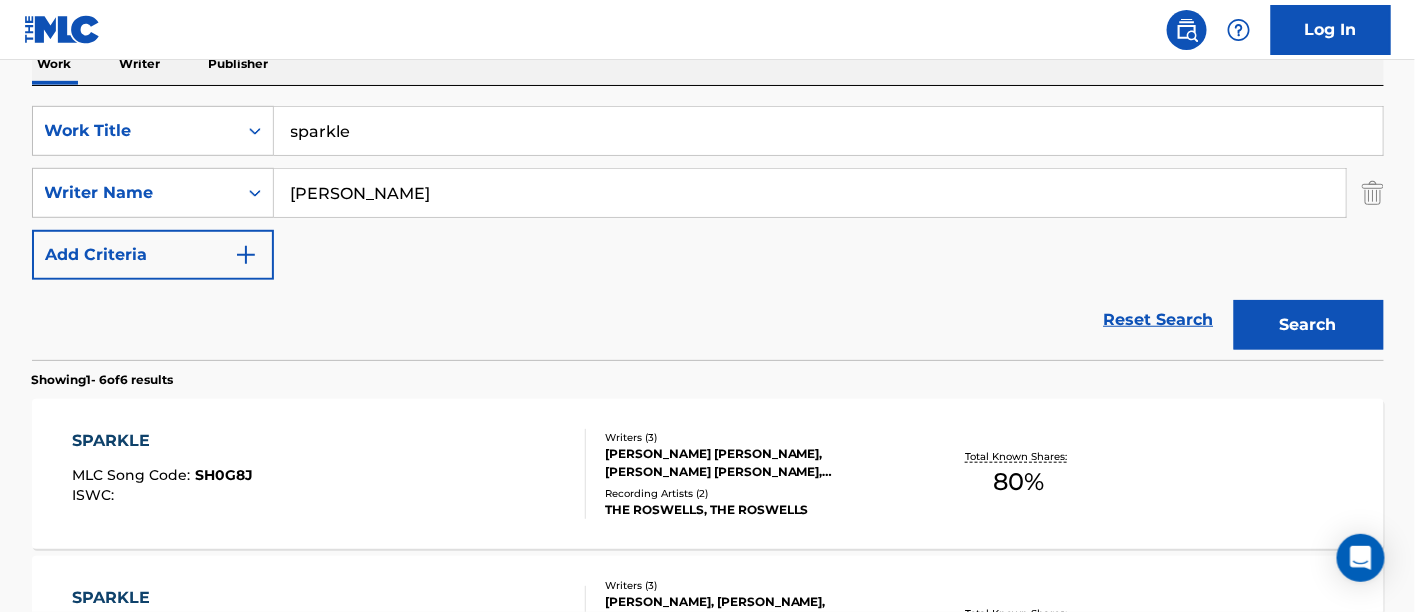 scroll, scrollTop: 117, scrollLeft: 0, axis: vertical 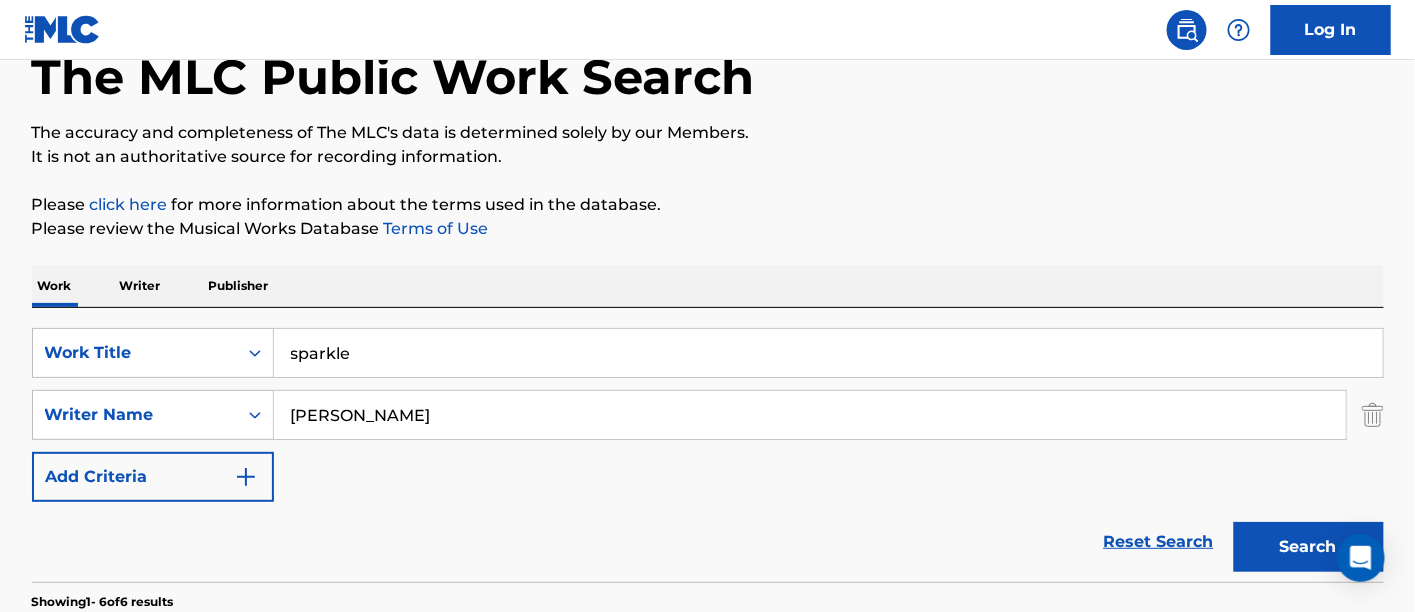 click on "sparkle" at bounding box center [828, 353] 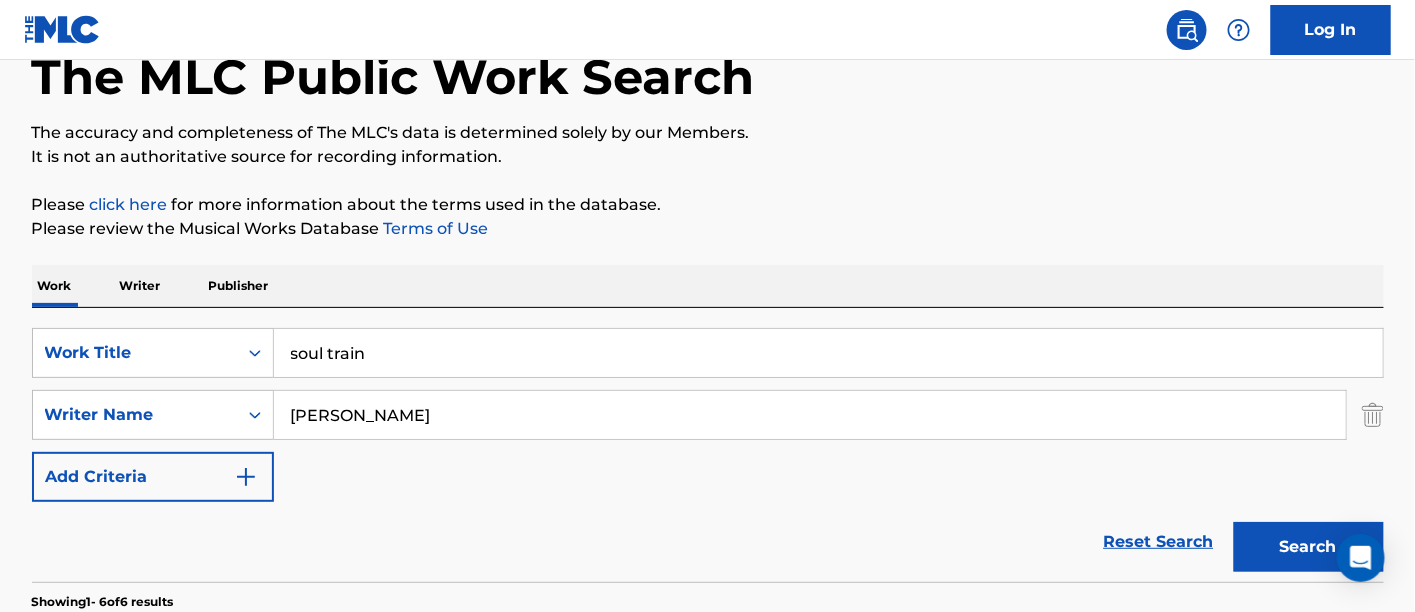 type on "soul train" 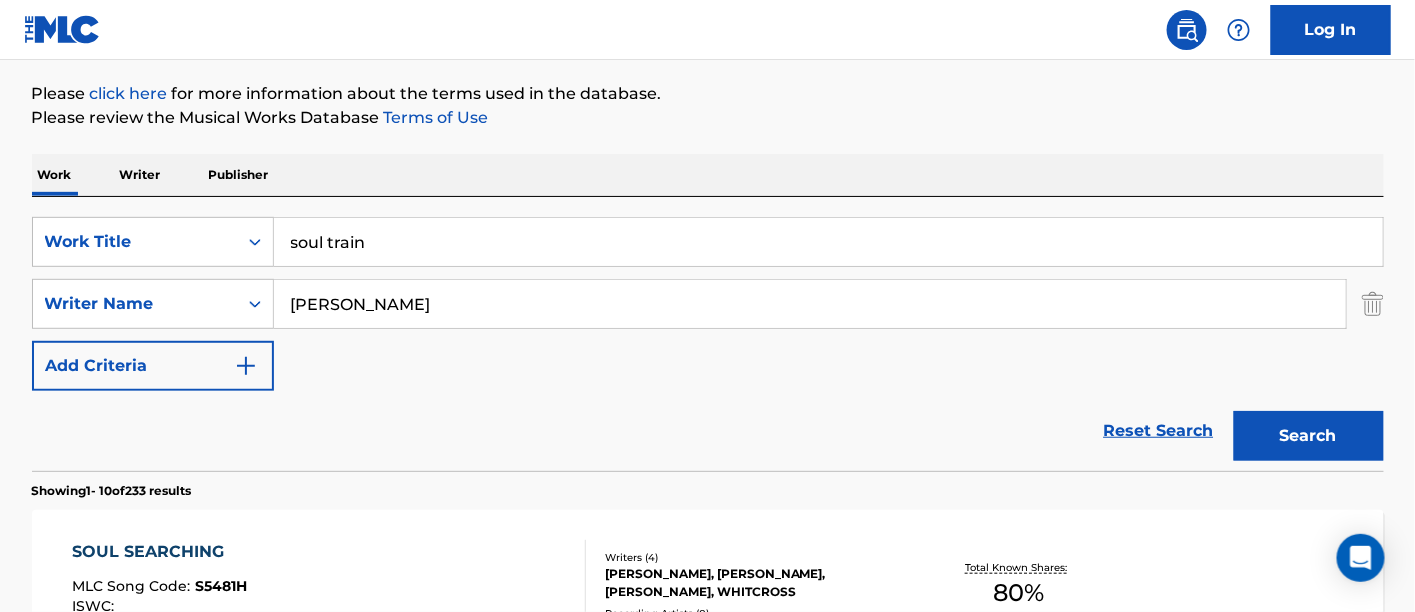 scroll, scrollTop: 450, scrollLeft: 0, axis: vertical 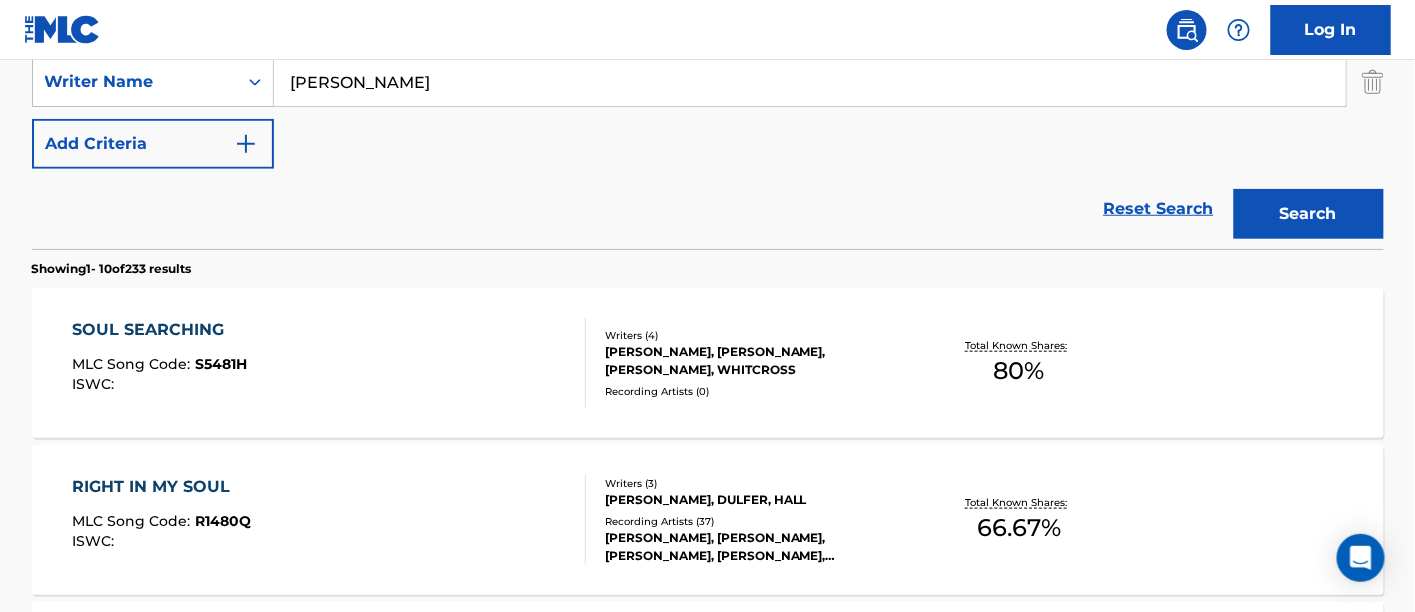 click on "SOUL SEARCHING MLC Song Code : S5481H ISWC :" at bounding box center [329, 363] 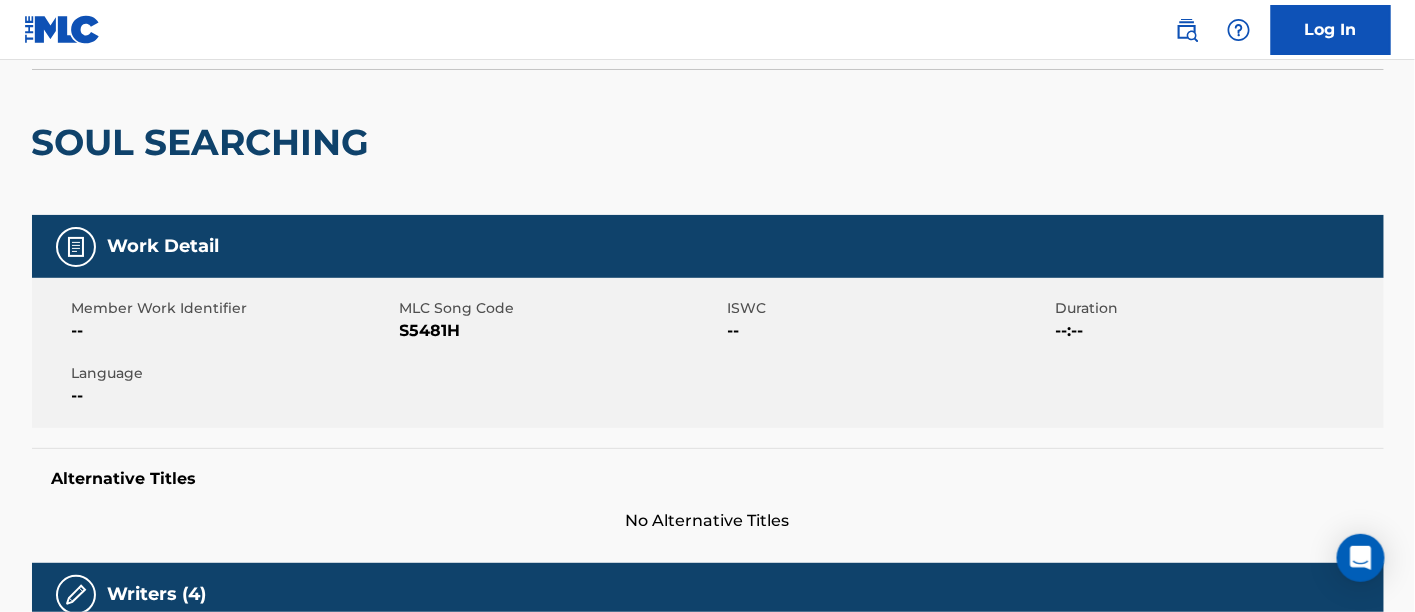 scroll, scrollTop: 0, scrollLeft: 0, axis: both 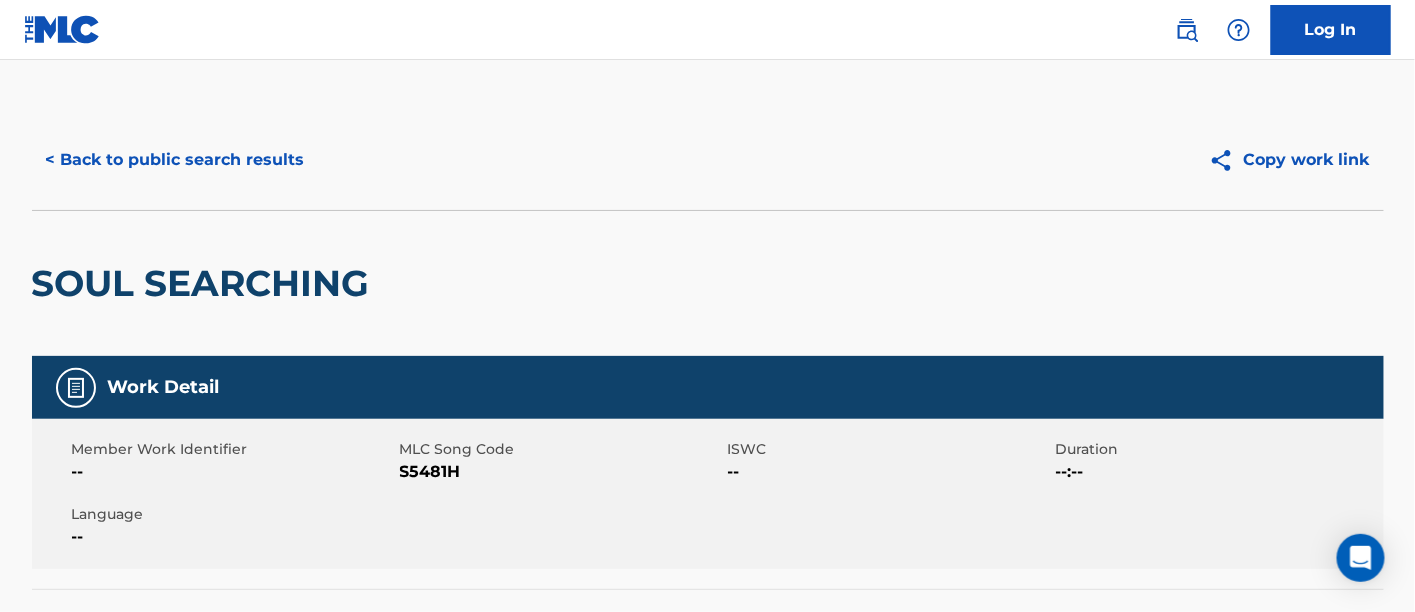 click on "< Back to public search results" at bounding box center [175, 160] 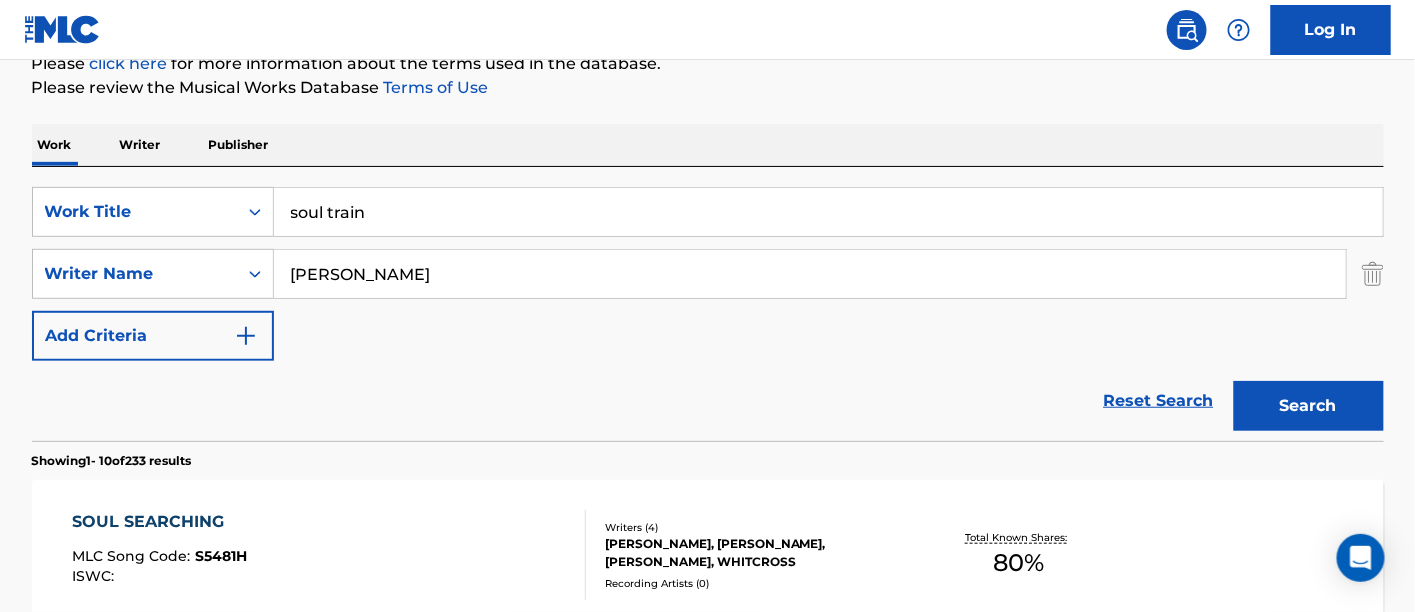 scroll, scrollTop: 218, scrollLeft: 0, axis: vertical 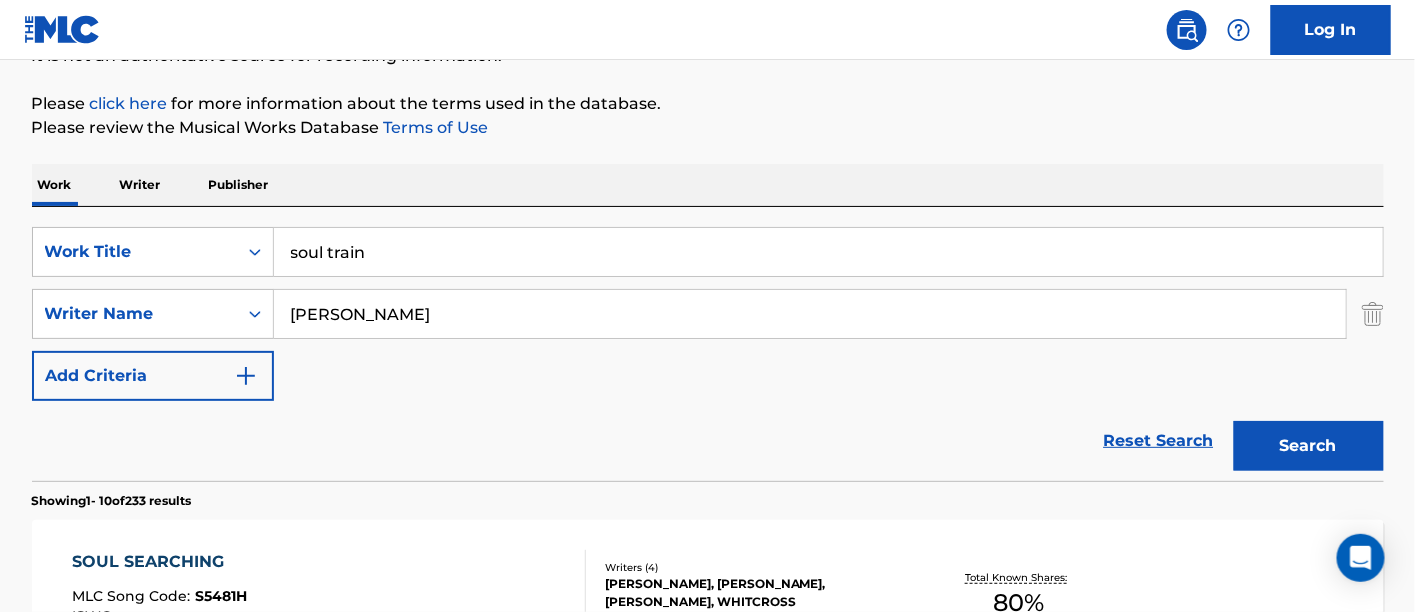 click on "soul train" at bounding box center [828, 252] 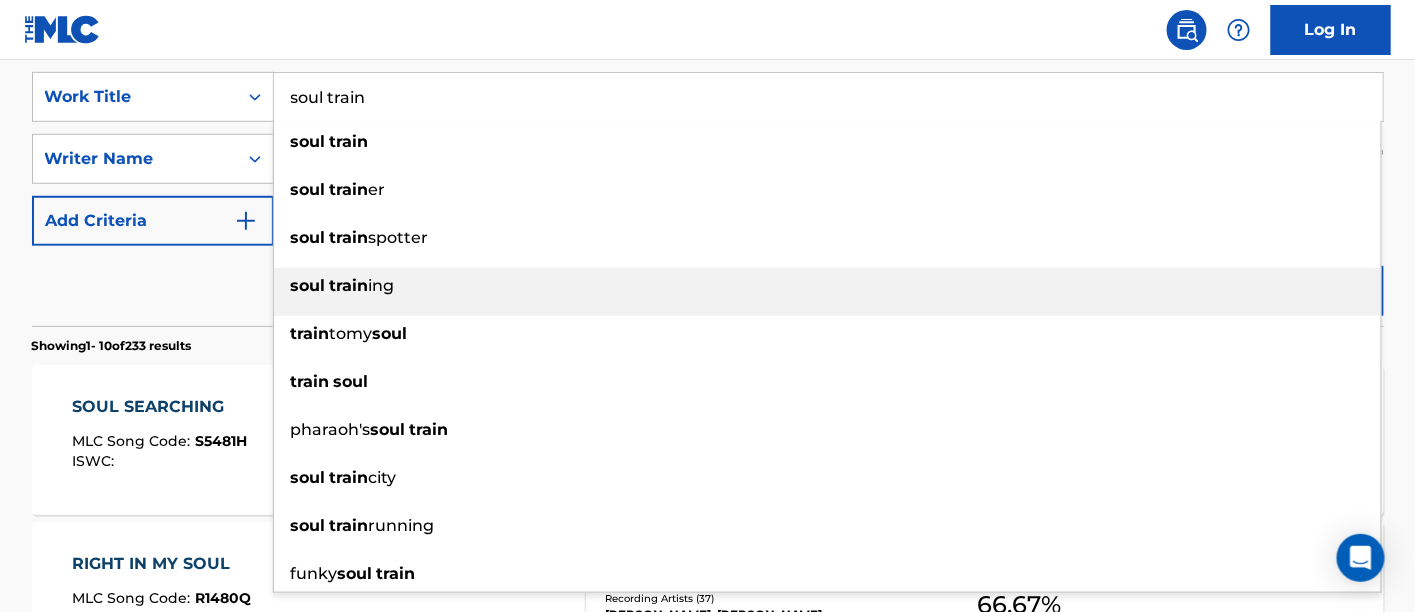 scroll, scrollTop: 440, scrollLeft: 0, axis: vertical 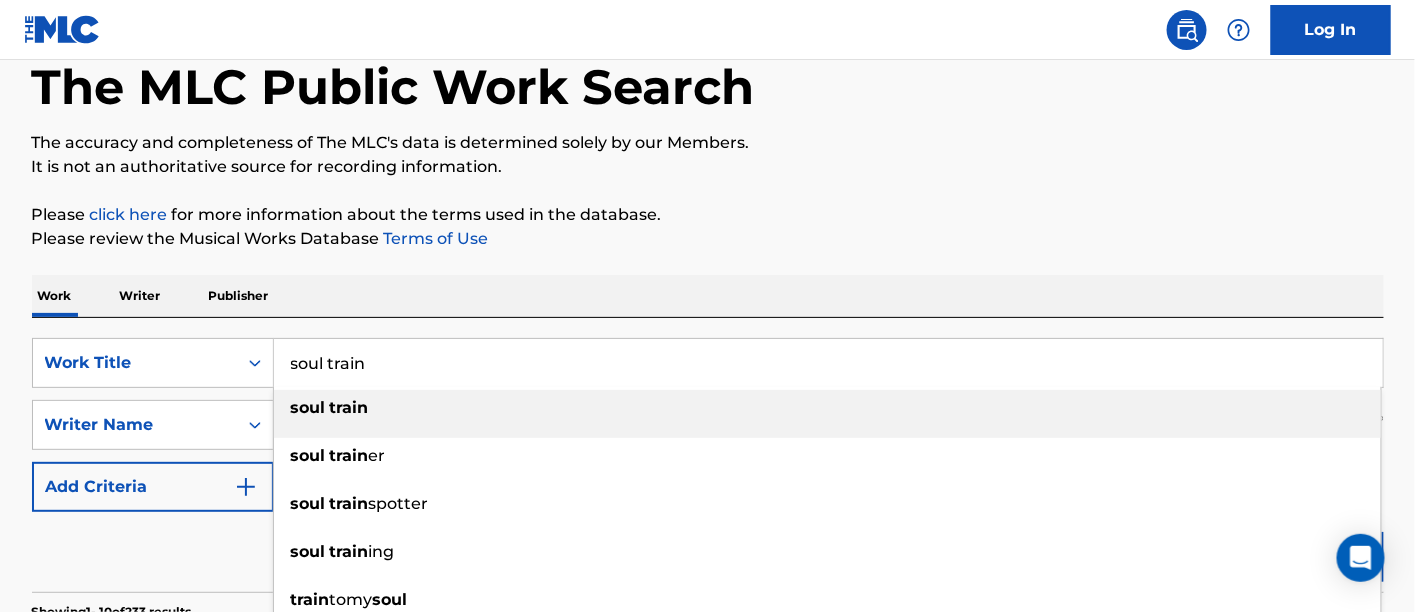 click on "soul train" at bounding box center (828, 363) 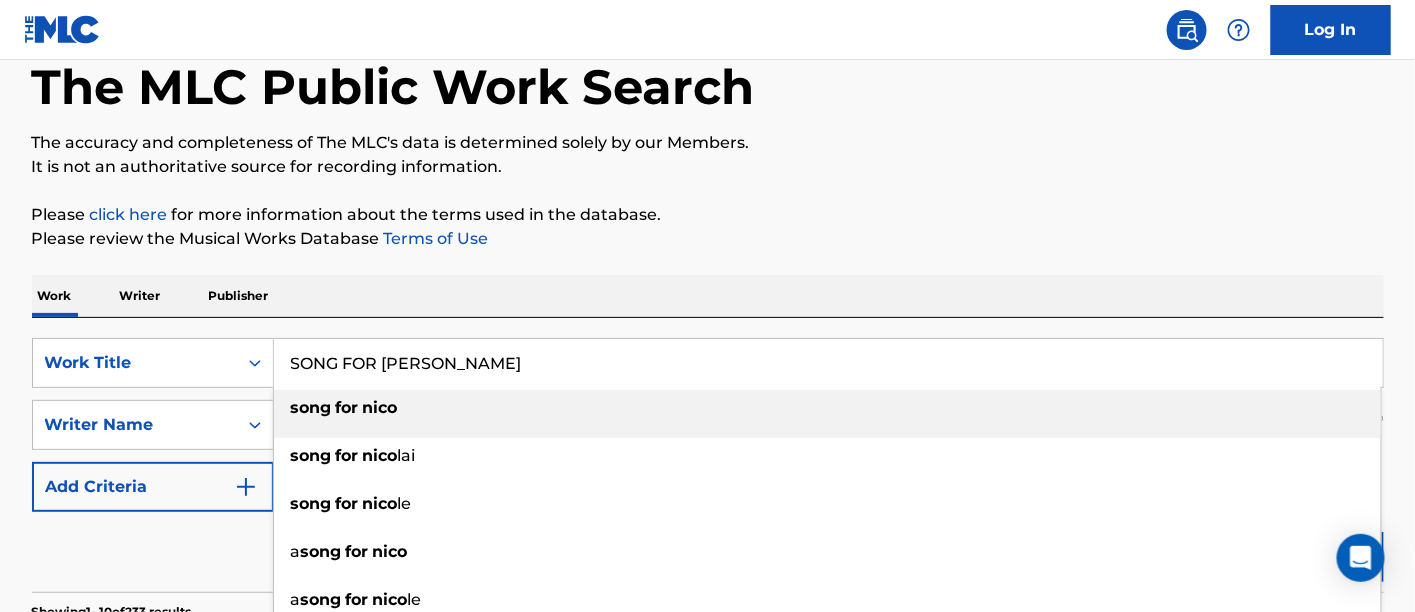 click on "The MLC Public Work Search The accuracy and completeness of The MLC's data is determined solely by our Members. It is not an authoritative source for recording information. Please   click here   for more information about the terms used in the database. Please review the Musical Works Database   Terms of Use Work Writer Publisher SearchWithCriteria24388f9c-646c-47ec-90dd-c460f90d9c68 Work Title SONG FOR [PERSON_NAME] song   for   [PERSON_NAME] song   for   [PERSON_NAME] song   for   [PERSON_NAME] le a  song   for   [PERSON_NAME] a  song   for   [PERSON_NAME] le song   for   [PERSON_NAME]  ([DATE]-[DATE]) song   for  sons with a fucked up daddy ( [PERSON_NAME] SearchWithCriteria1afa97f3-a8a6-4631-925e-0327a6a3182e Writer Name [PERSON_NAME] Add Criteria Reset Search Search Showing  1  -   10  of  233   results   SOUL SEARCHING MLC Song Code : S5481H ISWC : Writers ( 4 ) [PERSON_NAME], [PERSON_NAME], [PERSON_NAME], WHITCROSS Recording Artists ( 0 ) Total Known Shares: 80 % RIGHT IN MY SOUL MLC Song Code : R1480Q ISWC : Writers ( 3 ) [PERSON_NAME], DULFER, HALL Recording Artists ( 37 ) 66.67 % :" at bounding box center (708, 1150) 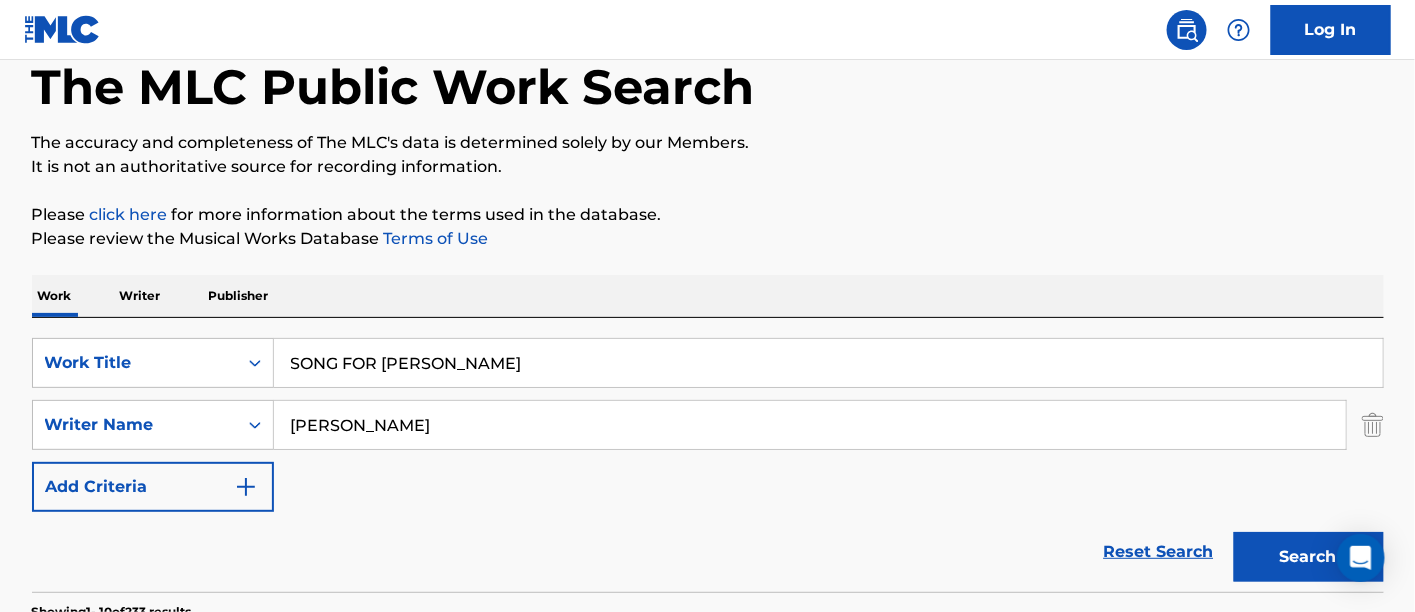 click on "Search" at bounding box center [1309, 557] 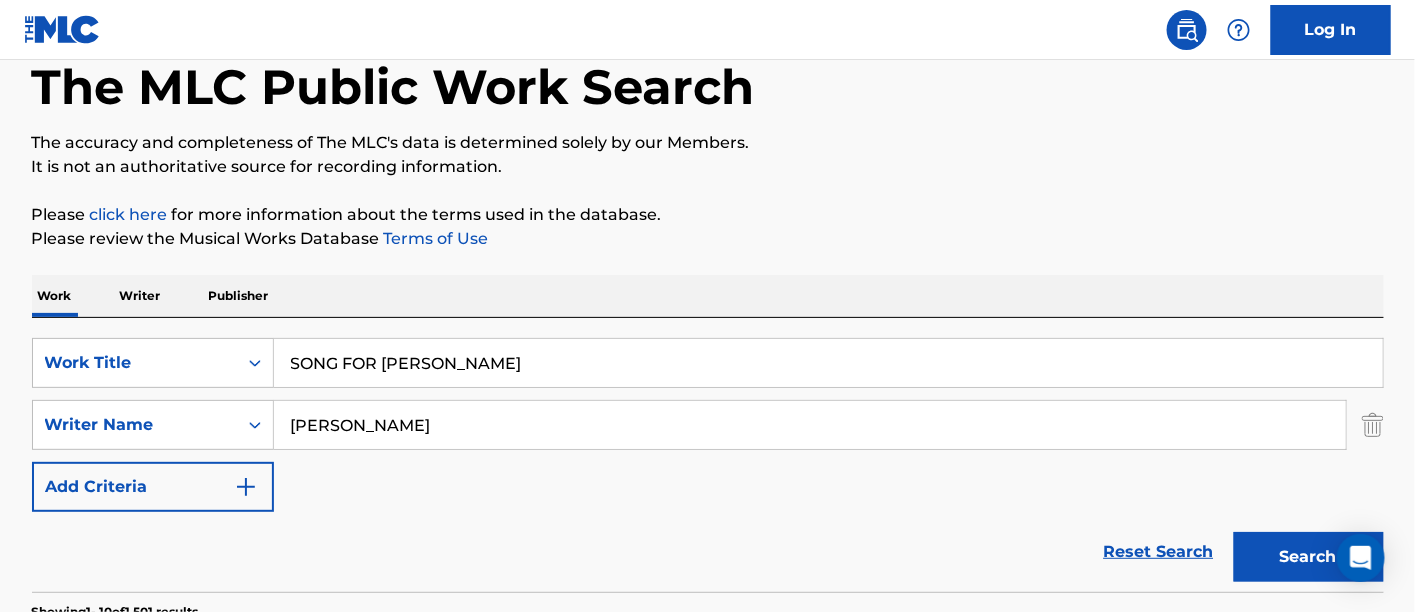 click on "SONG FOR [PERSON_NAME]" at bounding box center [828, 363] 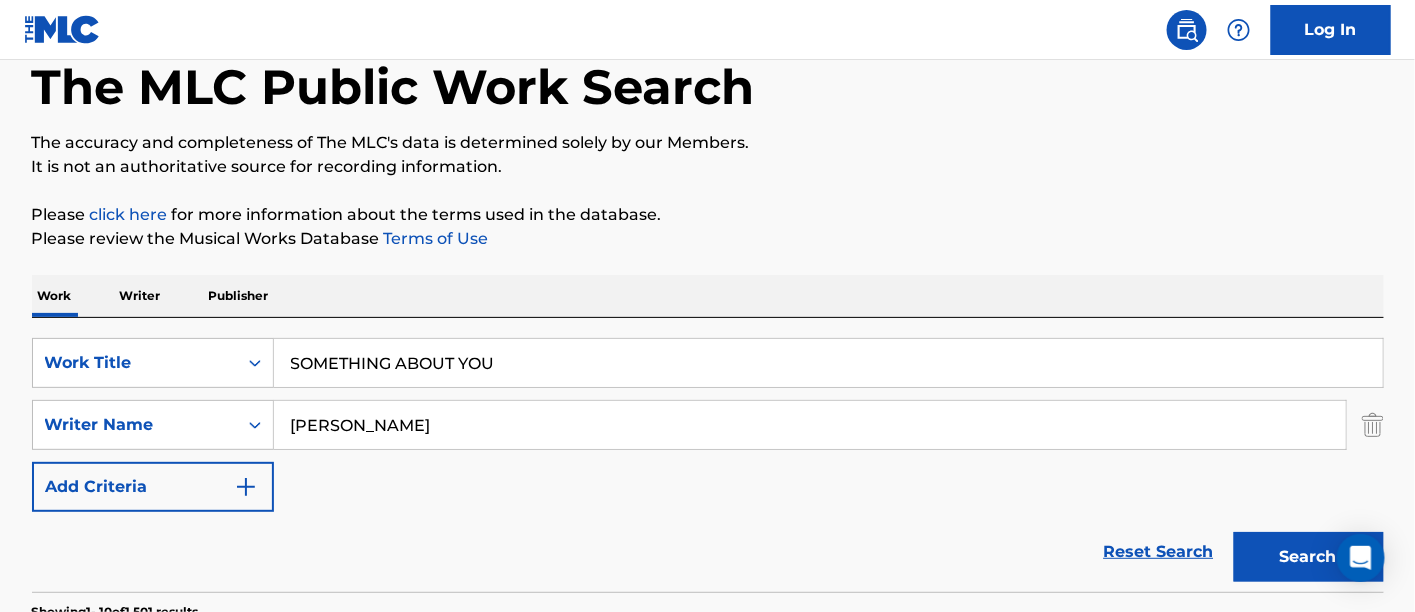 click on "The MLC Public Work Search The accuracy and completeness of The MLC's data is determined solely by our Members. It is not an authoritative source for recording information. Please   click here   for more information about the terms used in the database. Please review the Musical Works Database   Terms of Use Work Writer Publisher SearchWithCriteria24388f9c-646c-47ec-90dd-c460f90d9c68 Work Title SOMETHING ABOUT YOU SearchWithCriteria1afa97f3-a8a6-4631-925e-0327a6a3182e Writer Name [PERSON_NAME] Add Criteria Reset Search Search Showing  1  -   10  of  1,501   results   SONG FOR NICO MLC Song Code : S99267 ISWC : Writers ( 2 ) [PERSON_NAME], [PERSON_NAME] Recording Artists ( 49 ) [PERSON_NAME], [PERSON_NAME], [PERSON_NAME], [PERSON_NAME], [PERSON_NAME], [PERSON_NAME] Total Known Shares: 100 % SING ME A SAD SONG MLC Song Code : S32510 ISWC : Writers ( 1 ) [PERSON_NAME] Recording Artists ( 106 ) Total Known Shares: 100 % I CRY FOR OYU MLC Song Code : IC46ZV ISWC : Writers ( 1 ) [PERSON_NAME] 0 ) %" at bounding box center [708, 1150] 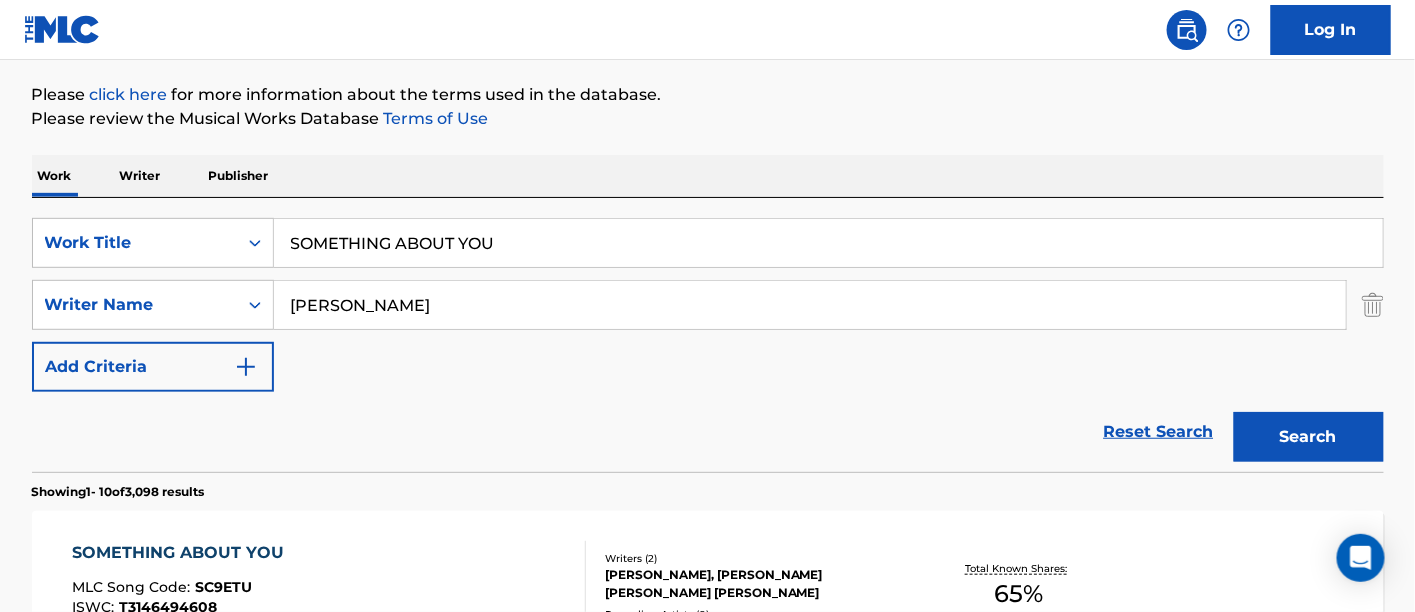 scroll, scrollTop: 218, scrollLeft: 0, axis: vertical 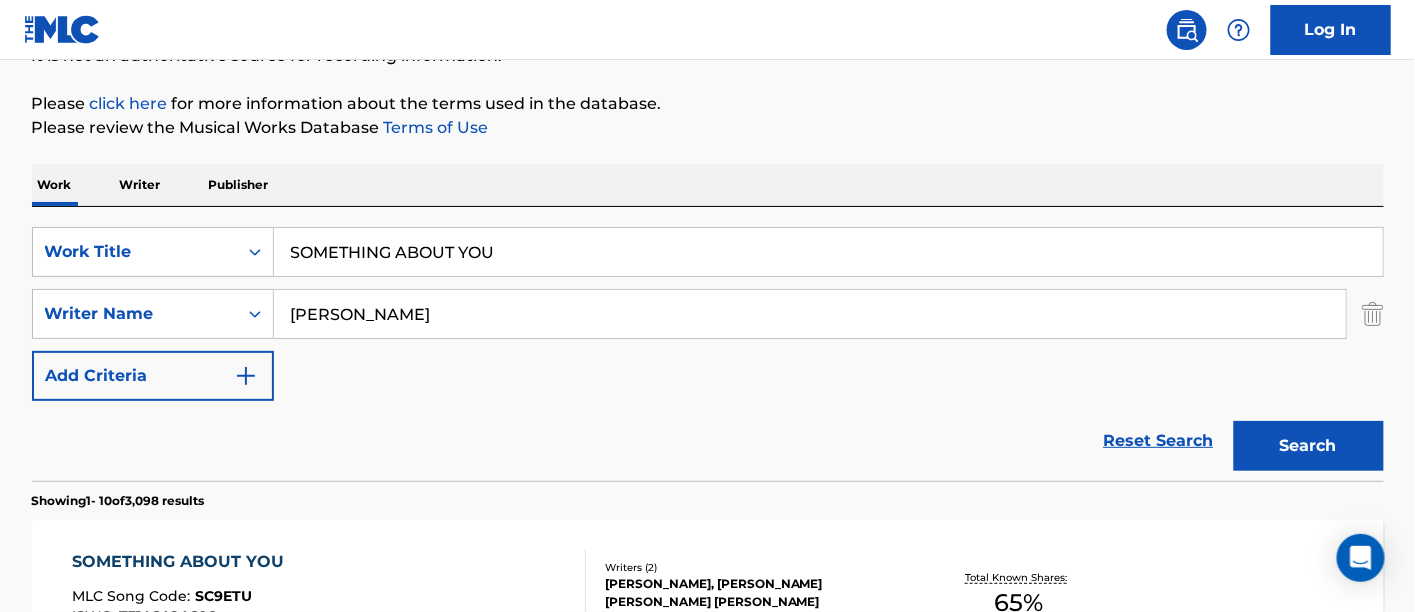 click on "SearchWithCriteria24388f9c-646c-47ec-90dd-c460f90d9c68 Work Title SOMETHING ABOUT YOU SearchWithCriteria1afa97f3-a8a6-4631-925e-0327a6a3182e Writer Name [PERSON_NAME] Add Criteria" at bounding box center [708, 314] 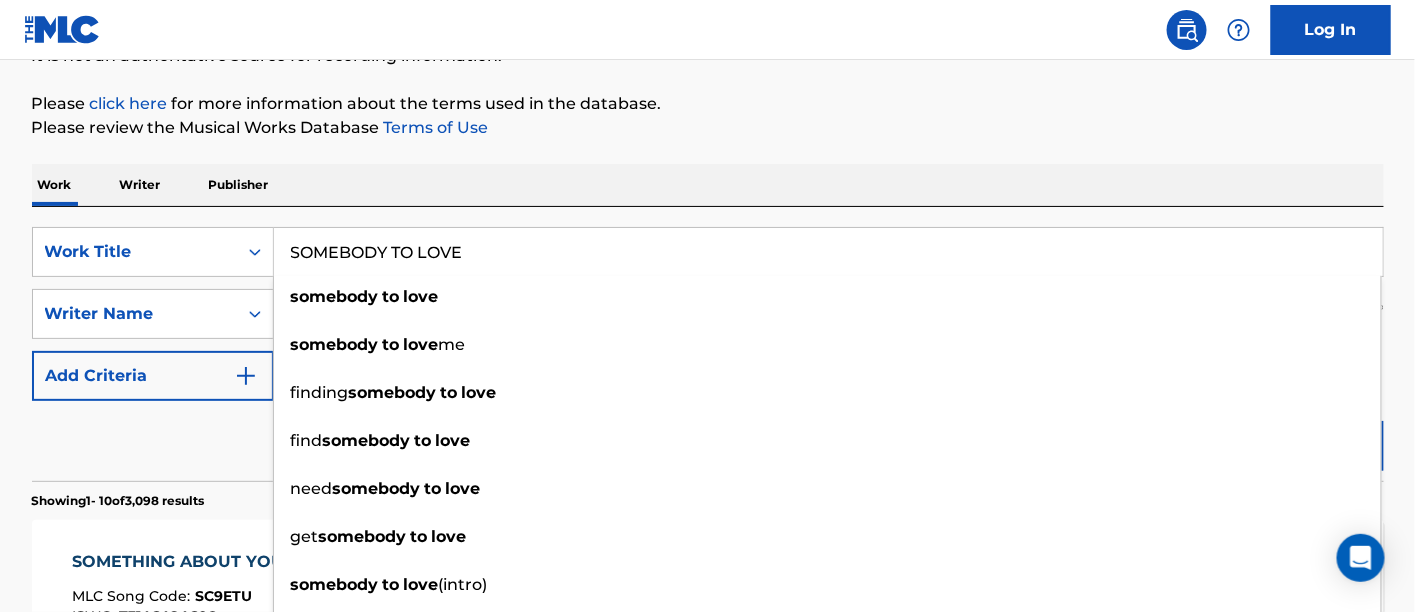 type on "SOMEBODY TO LOVE" 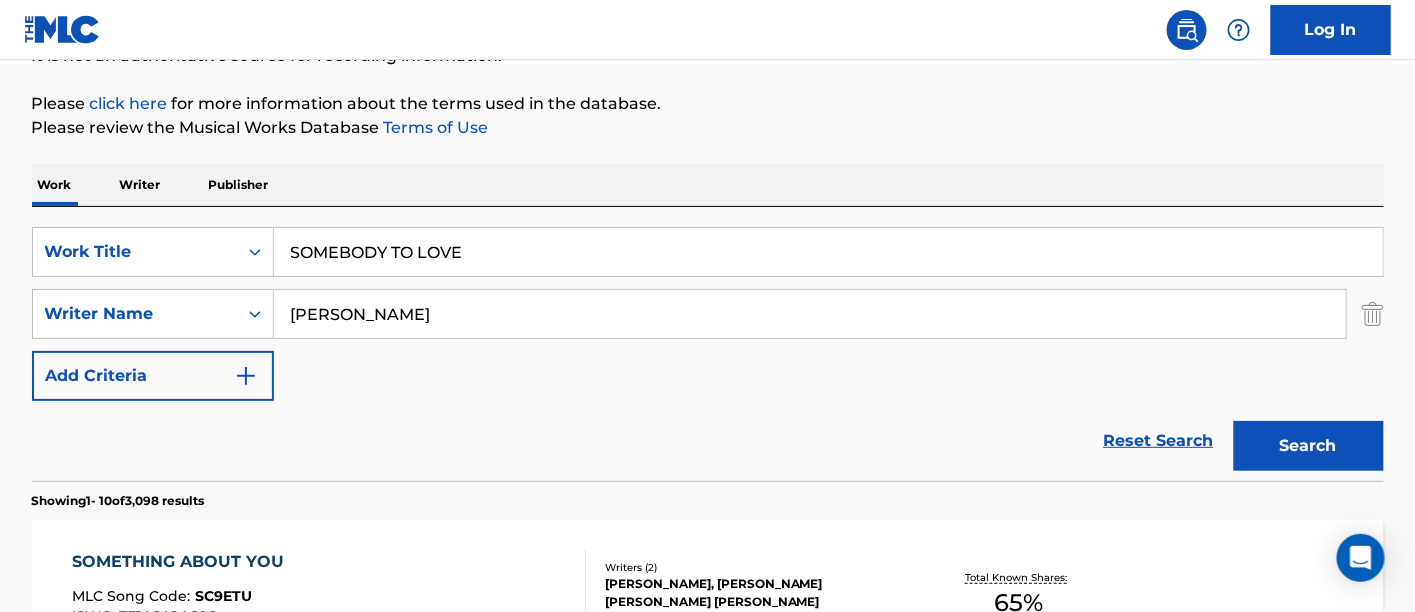 click on "Search" at bounding box center (1309, 446) 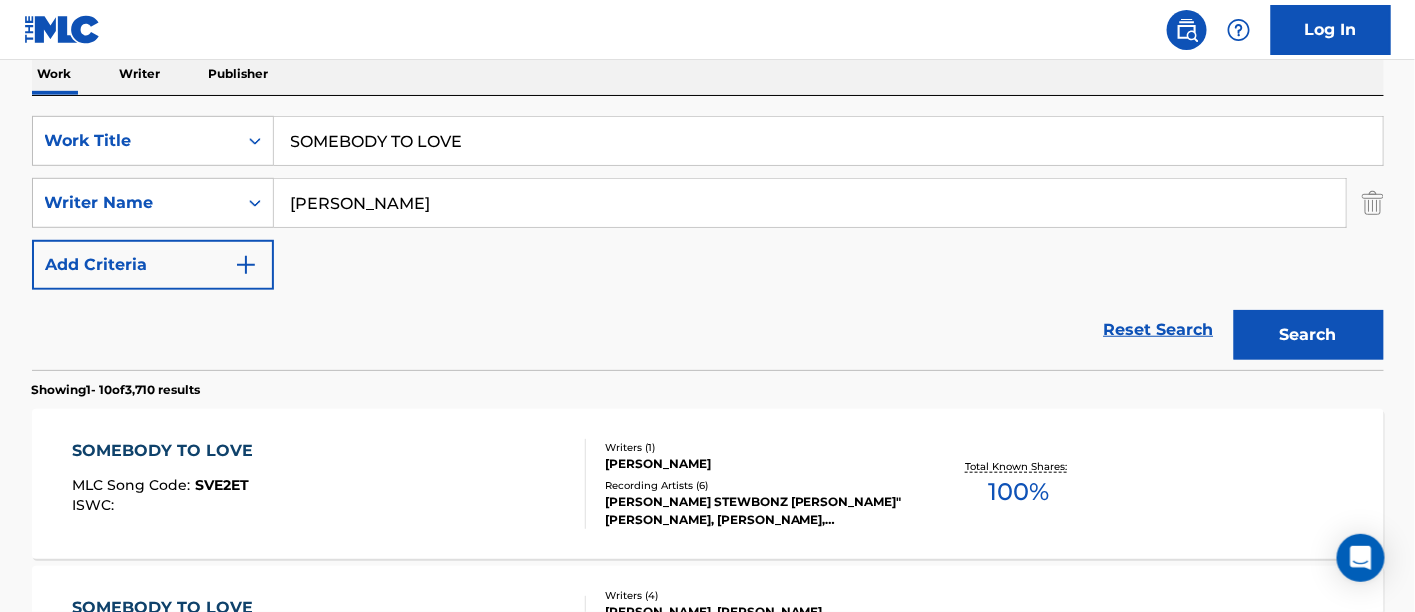 scroll, scrollTop: 440, scrollLeft: 0, axis: vertical 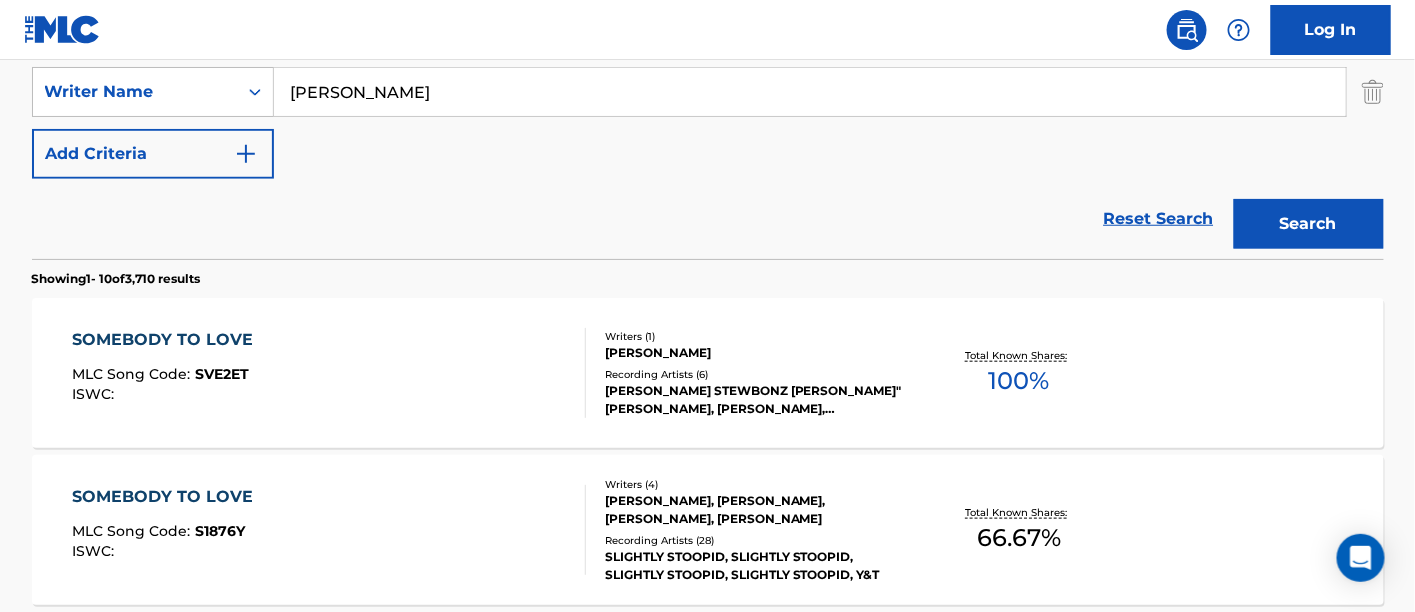 click on "SOMEBODY TO LOVE MLC Song Code : SVE2ET ISWC :" at bounding box center [329, 373] 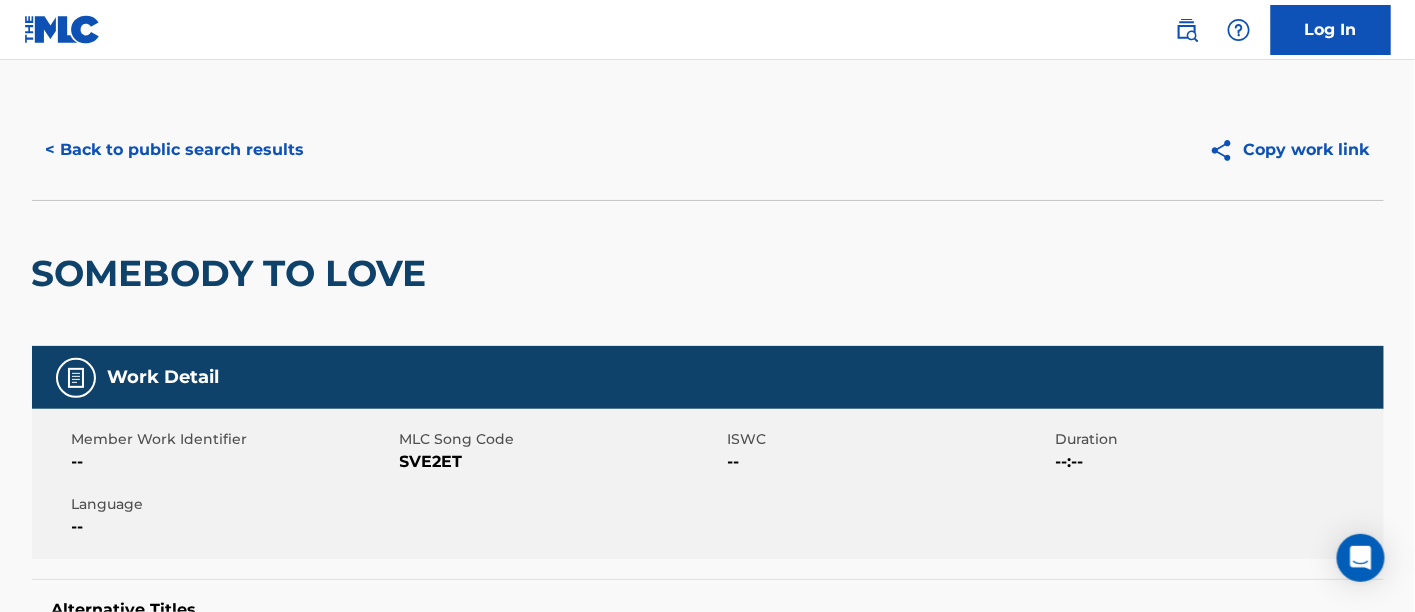 scroll, scrollTop: 0, scrollLeft: 0, axis: both 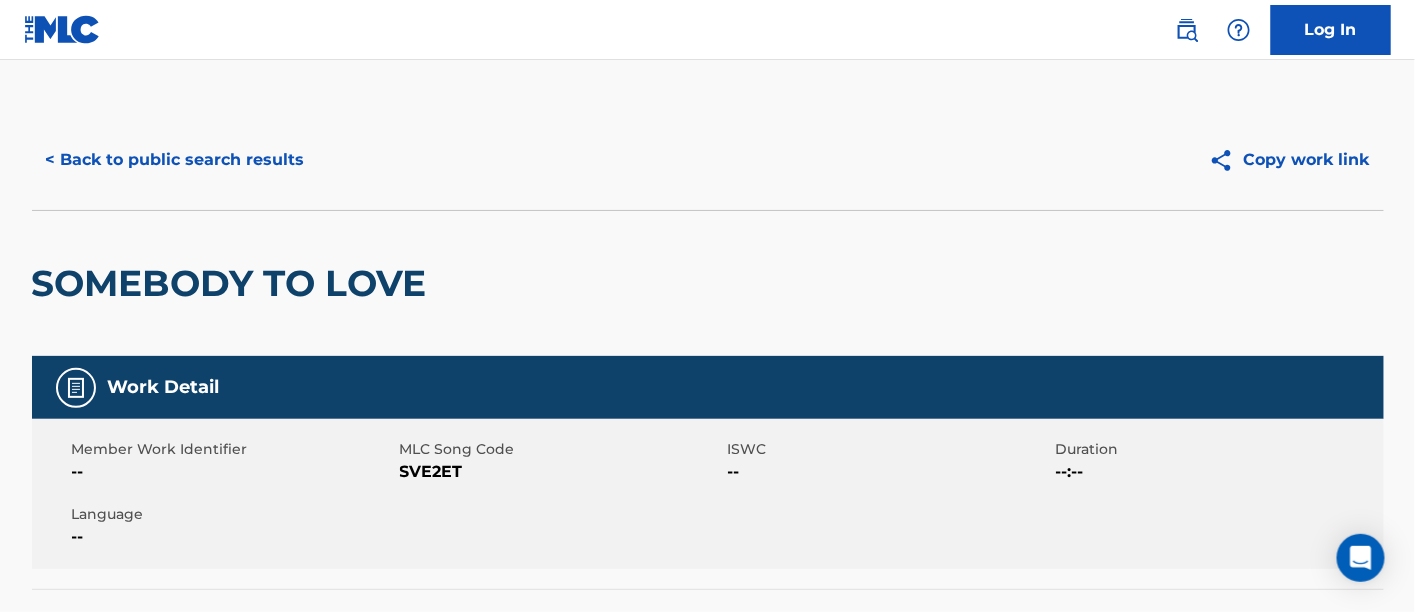 click on "< Back to public search results" at bounding box center (175, 160) 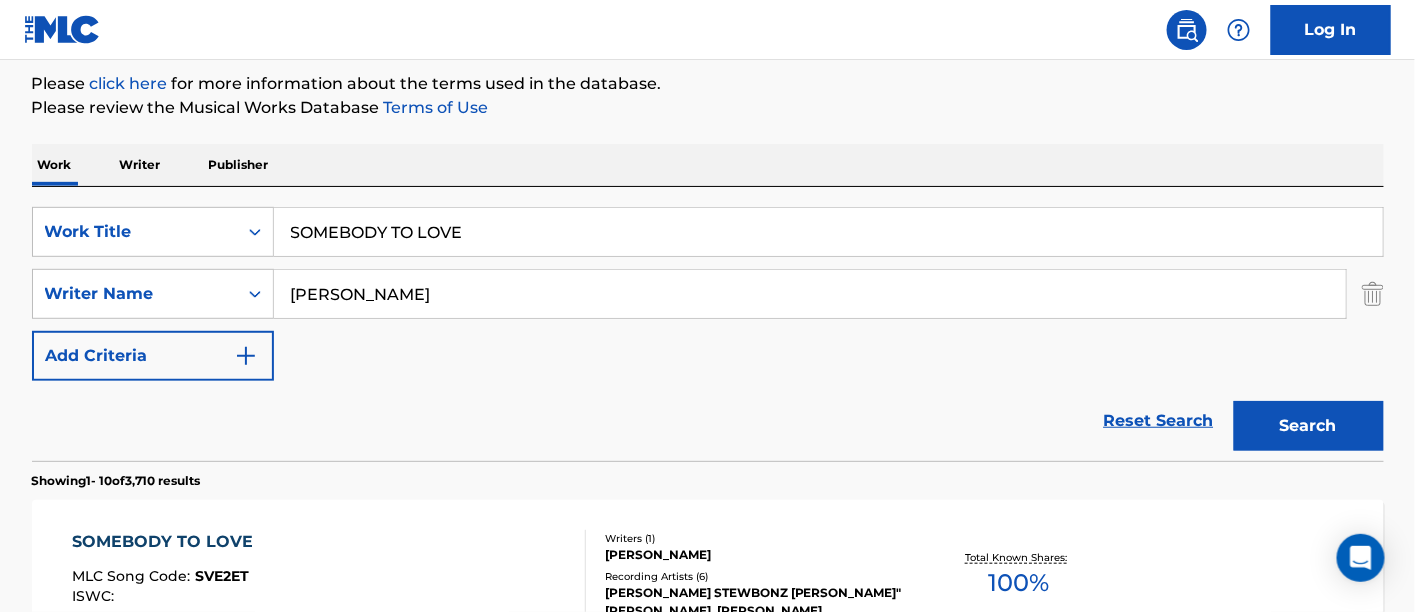 scroll, scrollTop: 218, scrollLeft: 0, axis: vertical 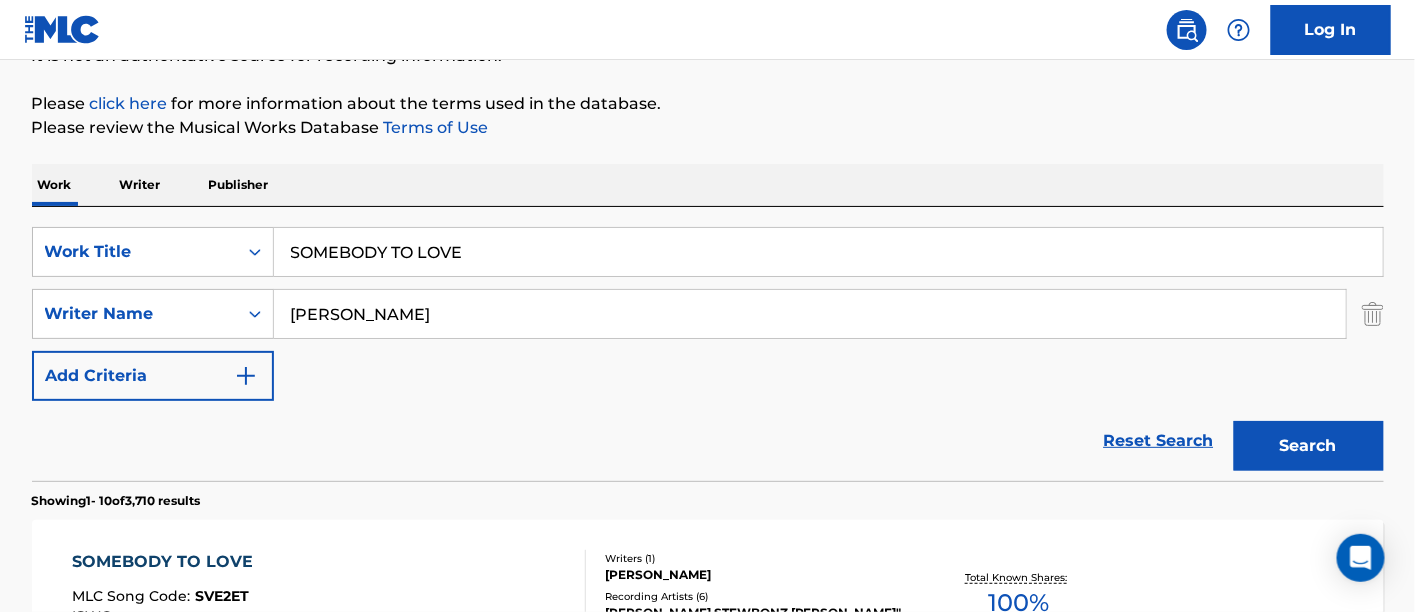 click on "SOMEBODY TO LOVE" at bounding box center (828, 252) 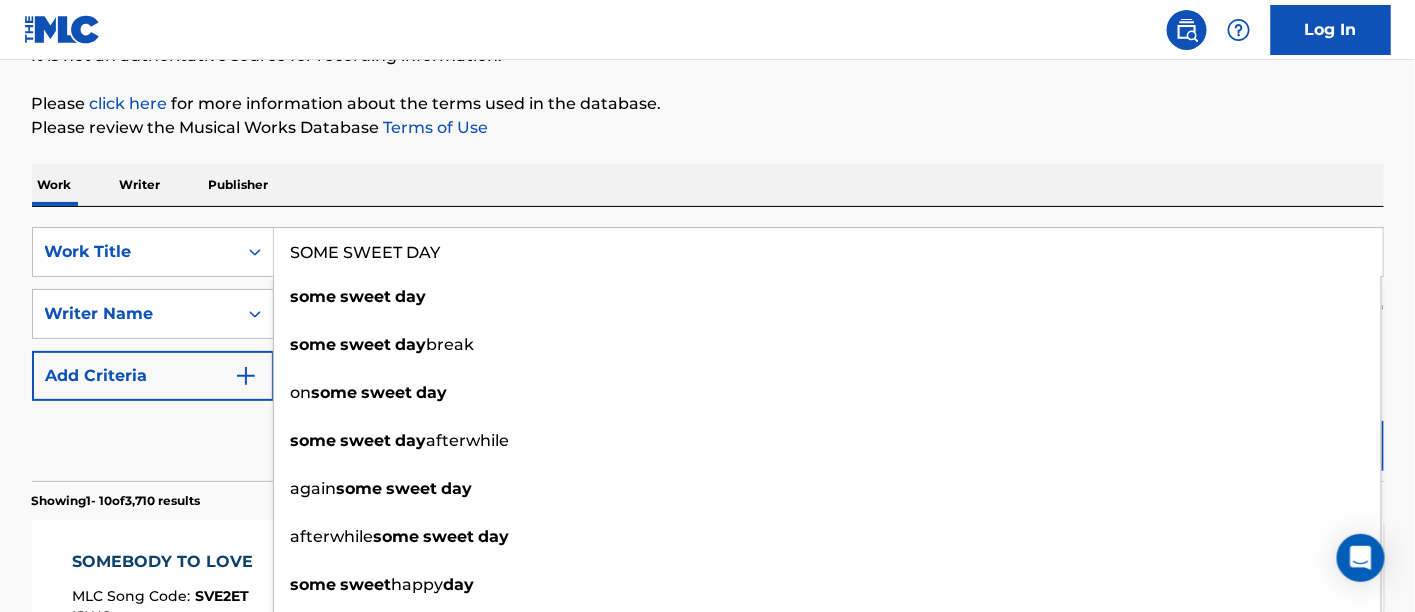 type on "SOME SWEET DAY" 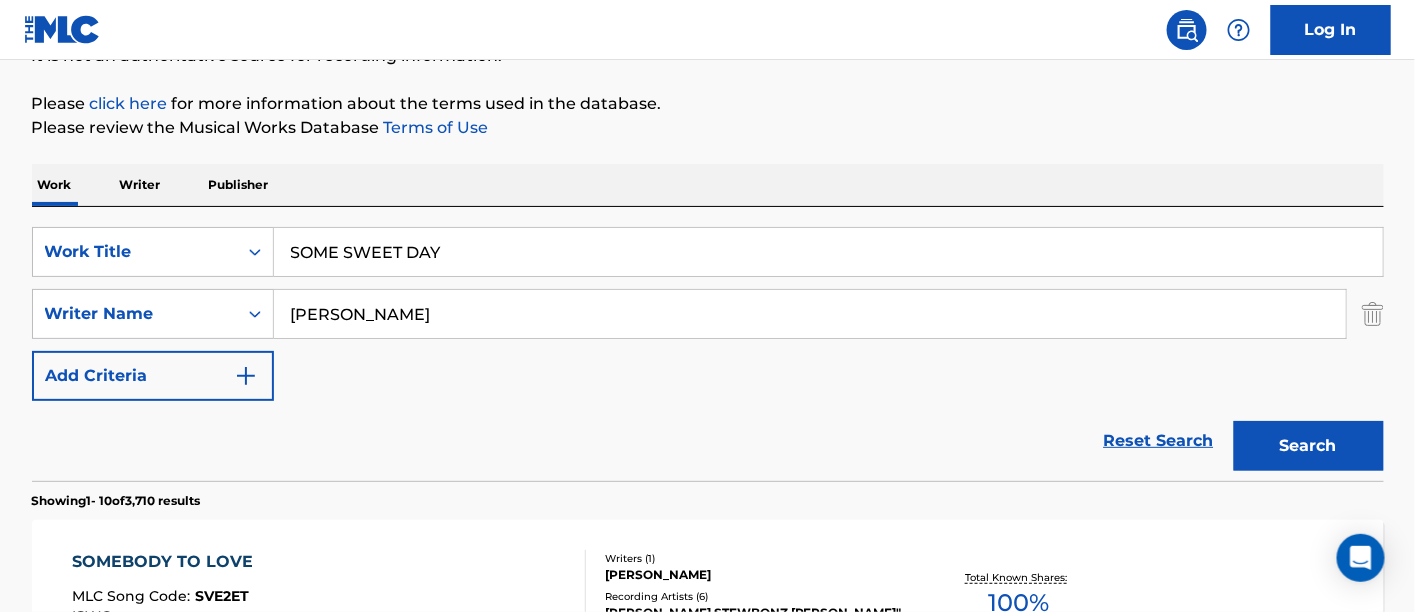 click on "Search" at bounding box center (1309, 446) 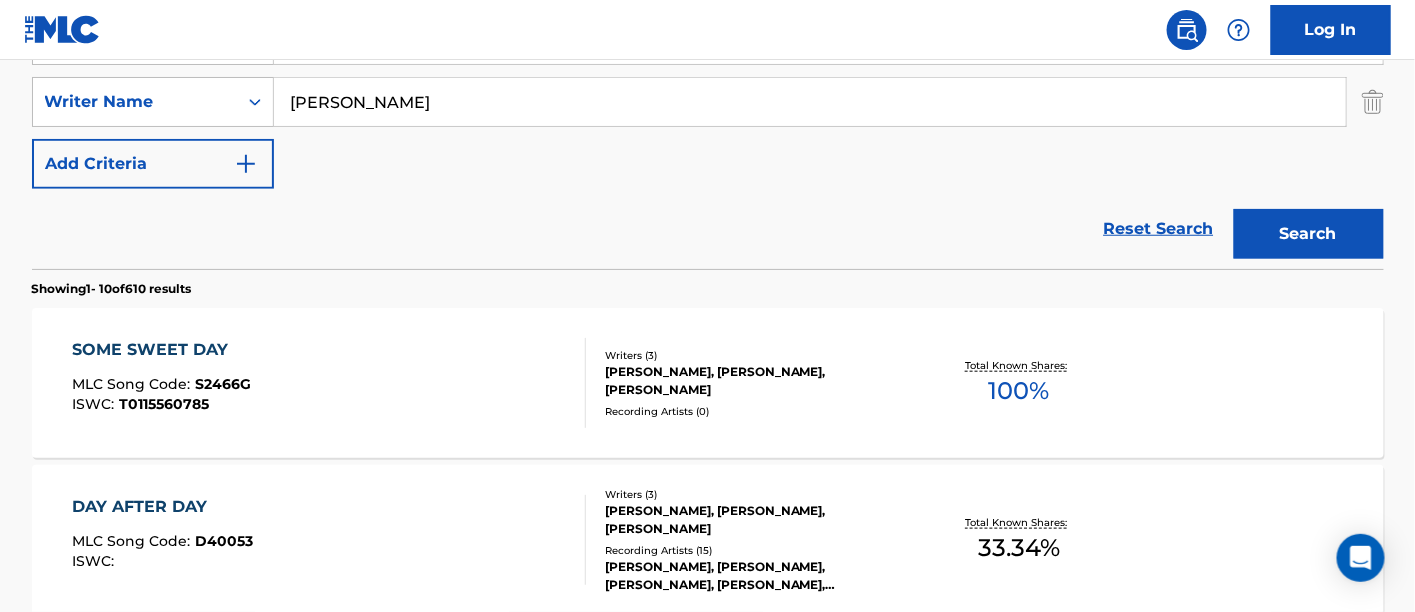 scroll, scrollTop: 440, scrollLeft: 0, axis: vertical 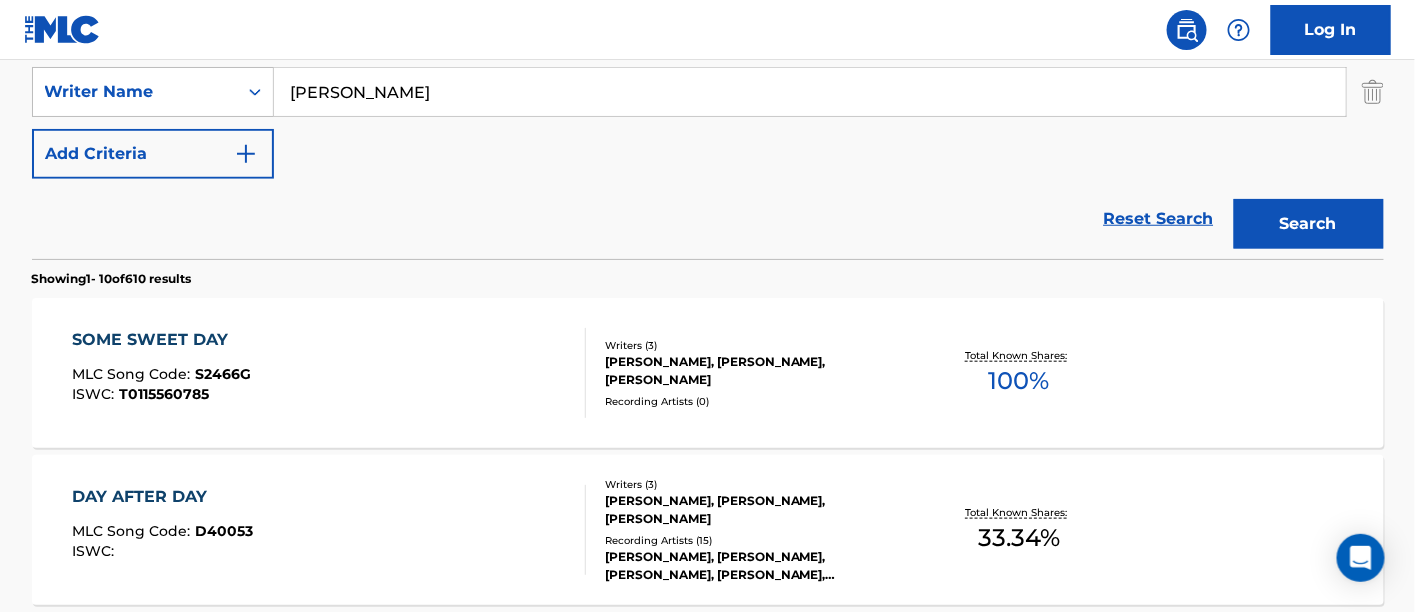 click on "Writers ( 3 ) [PERSON_NAME], [PERSON_NAME], [PERSON_NAME] Recording Artists ( 0 )" at bounding box center [746, 373] 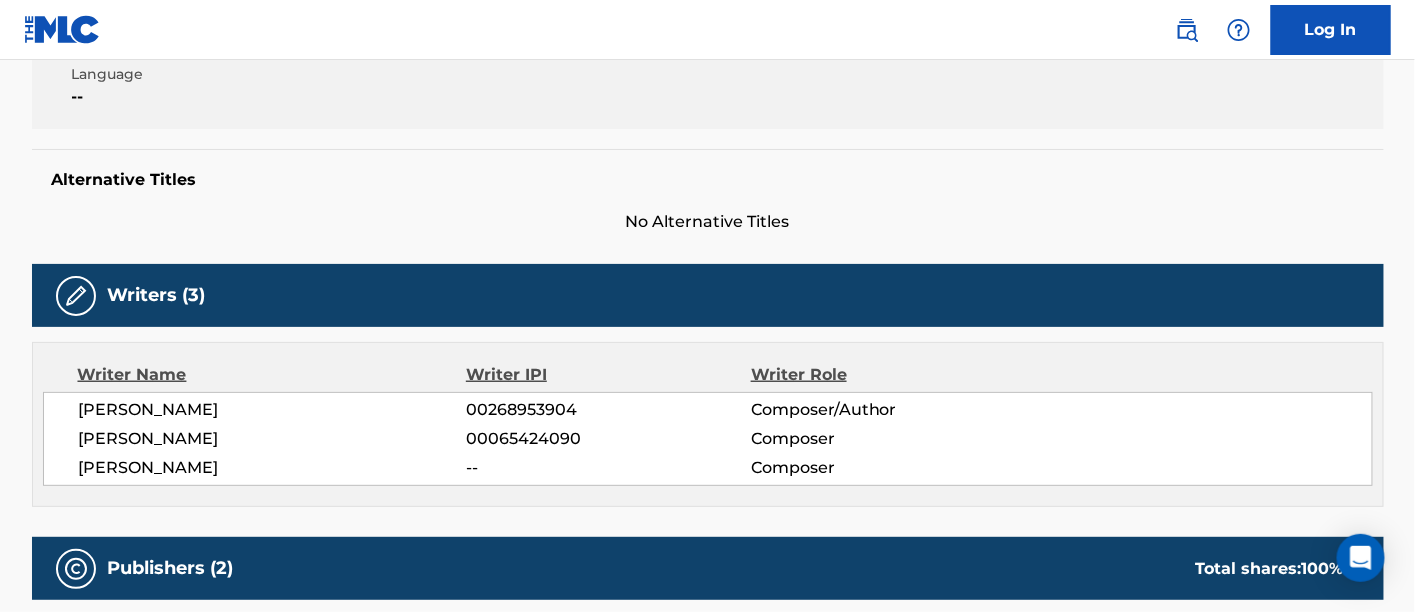 scroll, scrollTop: 0, scrollLeft: 0, axis: both 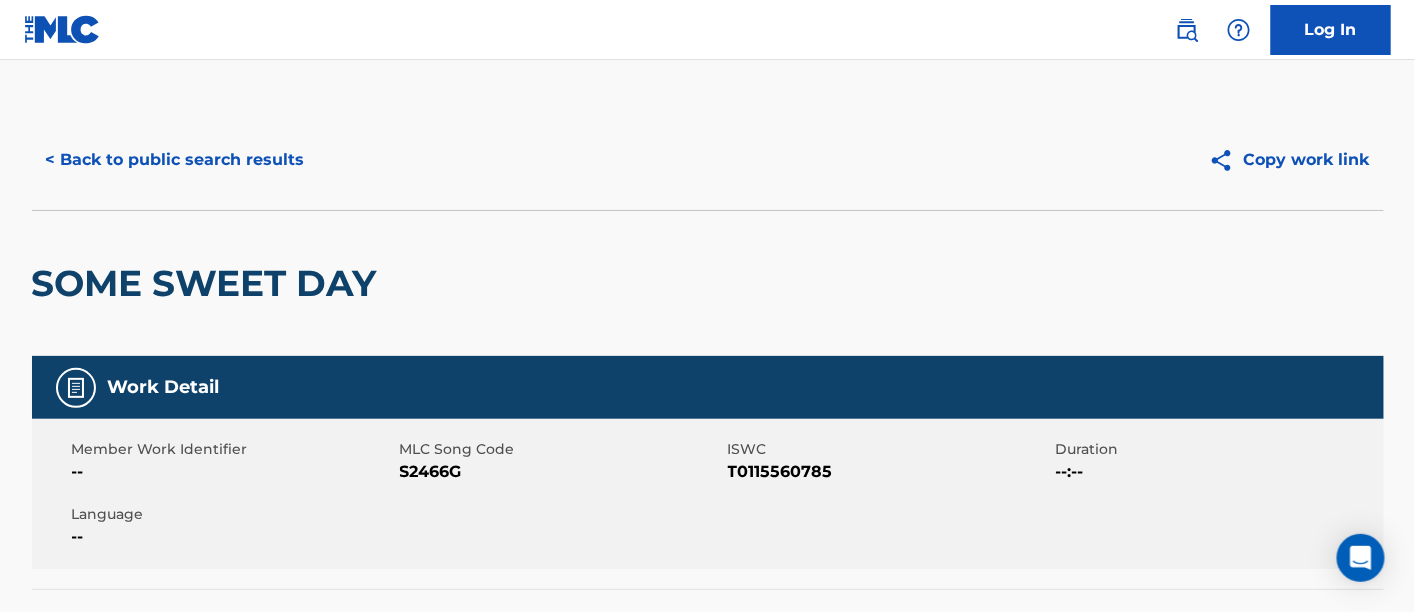click on "< Back to public search results" at bounding box center (175, 160) 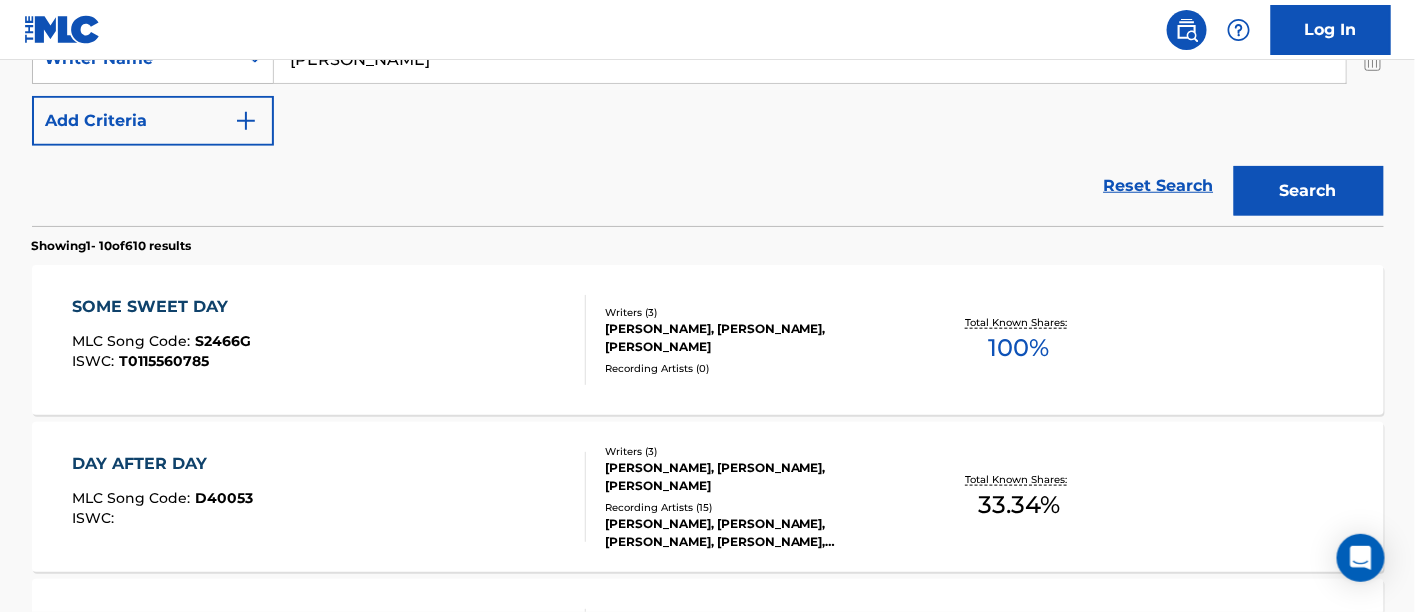 scroll, scrollTop: 551, scrollLeft: 0, axis: vertical 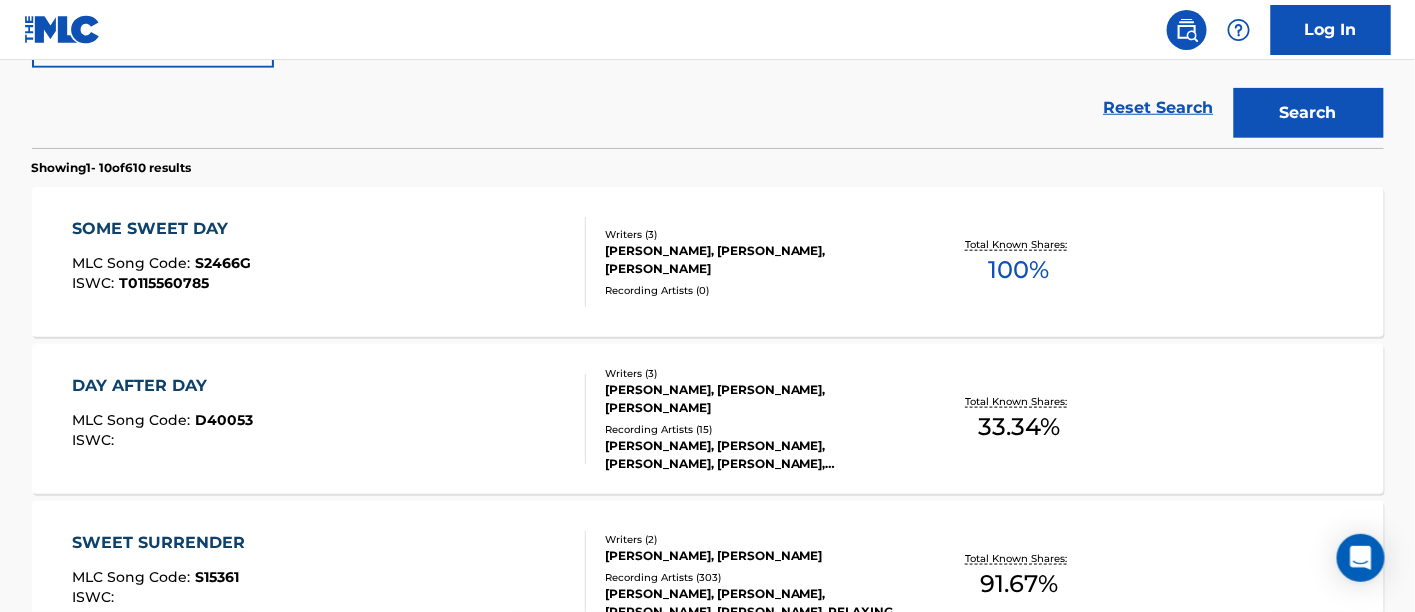 click on "Recording Artists ( 0 )" at bounding box center [756, 290] 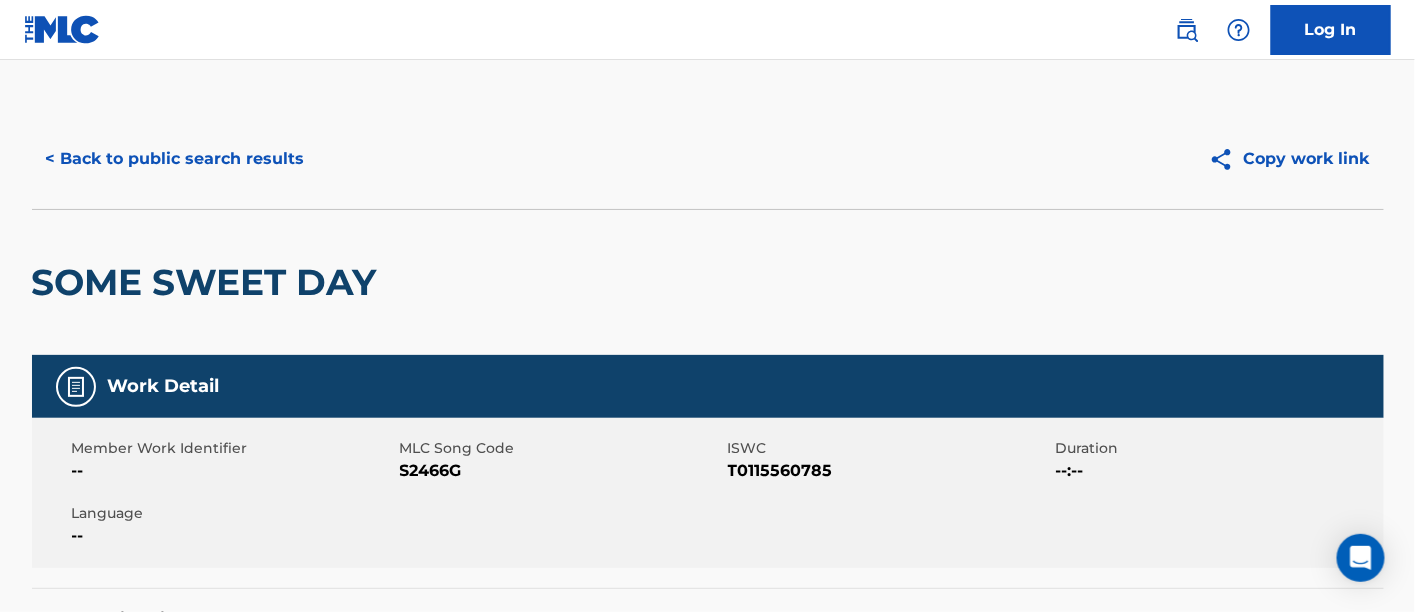 scroll, scrollTop: 0, scrollLeft: 0, axis: both 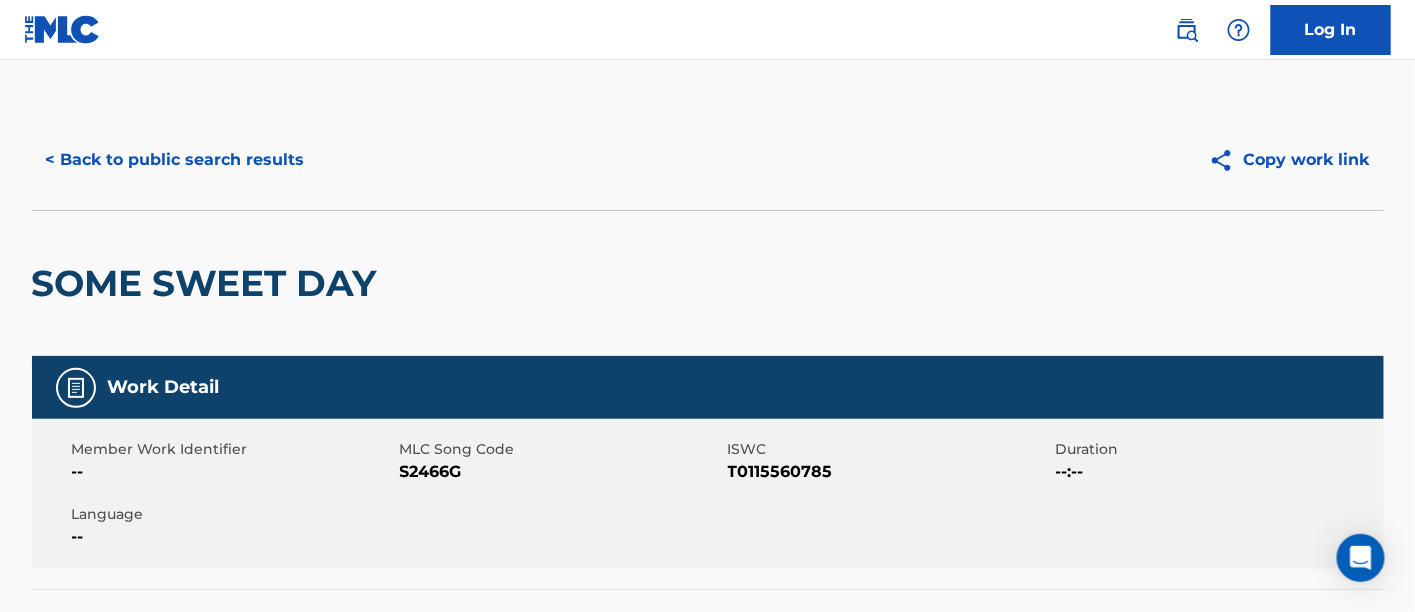 click on "< Back to public search results" at bounding box center [175, 160] 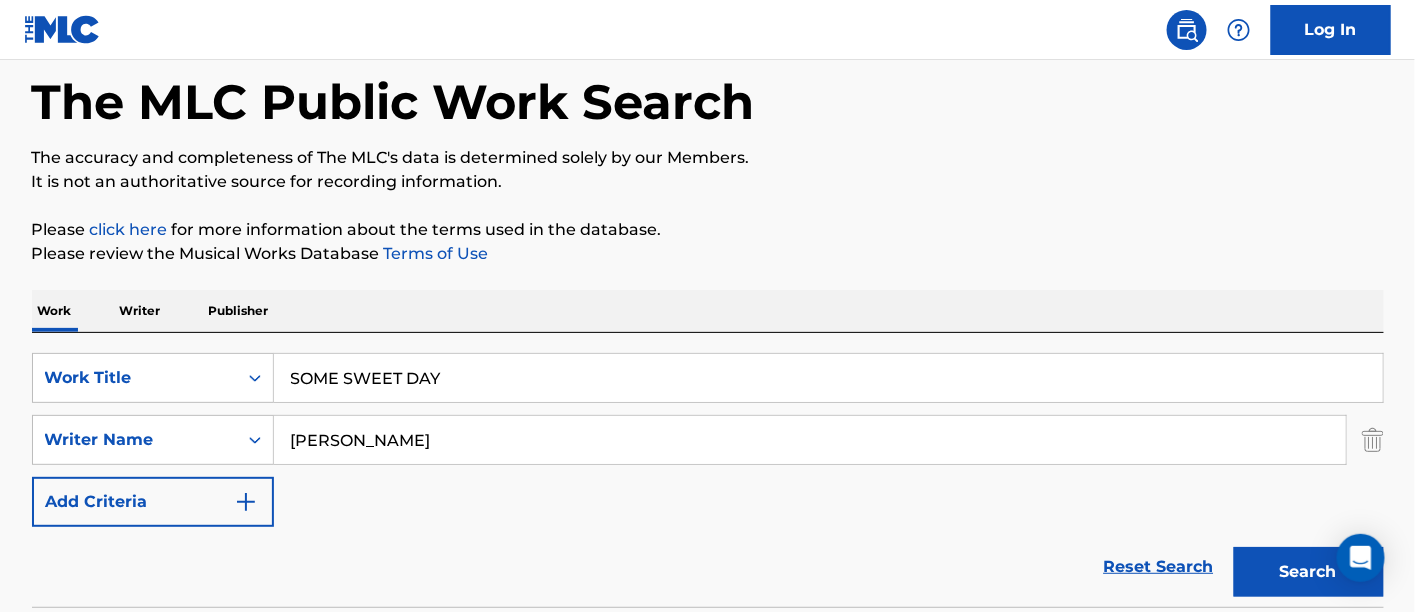scroll, scrollTop: 111, scrollLeft: 0, axis: vertical 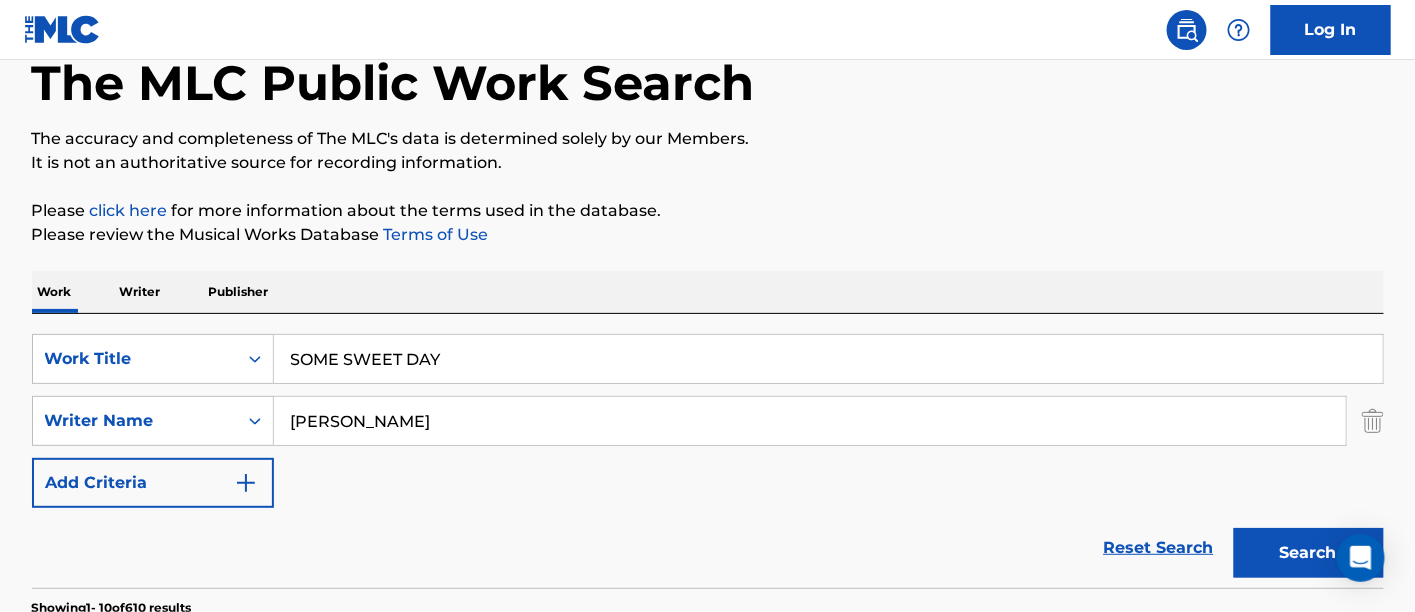 click on "SOME SWEET DAY" at bounding box center (828, 359) 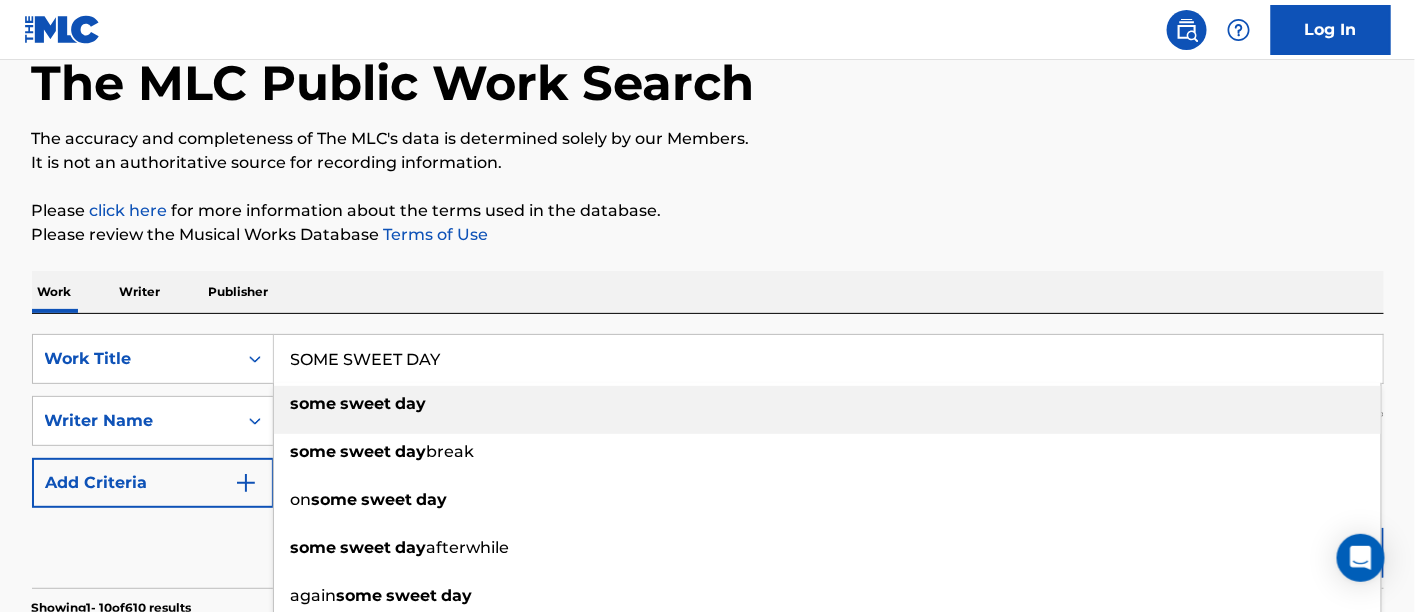 paste on "WRONG FOR SO LONG" 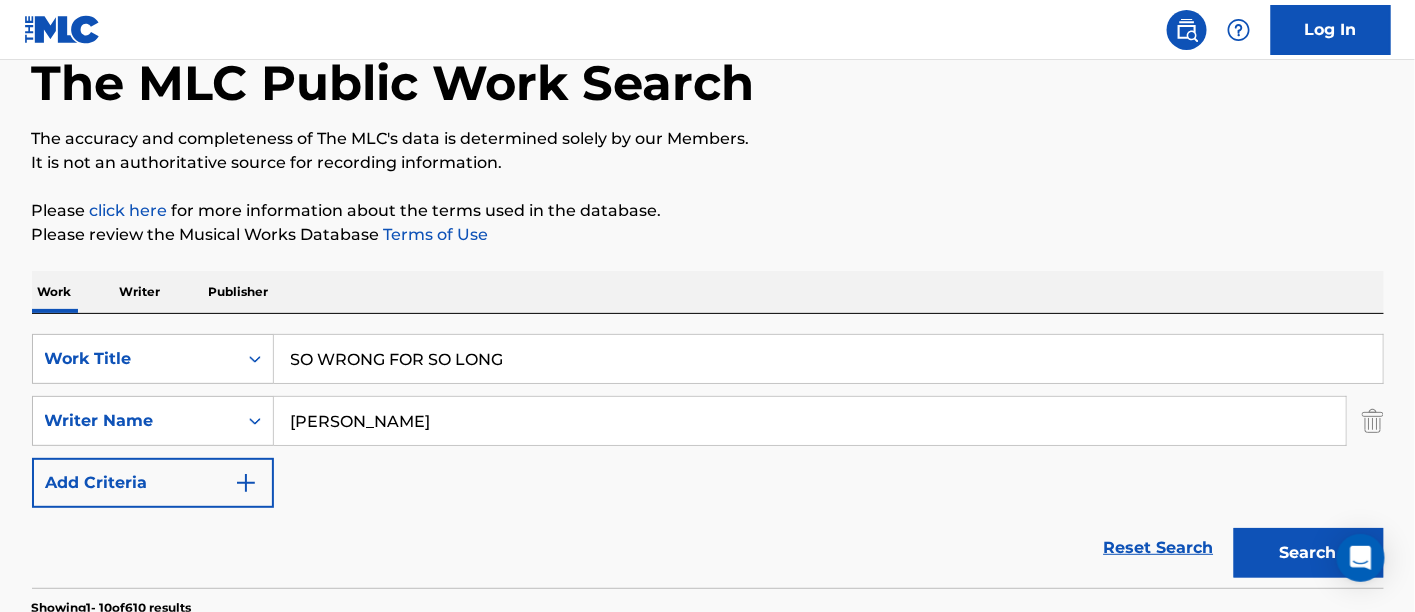 click on "The MLC Public Work Search The accuracy and completeness of The MLC's data is determined solely by our Members. It is not an authoritative source for recording information. Please   click here   for more information about the terms used in the database. Please review the Musical Works Database   Terms of Use Work Writer Publisher SearchWithCriteria24388f9c-646c-47ec-90dd-c460f90d9c68 Work Title SO WRONG FOR SO LONG SearchWithCriteria1afa97f3-a8a6-4631-925e-0327a6a3182e Writer Name [PERSON_NAME] Add Criteria Reset Search Search Showing  1  -   10  of  610   results   SOME SWEET DAY MLC Song Code : S2466G ISWC : T0115560785 Writers ( 3 ) [PERSON_NAME], [PERSON_NAME], [PERSON_NAME] Recording Artists ( 0 ) Total Known Shares: 100 % DAY AFTER DAY MLC Song Code : D40053 ISWC : Writers ( 3 ) [PERSON_NAME], [PERSON_NAME], [PERSON_NAME] Recording Artists ( 15 ) [PERSON_NAME], [PERSON_NAME], [PERSON_NAME], [PERSON_NAME], [PERSON_NAME] Total Known Shares: 33.34 % SWEET SURRENDER MLC Song Code : S15361 ISWC : 2 ) 303" at bounding box center [708, 1146] 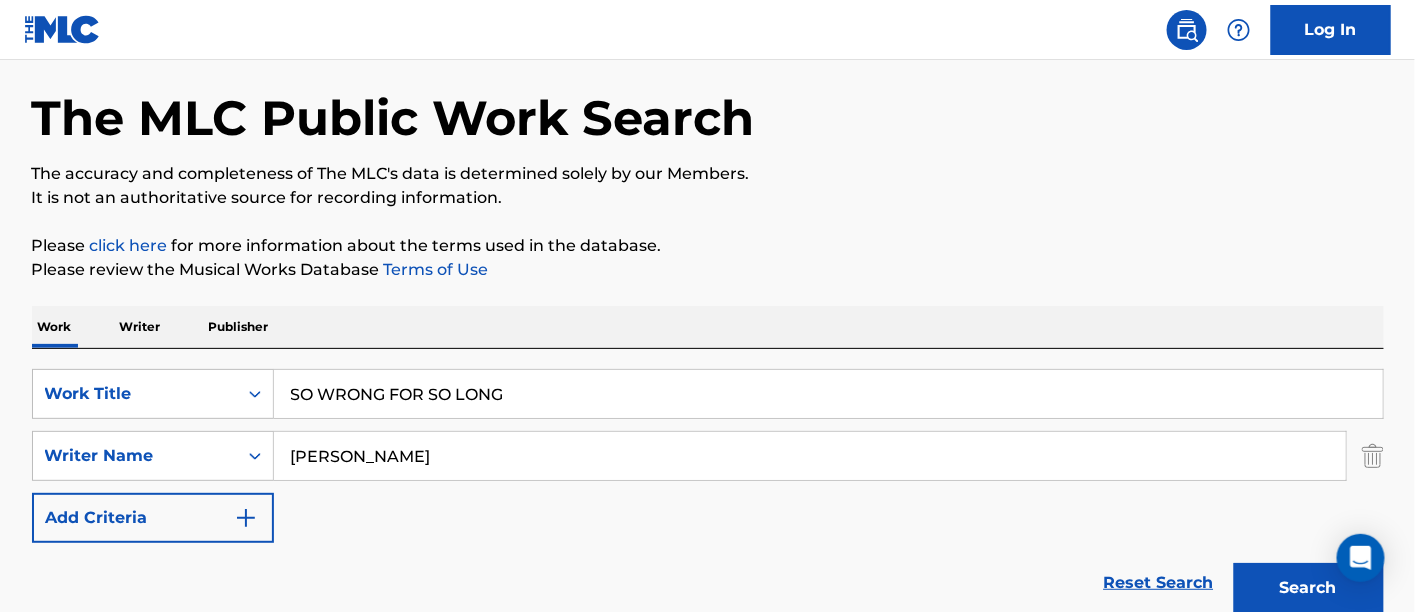 scroll, scrollTop: 0, scrollLeft: 0, axis: both 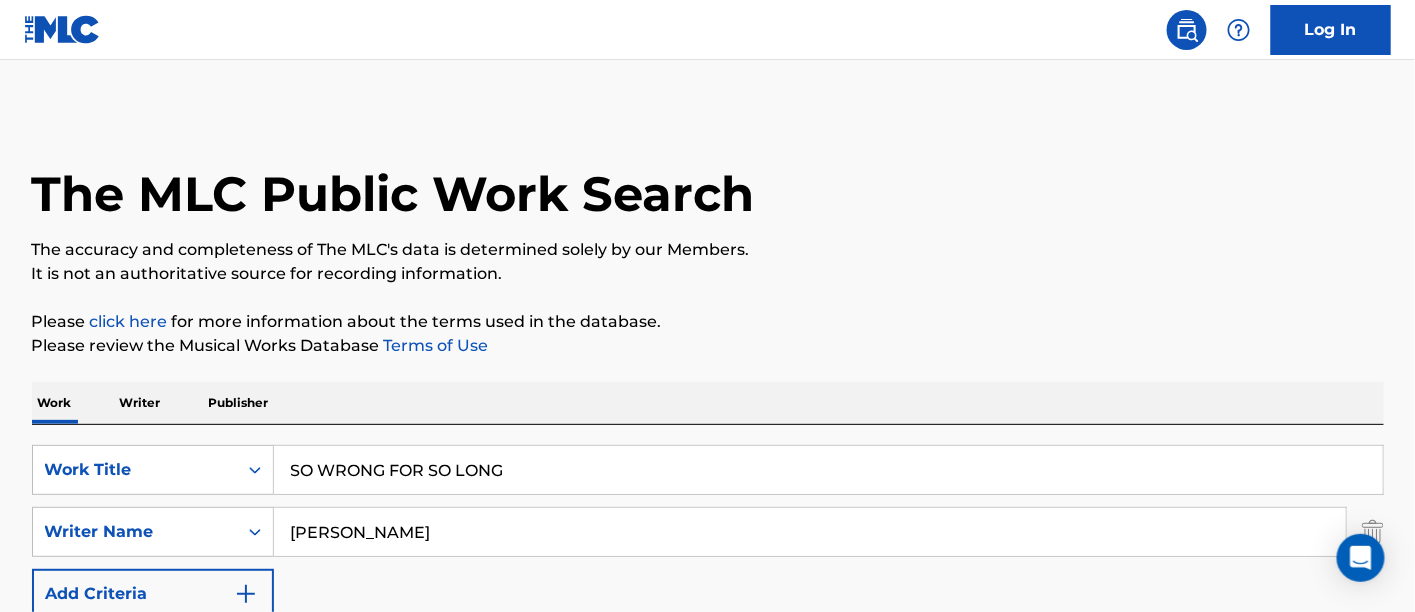 click on "SearchWithCriteria24388f9c-646c-47ec-90dd-c460f90d9c68 Work Title SO WRONG FOR SO LONG SearchWithCriteria1afa97f3-a8a6-4631-925e-0327a6a3182e Writer Name [PERSON_NAME] Add Criteria" at bounding box center [708, 532] 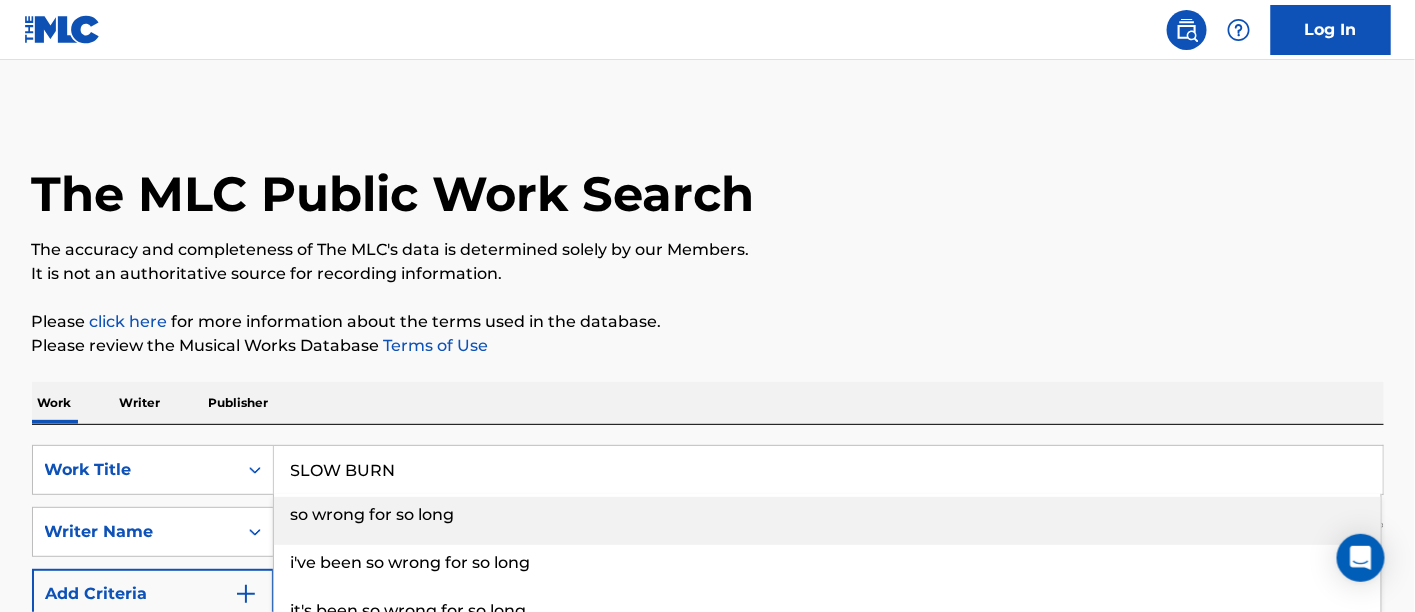 click on "It is not an authoritative source for recording information." at bounding box center [708, 274] 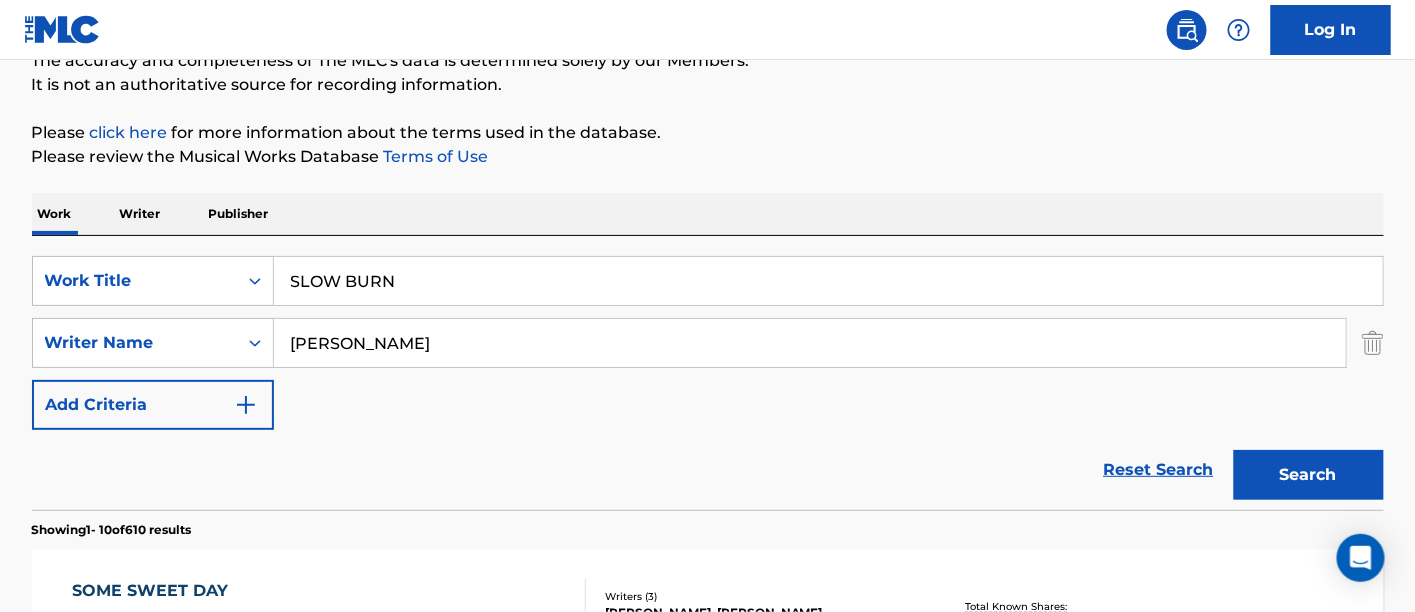 scroll, scrollTop: 222, scrollLeft: 0, axis: vertical 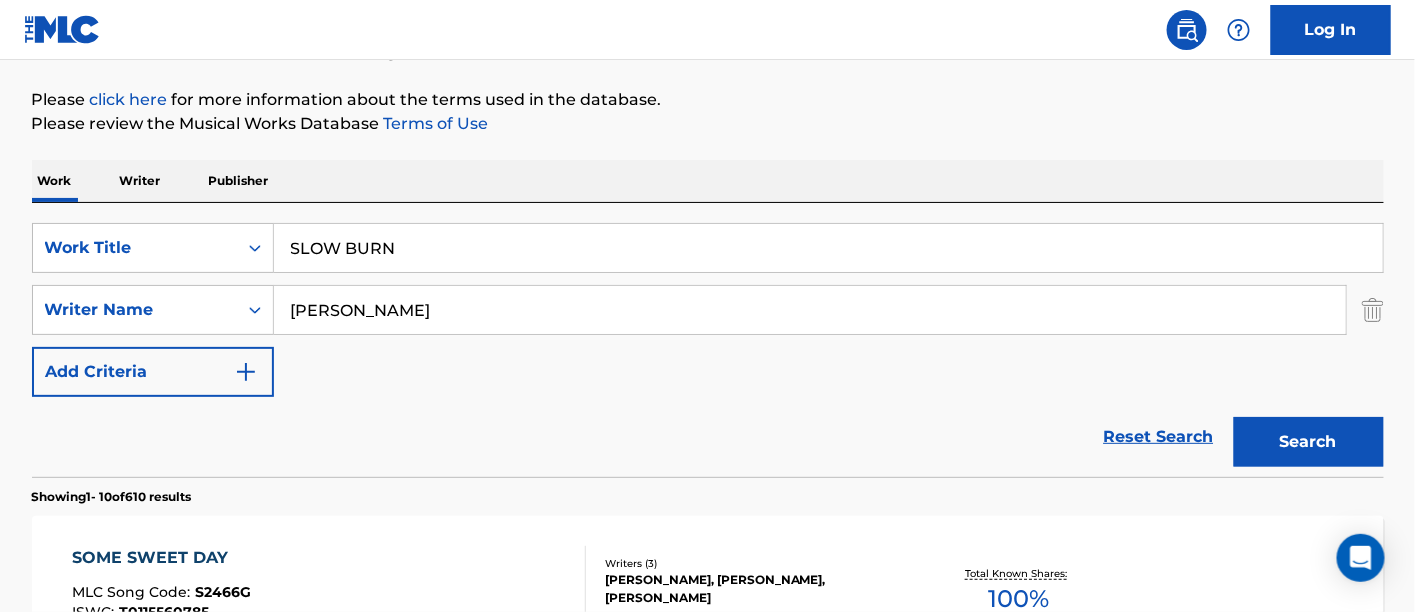 click on "Search" at bounding box center [1309, 442] 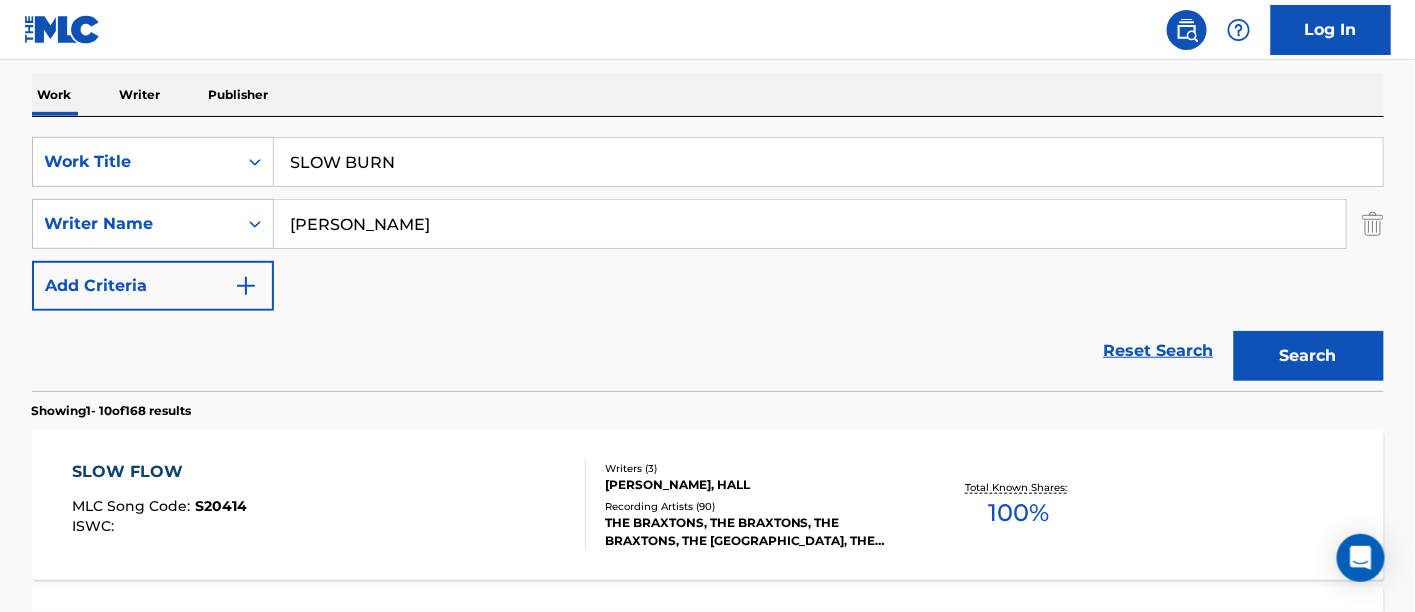 scroll, scrollTop: 222, scrollLeft: 0, axis: vertical 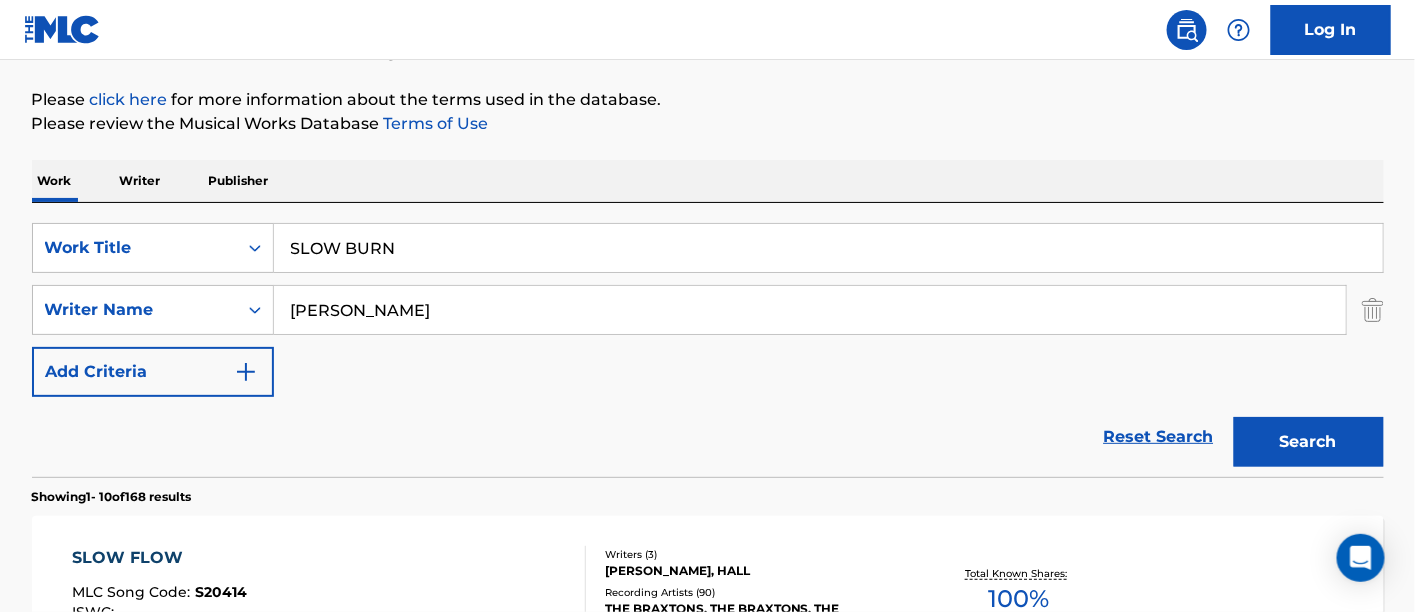 click on "SLOW BURN" at bounding box center (828, 248) 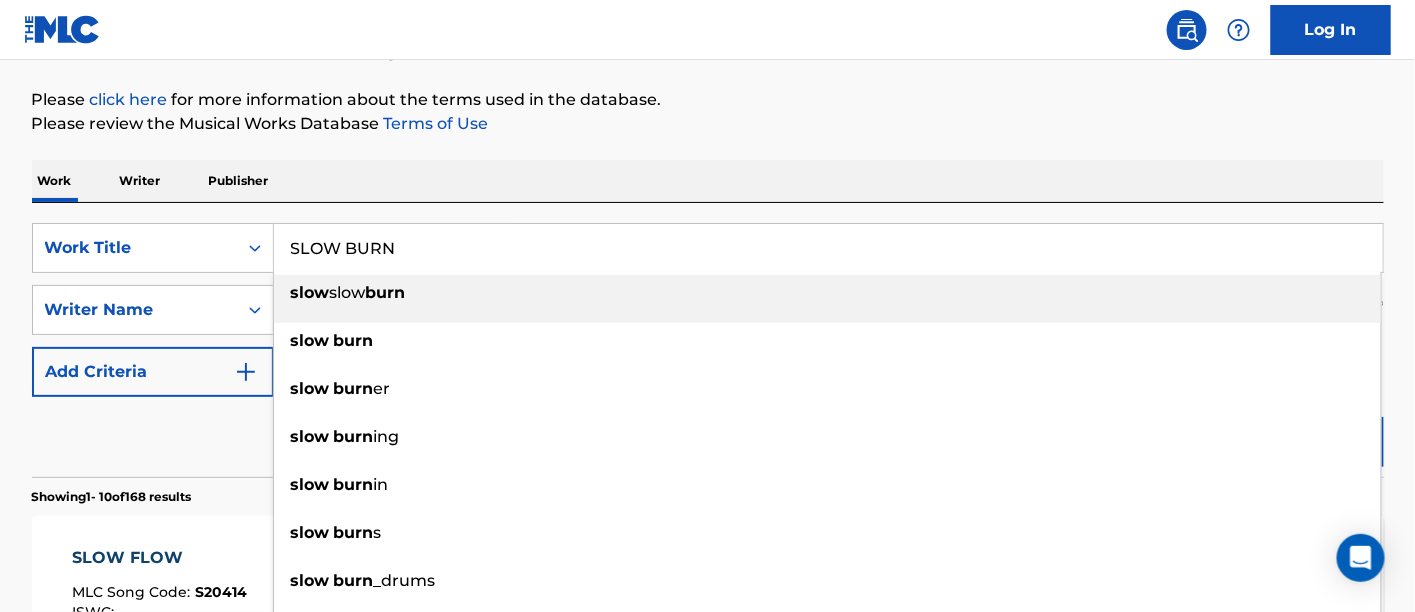 click on "SLOW BURN" at bounding box center [828, 248] 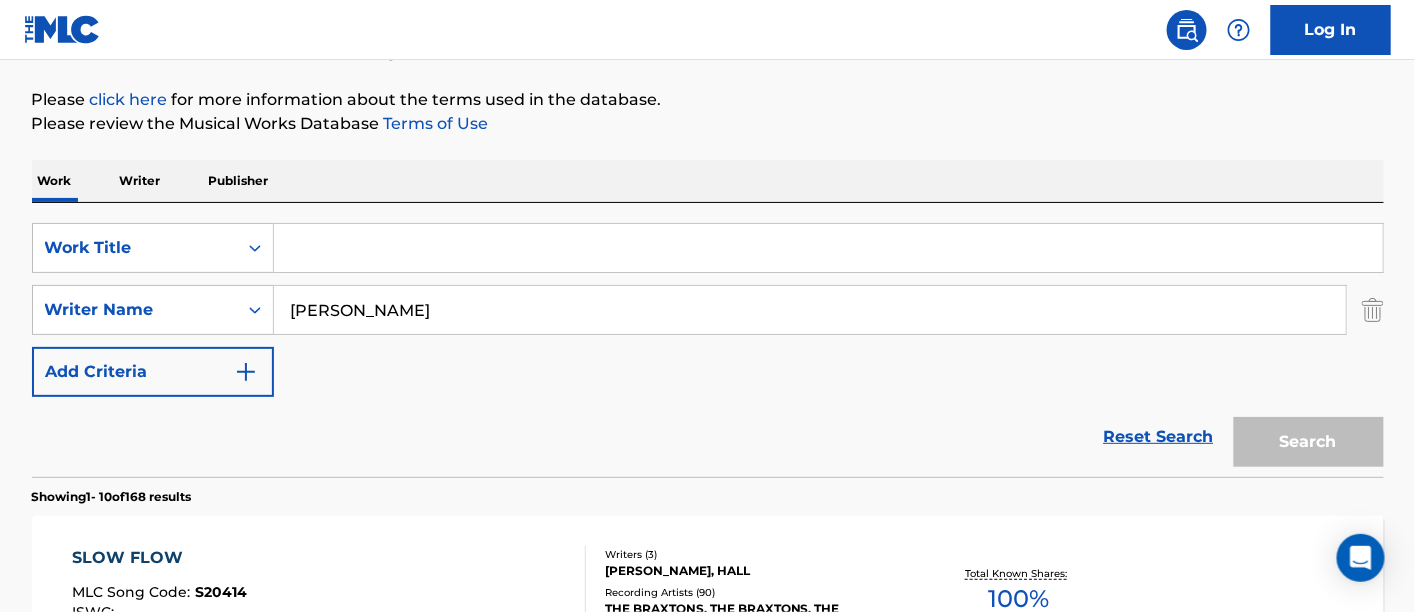 paste on "SLEEPOVER" 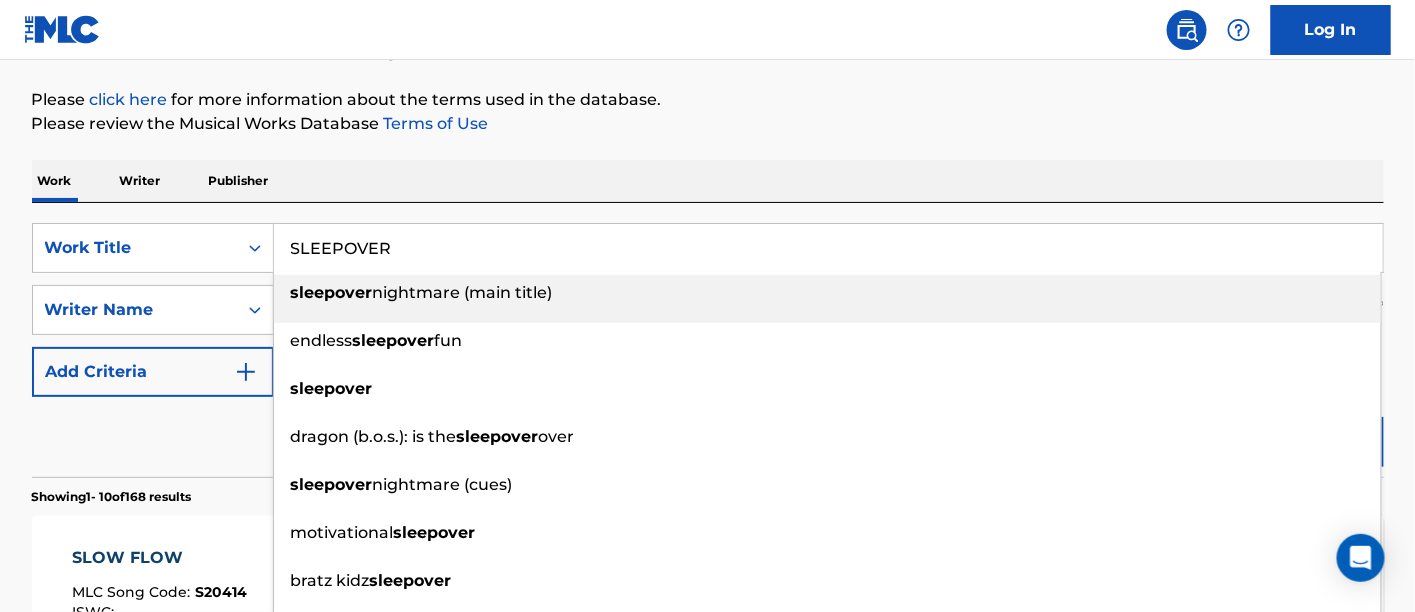 type on "SLEEPOVER" 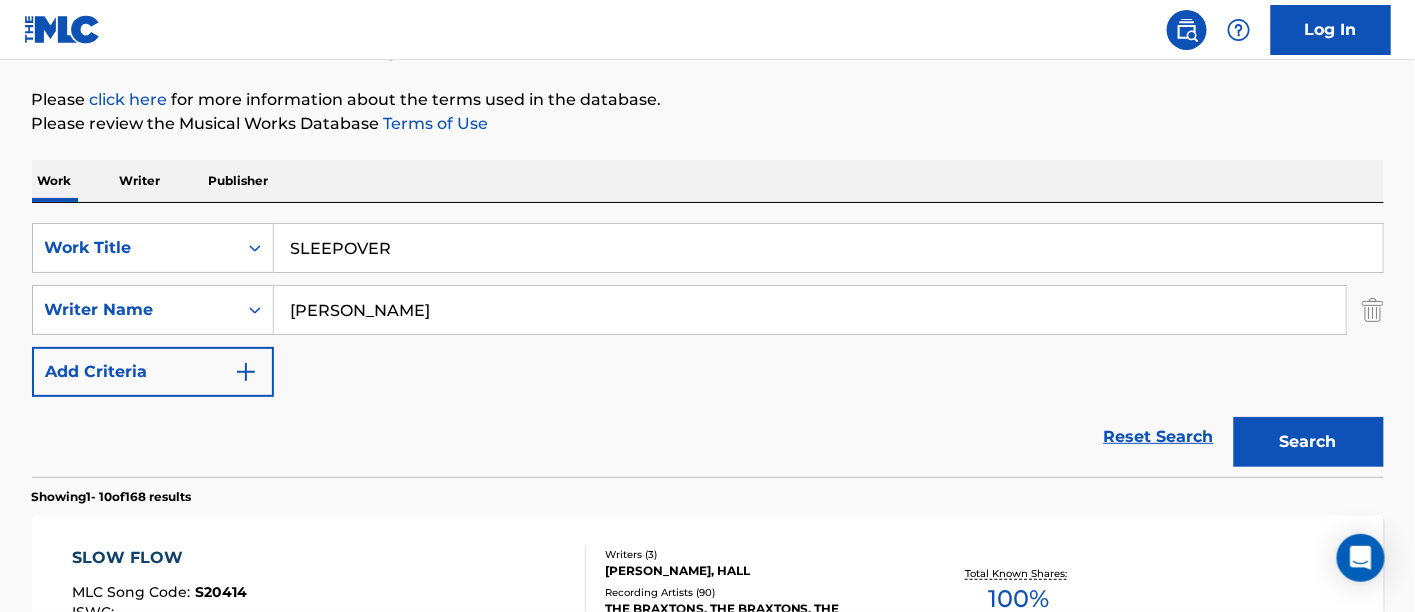 click on "The MLC Public Work Search The accuracy and completeness of The MLC's data is determined solely by our Members. It is not an authoritative source for recording information. Please   click here   for more information about the terms used in the database. Please review the Musical Works Database   Terms of Use Work Writer Publisher SearchWithCriteria24388f9c-646c-47ec-90dd-c460f90d9c68 Work Title SLEEPOVER SearchWithCriteria1afa97f3-a8a6-4631-925e-0327a6a3182e Writer Name [PERSON_NAME] Add Criteria Reset Search Search Showing  1  -   10  of  168   results   SLOW FLOW MLC Song Code : S20414 ISWC : Writers ( 3 ) [PERSON_NAME], HALL Recording Artists ( 90 ) THE BRAXTONS, THE BRAXTONS, THE BRAXTONS, THE BRAXTONS, THE BRAXTONS Total Known Shares: 100 % BURN MLC Song Code : BC7BTO ISWC : Writers ( 2 ) [PERSON_NAME], [PERSON_NAME] Recording Artists ( 0 ) Total Known Shares: 50 % BURN MLC Song Code : BC02GE ISWC : T3080750665 Writers ( 2 ) [PERSON_NAME], [PERSON_NAME] Recording Artists ( 0 ) Total Known Shares: 100 % : :" at bounding box center (708, 1035) 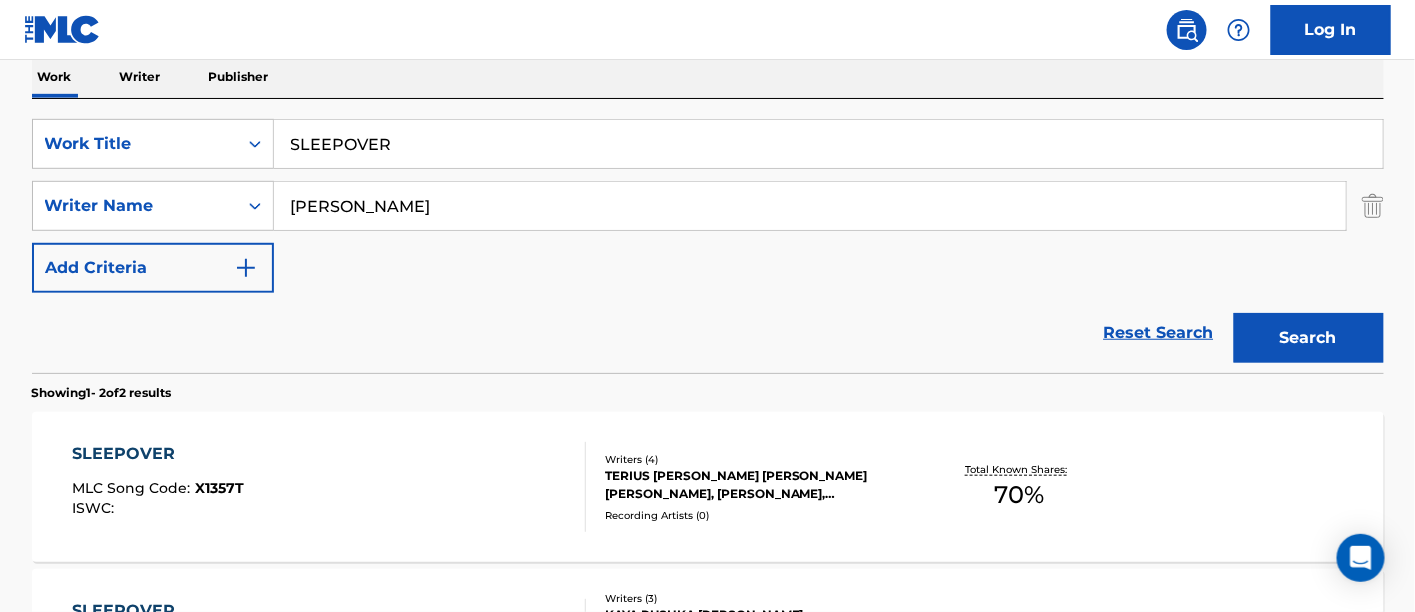 scroll, scrollTop: 333, scrollLeft: 0, axis: vertical 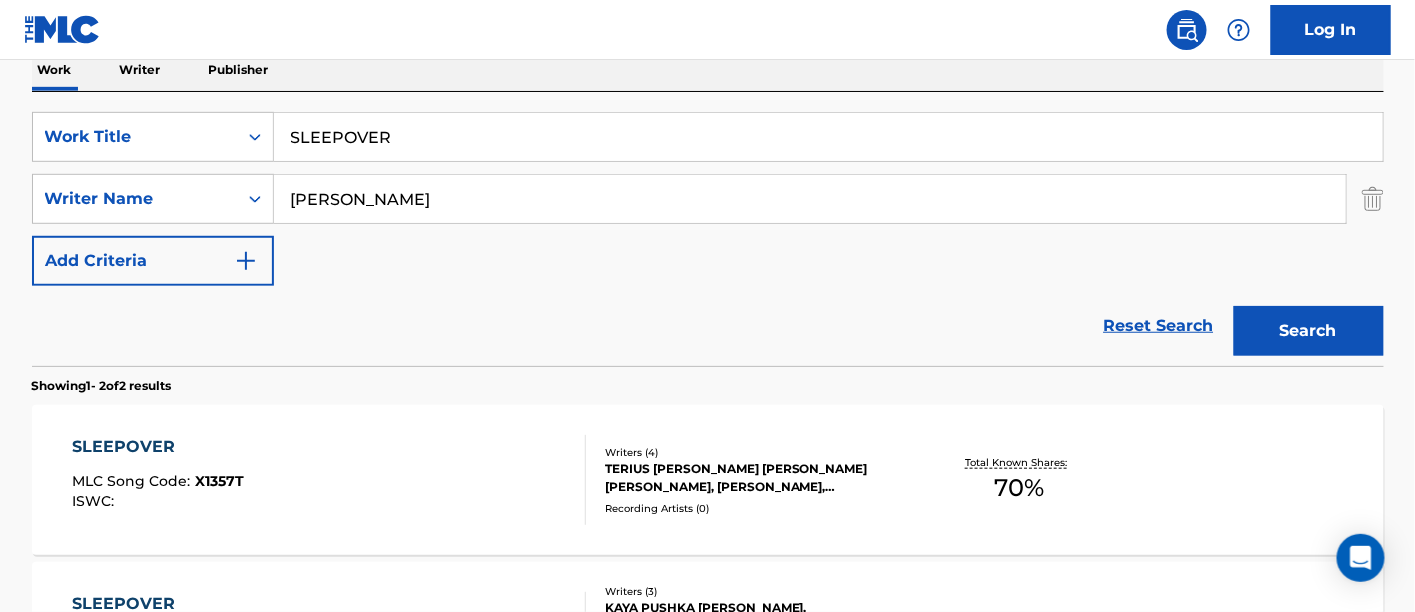 drag, startPoint x: 495, startPoint y: 146, endPoint x: 0, endPoint y: 127, distance: 495.3645 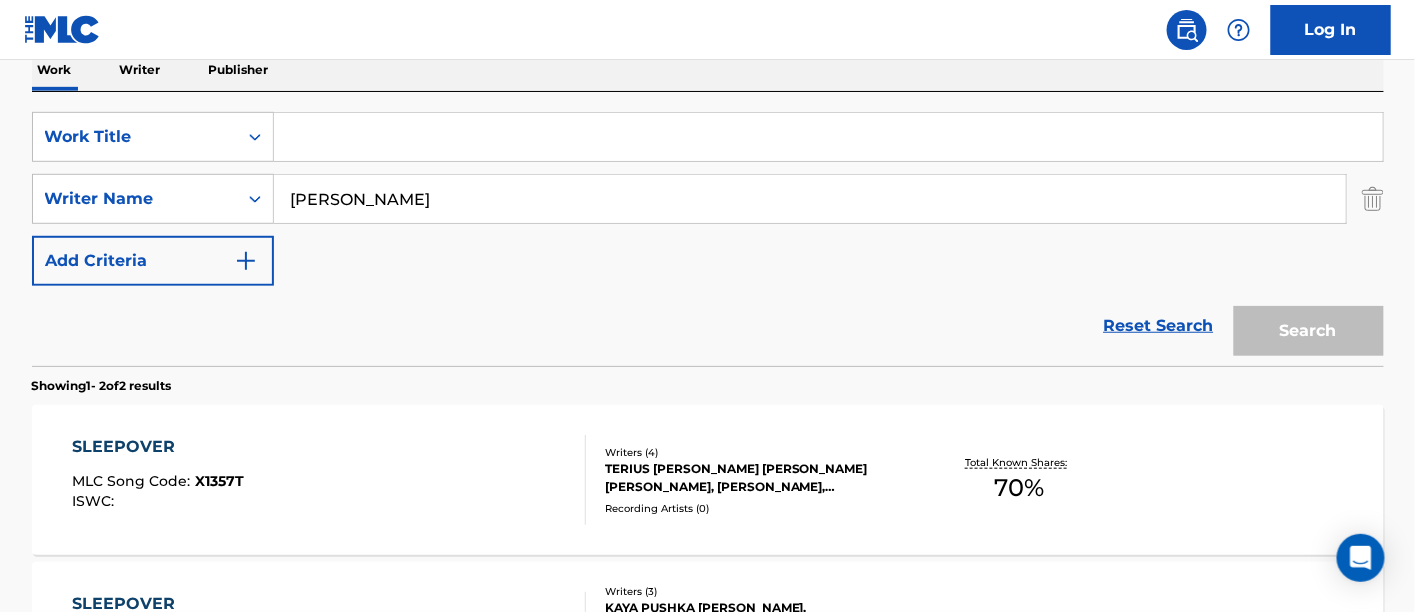 paste on "BRIDGE" 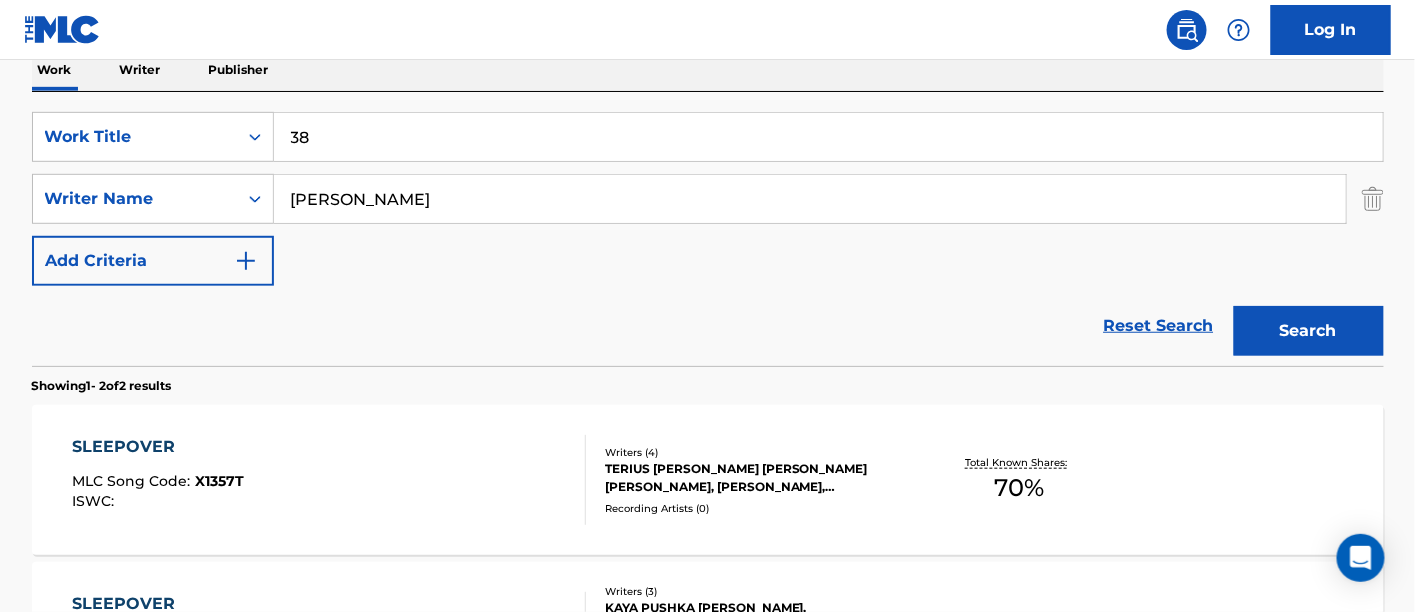 type on "3" 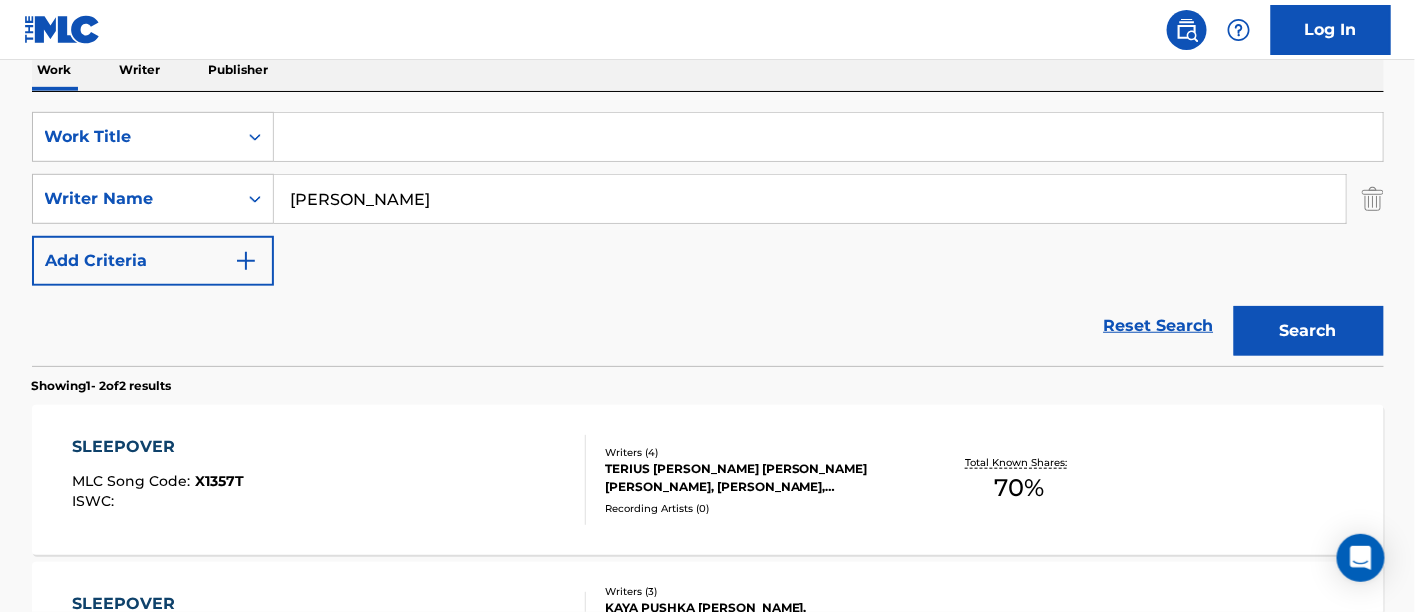 paste on "BRIDGE" 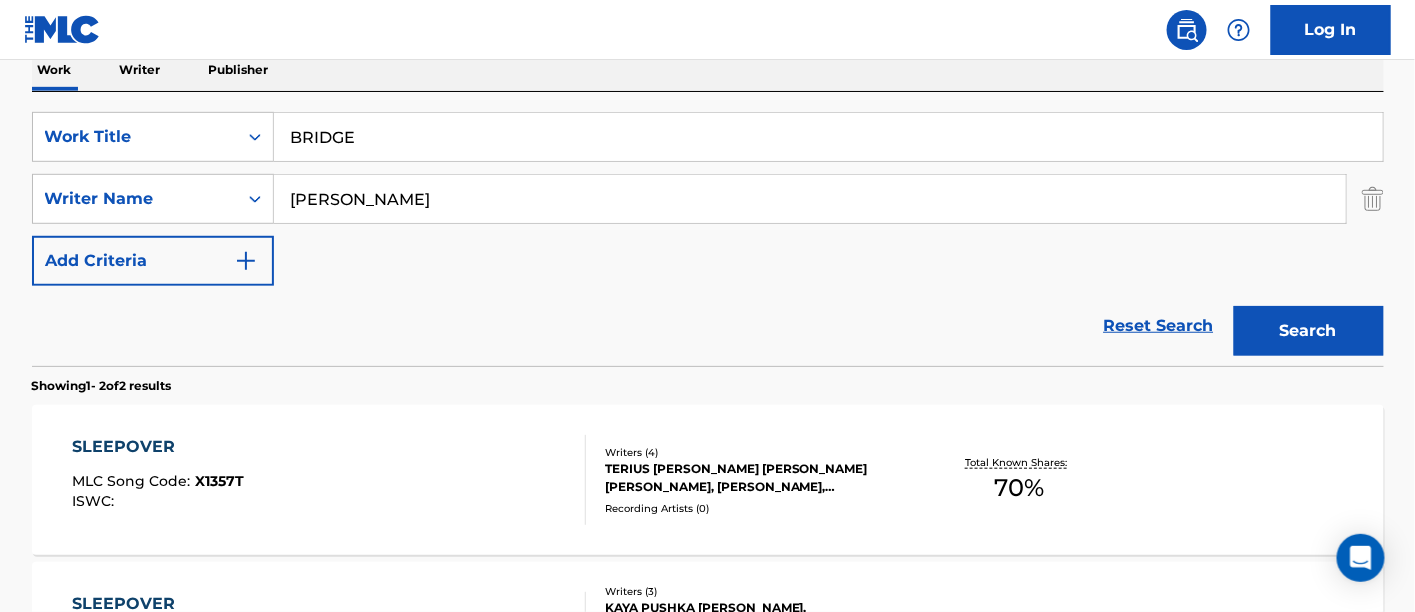 click on "Search" at bounding box center (1309, 331) 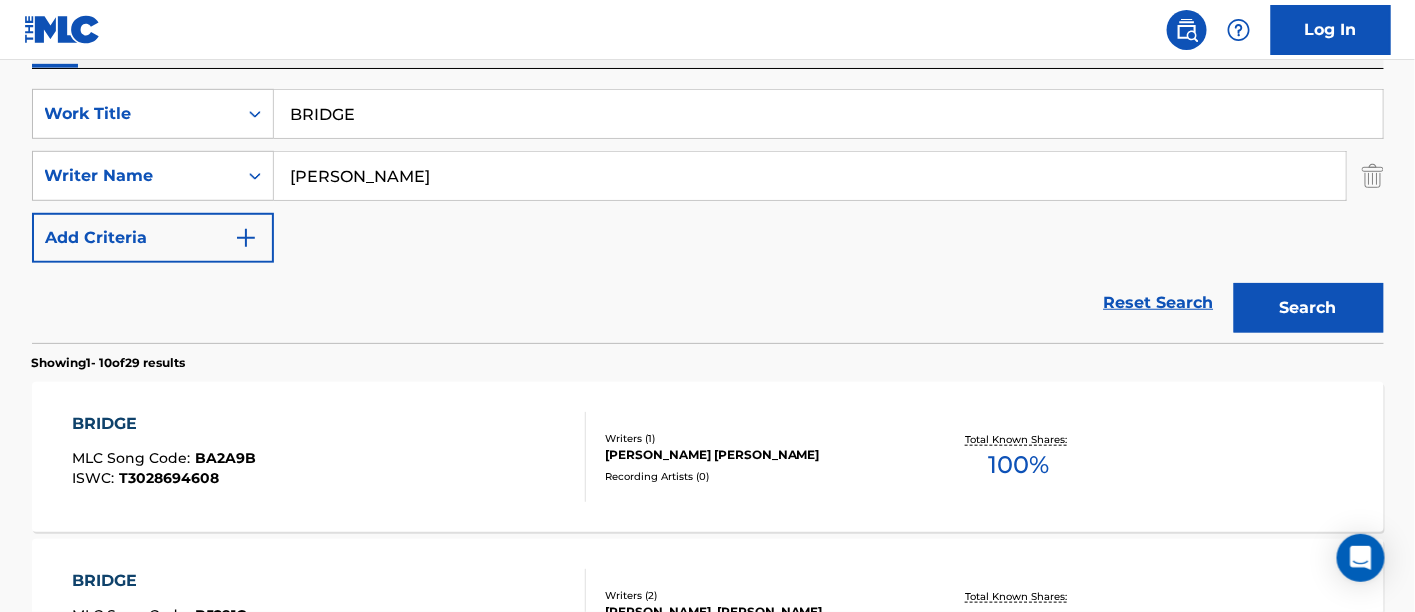 scroll, scrollTop: 333, scrollLeft: 0, axis: vertical 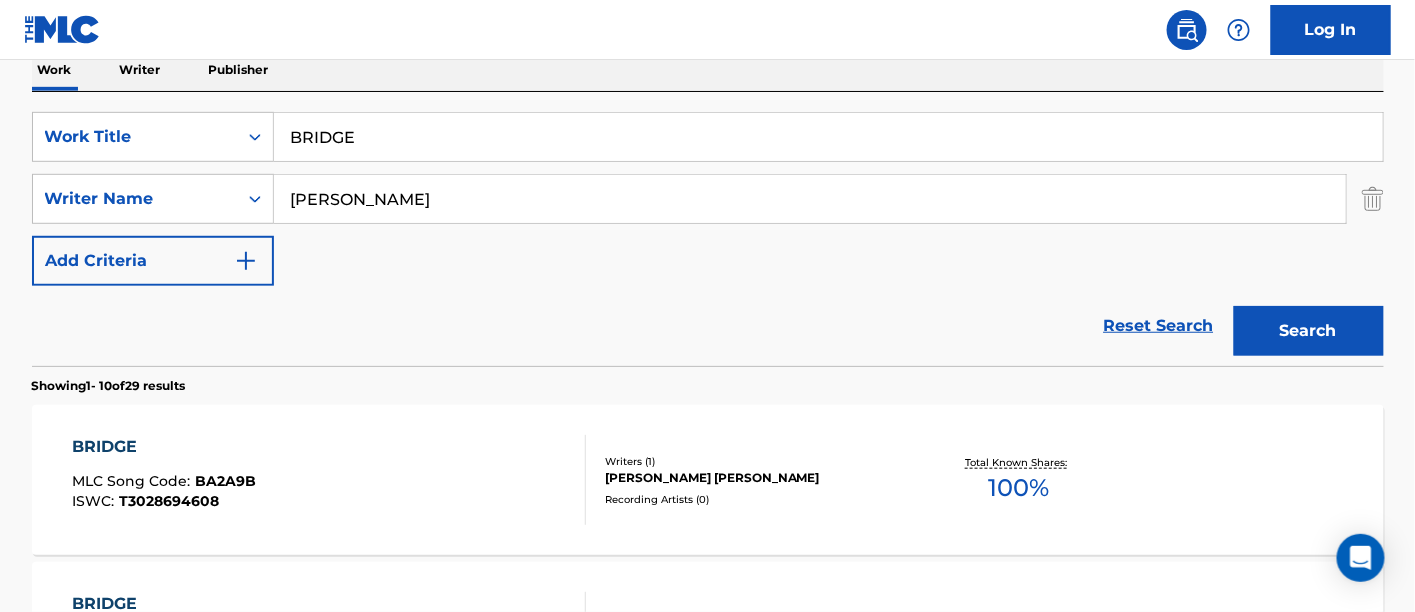 click on "BRIDGE" at bounding box center (828, 137) 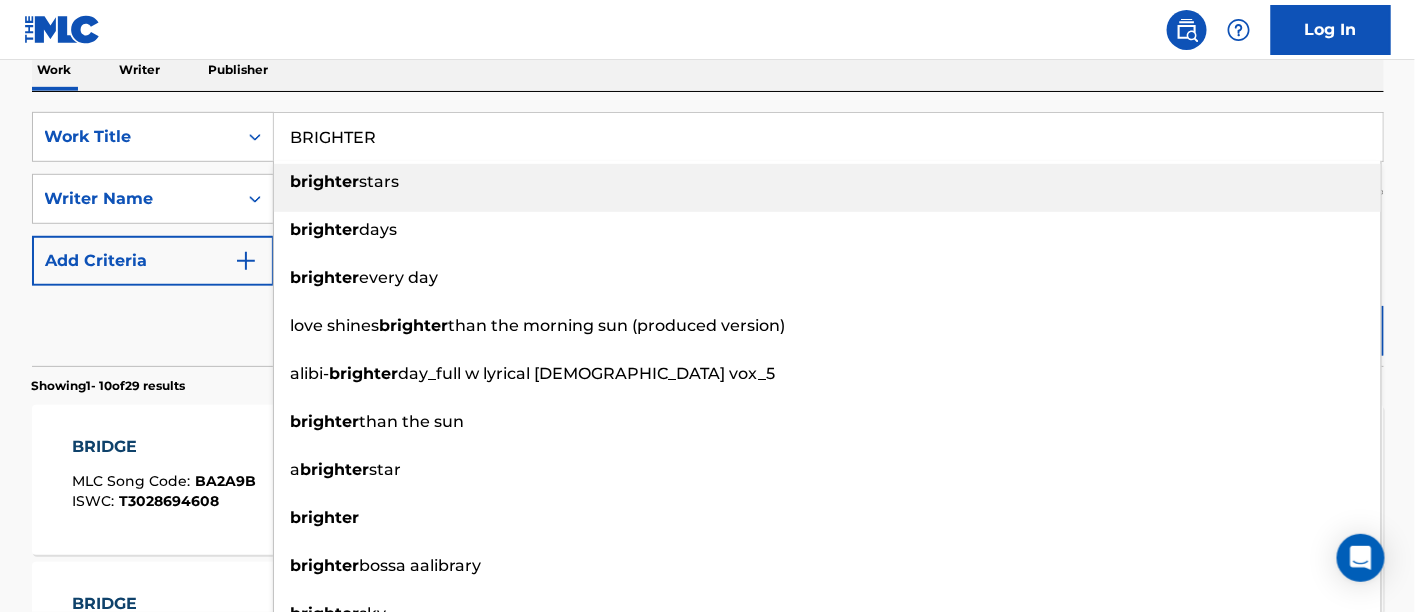 click on "The MLC Public Work Search The accuracy and completeness of The MLC's data is determined solely by our Members. It is not an authoritative source for recording information. Please   click here   for more information about the terms used in the database. Please review the Musical Works Database   Terms of Use Work Writer Publisher SearchWithCriteria24388f9c-646c-47ec-90dd-c460f90d9c68 Work Title BRIGHTER brighter  stars brighter  days brighter  every day love shines  brighter  than the morning sun (produced version) alibi- brighter  day_full w lyrical [DEMOGRAPHIC_DATA] vox_5 brighter  than the sun a  brighter  star brighter brighter  bossa aalibrary brighter  sky SearchWithCriteria1afa97f3-a8a6-4631-925e-0327a6a3182e Writer Name [PERSON_NAME] Add Criteria Reset Search Search Showing  1  -   10  of  29   results   BRIDGE MLC Song Code : BA2A9B ISWC : T3028694608 Writers ( 1 ) [PERSON_NAME] [PERSON_NAME] Recording Artists ( 0 ) Total Known Shares: 100 % BRIDGE MLC Song Code : B5291C ISWC : Writers ( 2 ) Recording Artists ( 0 ) 0 % :" at bounding box center (708, 924) 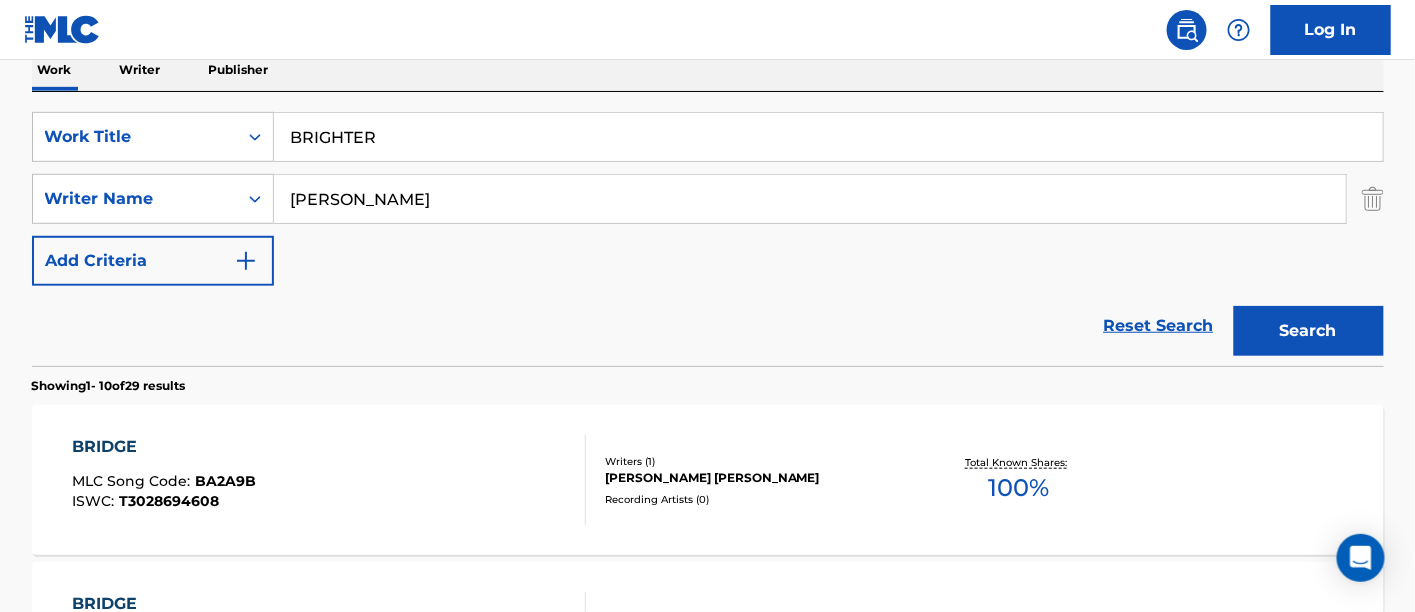click on "Search" at bounding box center [1309, 331] 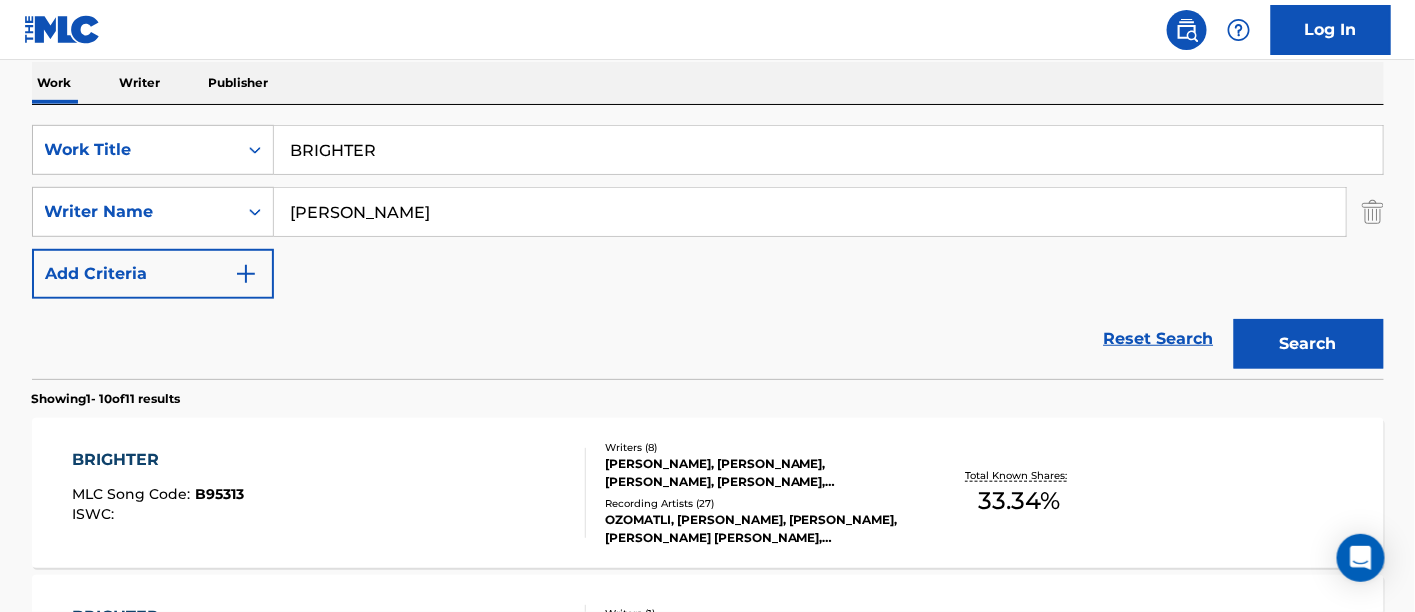 scroll, scrollTop: 333, scrollLeft: 0, axis: vertical 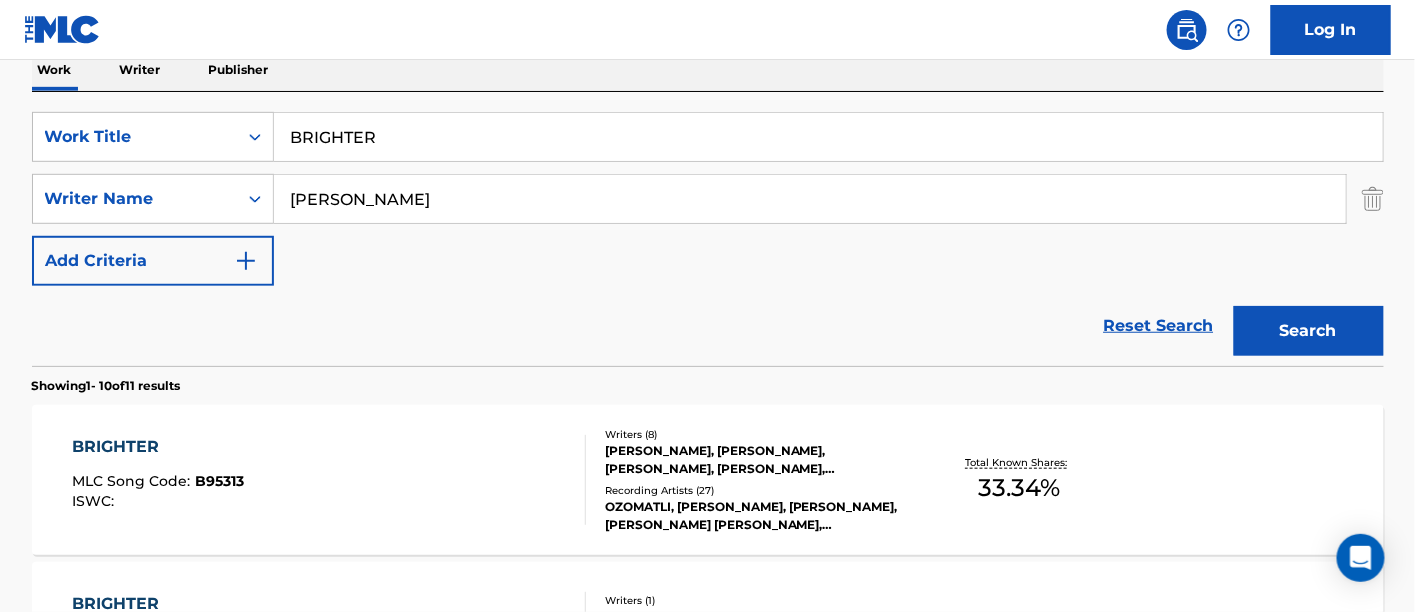 click on "BRIGHTER" at bounding box center (828, 137) 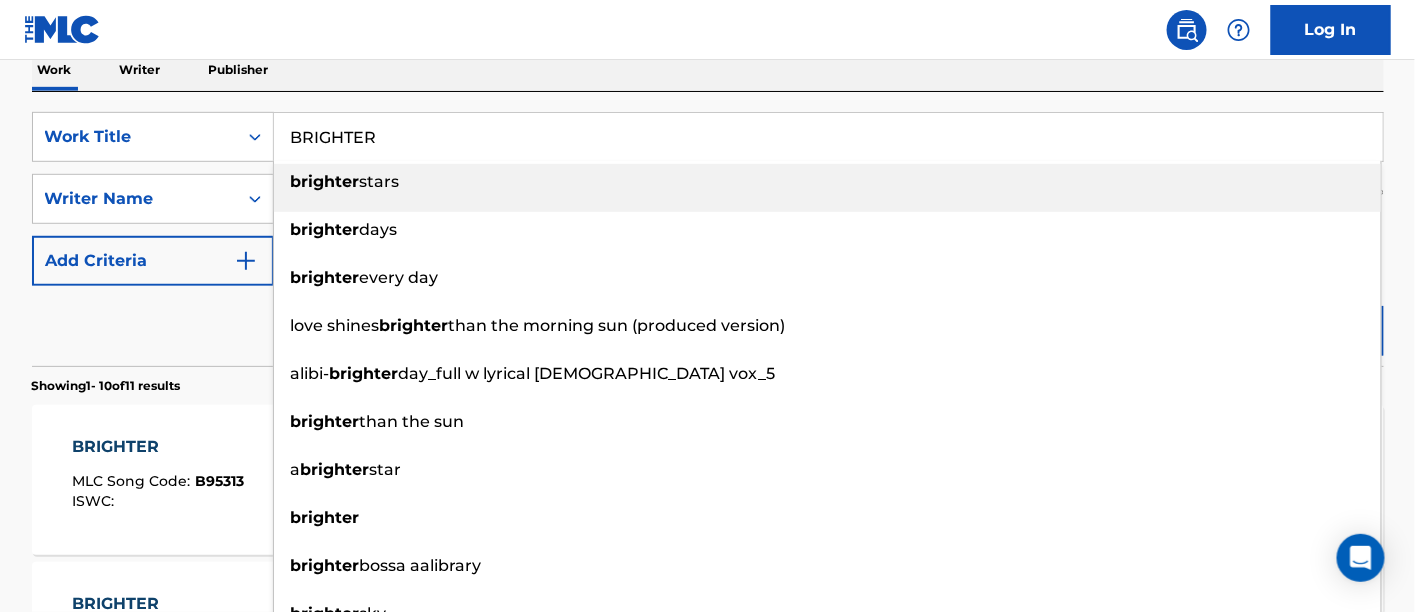paste on "ULLETPROOF VEST" 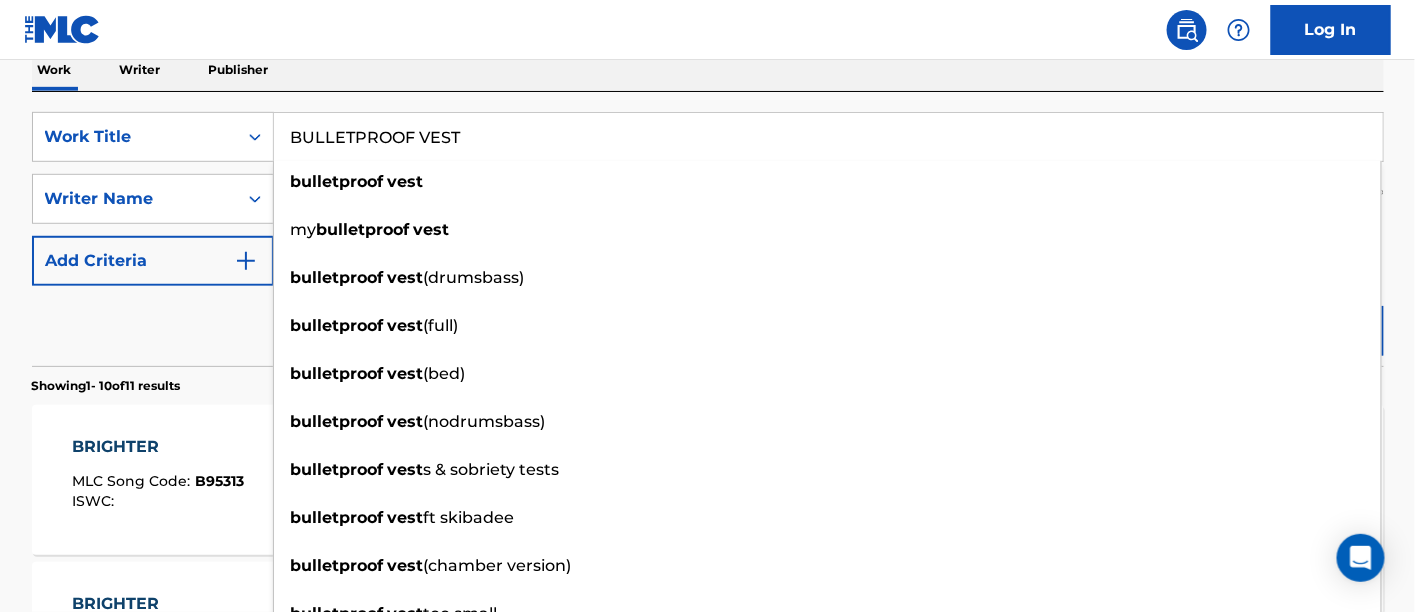 type on "BULLETPROOF VEST" 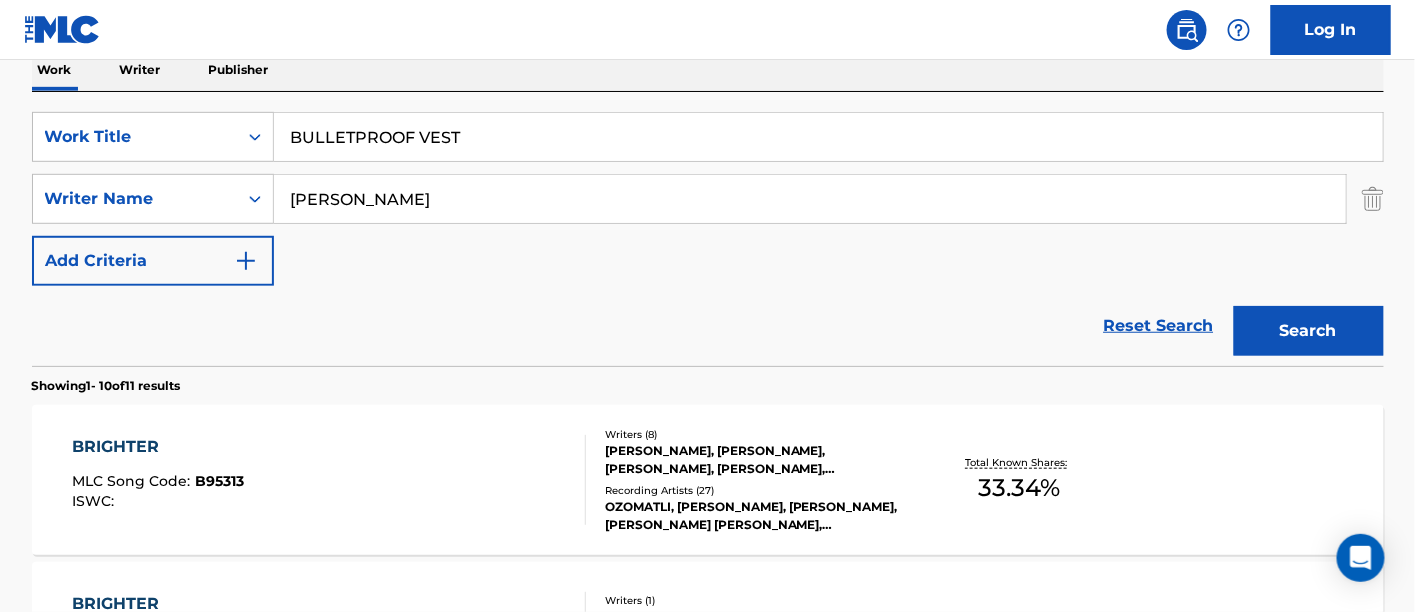click on "Search" at bounding box center [1309, 331] 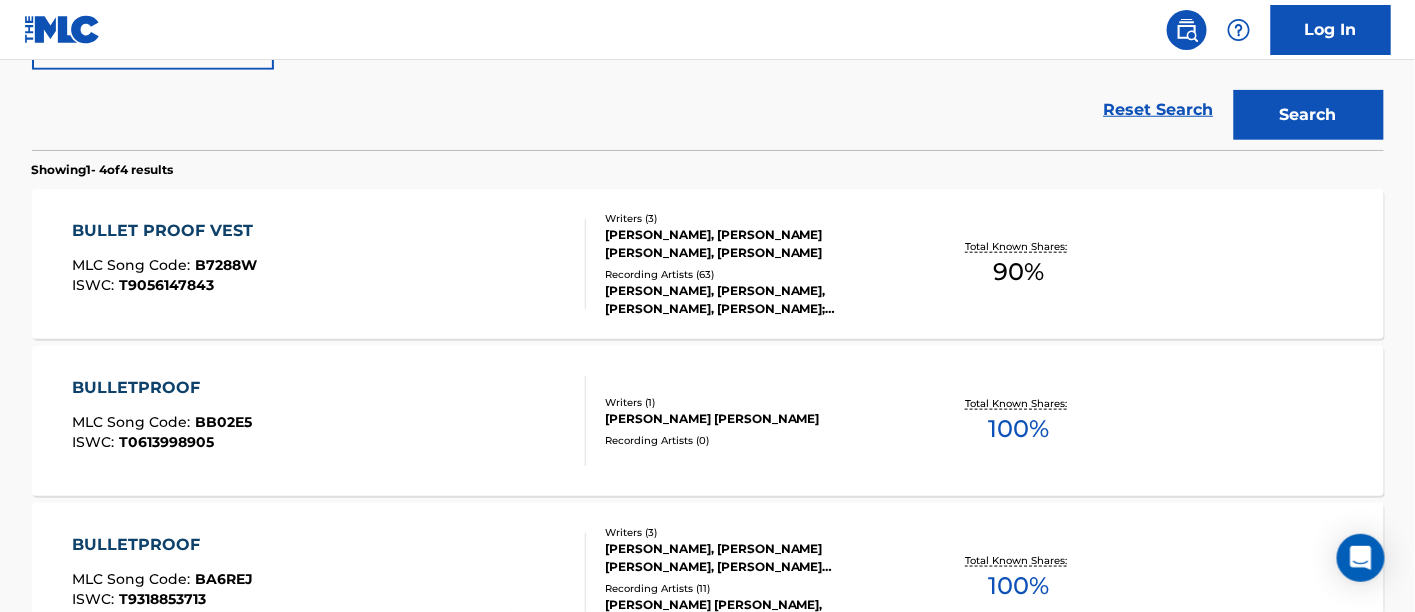 scroll, scrollTop: 555, scrollLeft: 0, axis: vertical 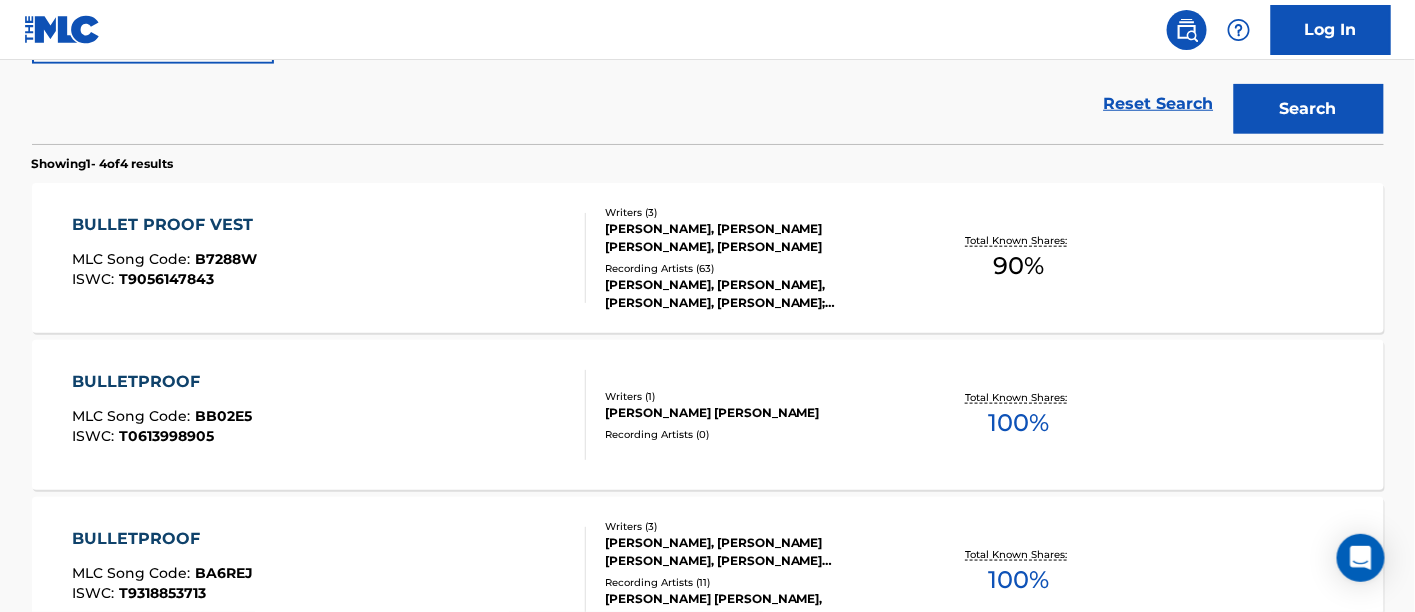 click on "BULLET PROOF VEST MLC Song Code : B7288W ISWC : T9056147843" at bounding box center [329, 258] 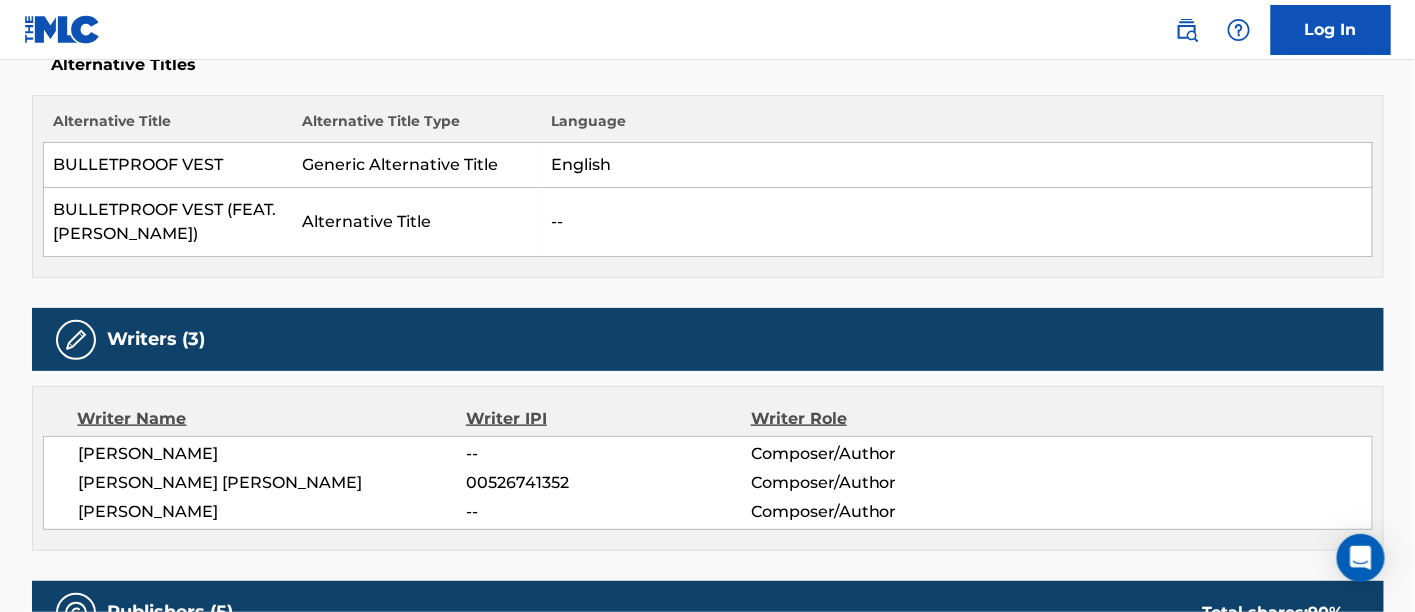 scroll, scrollTop: 0, scrollLeft: 0, axis: both 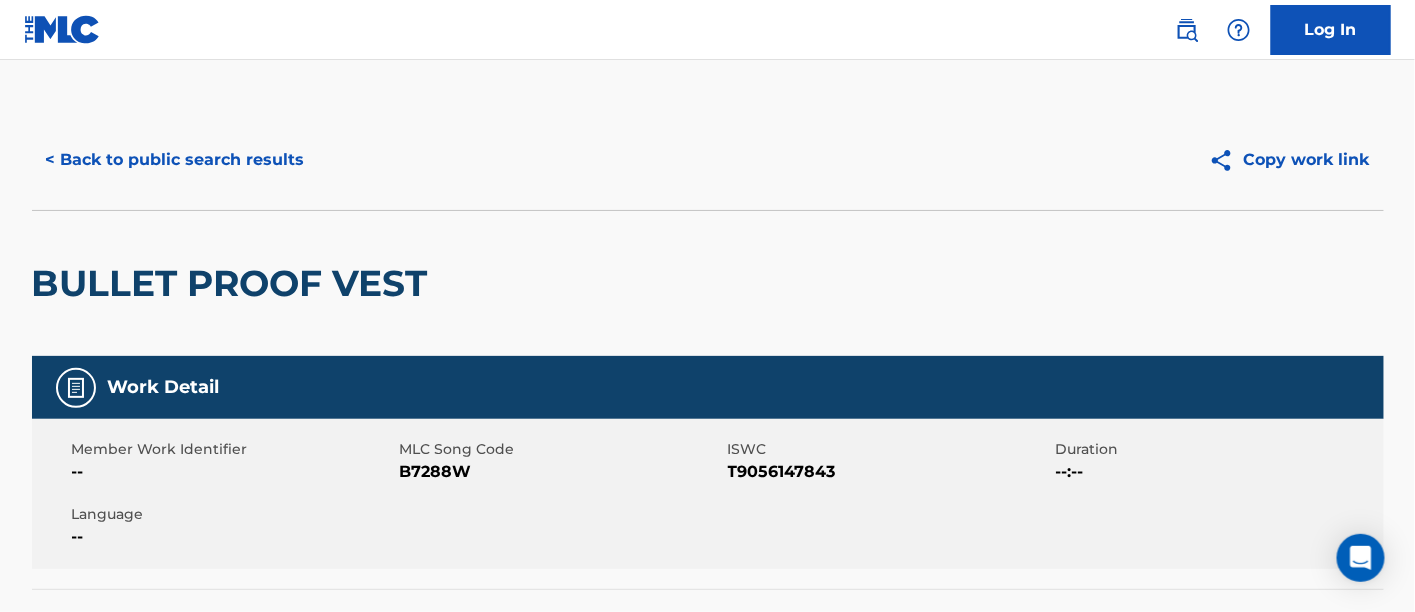 click on "< Back to public search results" at bounding box center [175, 160] 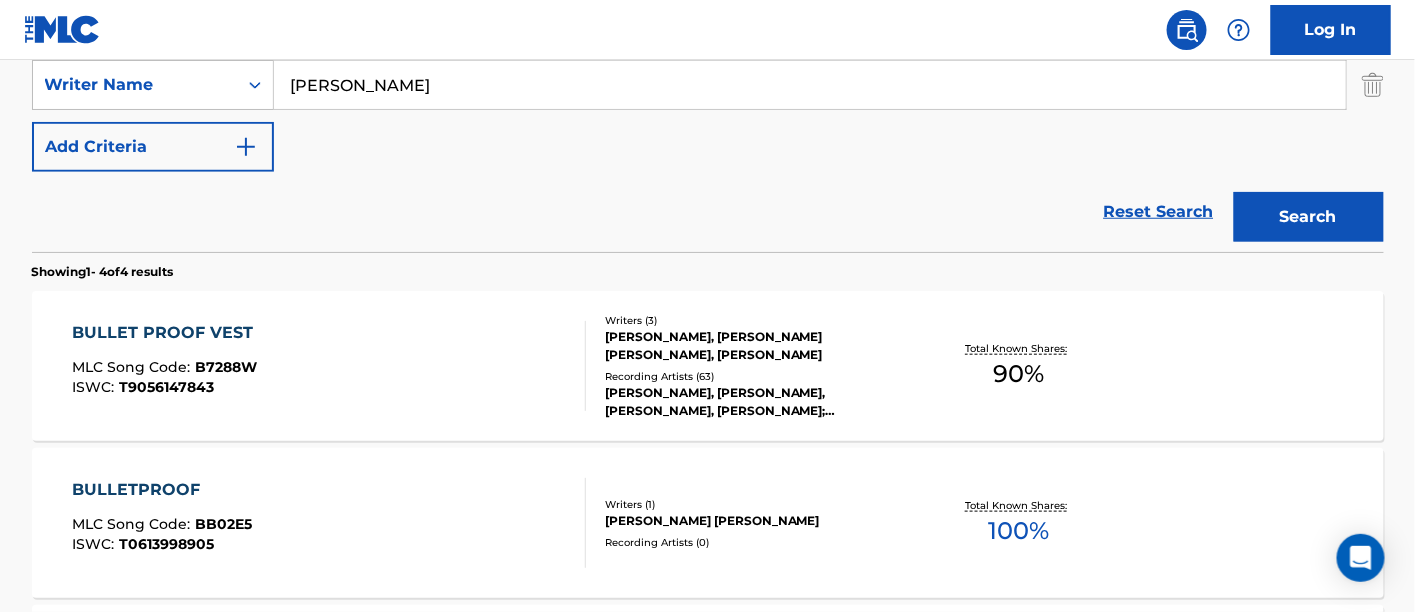 scroll, scrollTop: 114, scrollLeft: 0, axis: vertical 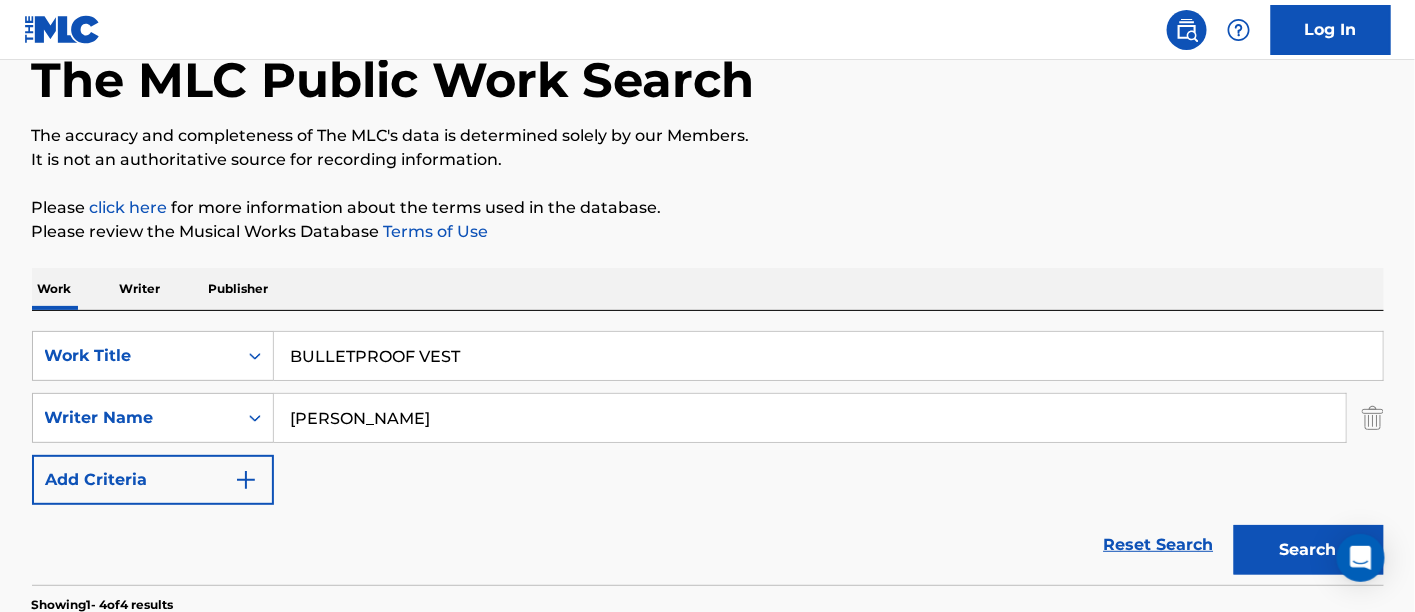 click on "SearchWithCriteria24388f9c-646c-47ec-90dd-c460f90d9c68 Work Title BULLETPROOF VEST SearchWithCriteria1afa97f3-a8a6-4631-925e-0327a6a3182e Writer Name [PERSON_NAME] Add Criteria Reset Search Search" at bounding box center (708, 448) 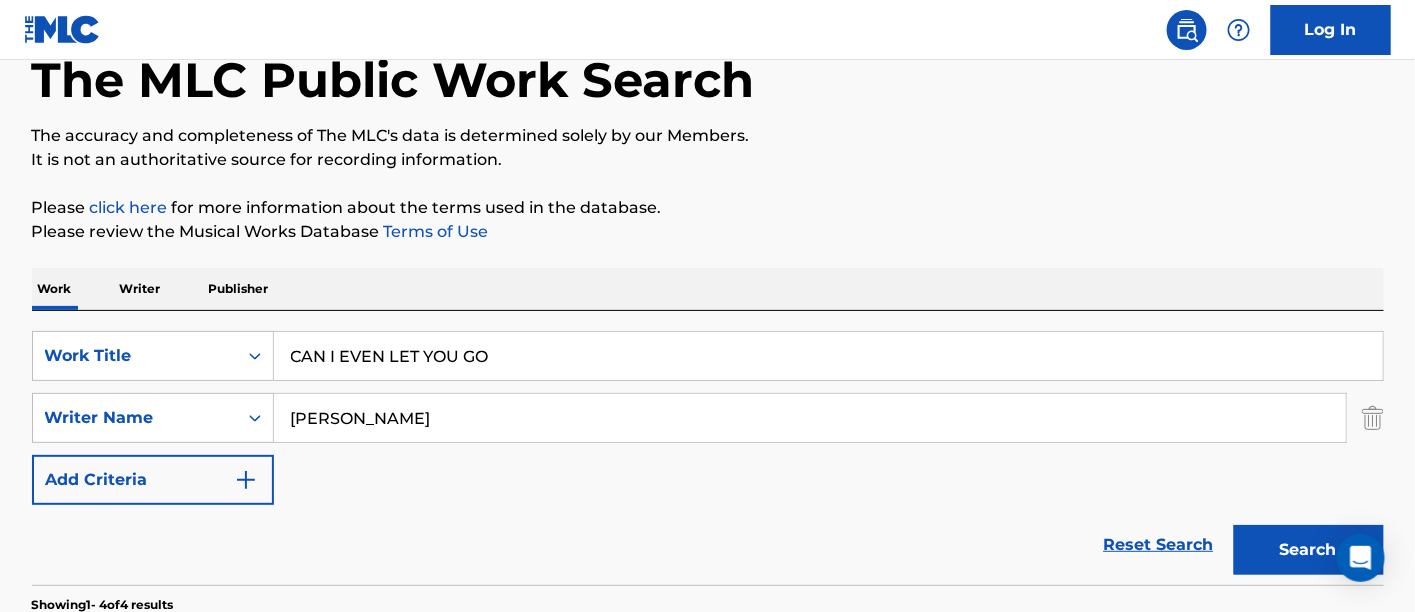 click on "Please   click here   for more information about the terms used in the database." at bounding box center [708, 208] 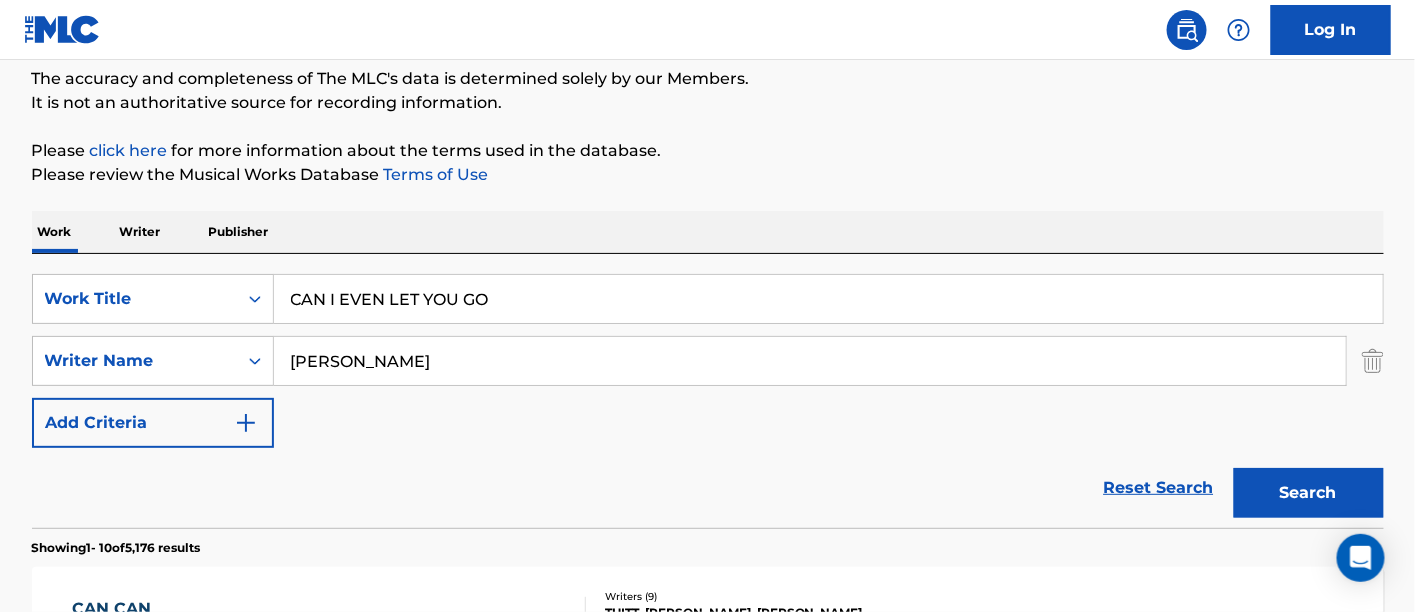 scroll, scrollTop: 114, scrollLeft: 0, axis: vertical 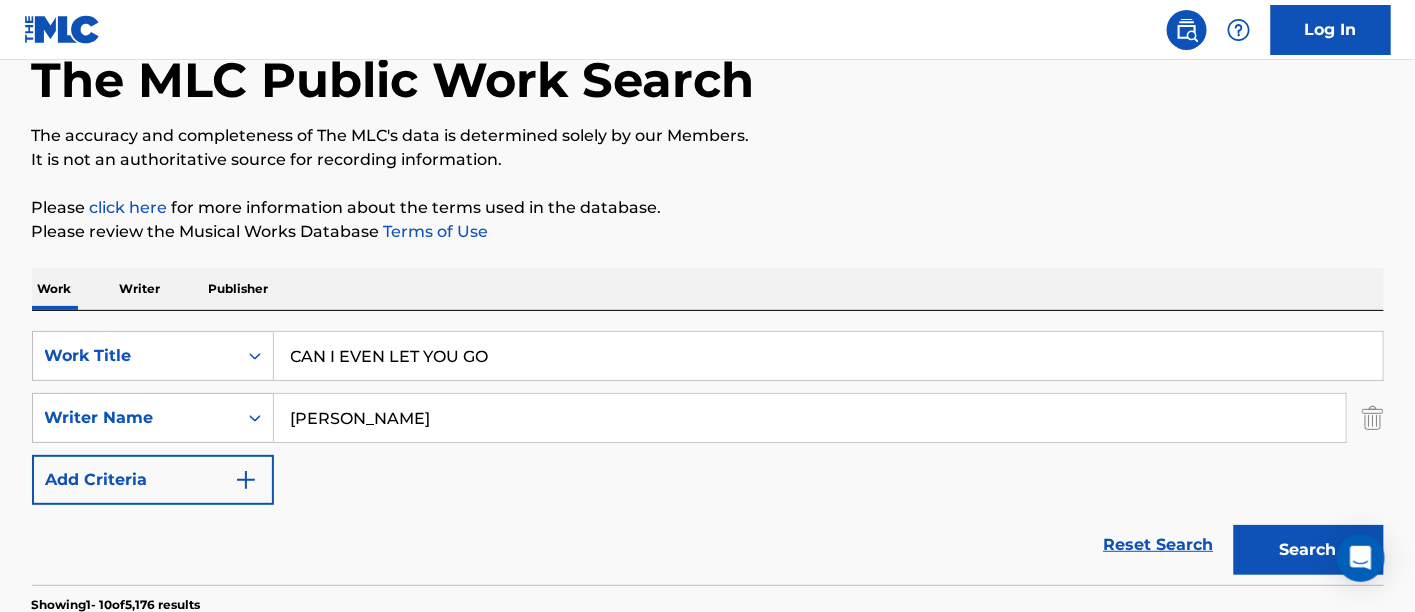 drag, startPoint x: 531, startPoint y: 345, endPoint x: 4, endPoint y: 275, distance: 531.6286 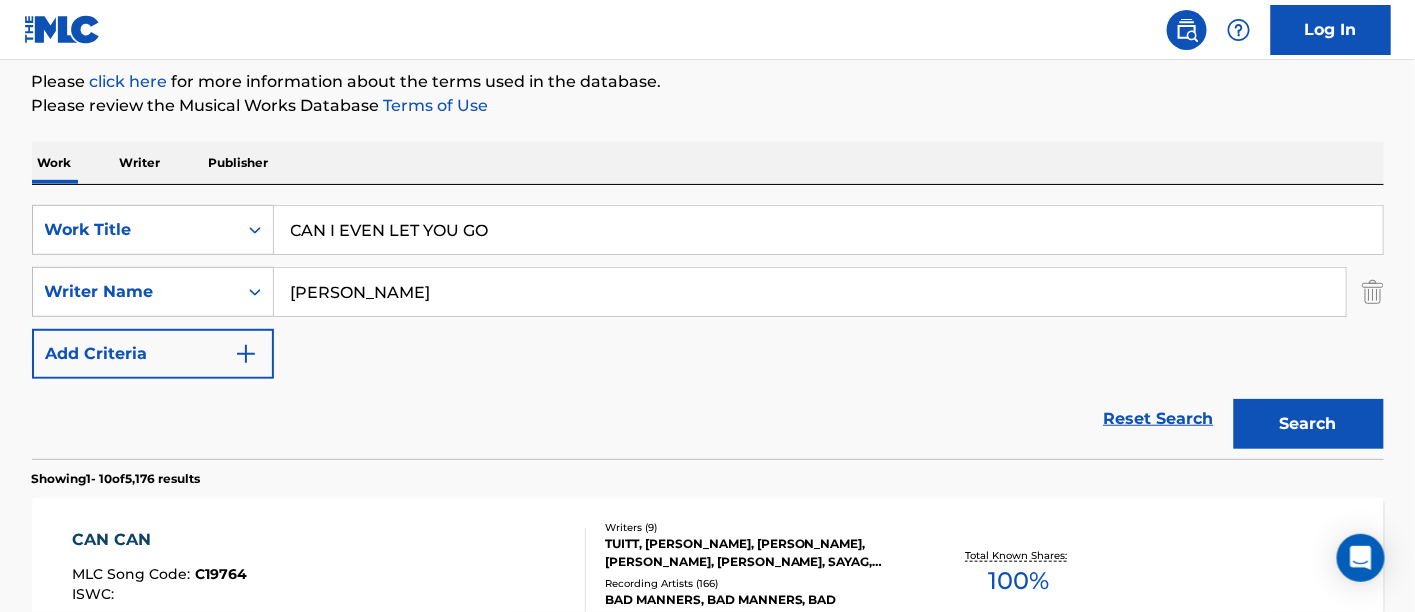 scroll, scrollTop: 336, scrollLeft: 0, axis: vertical 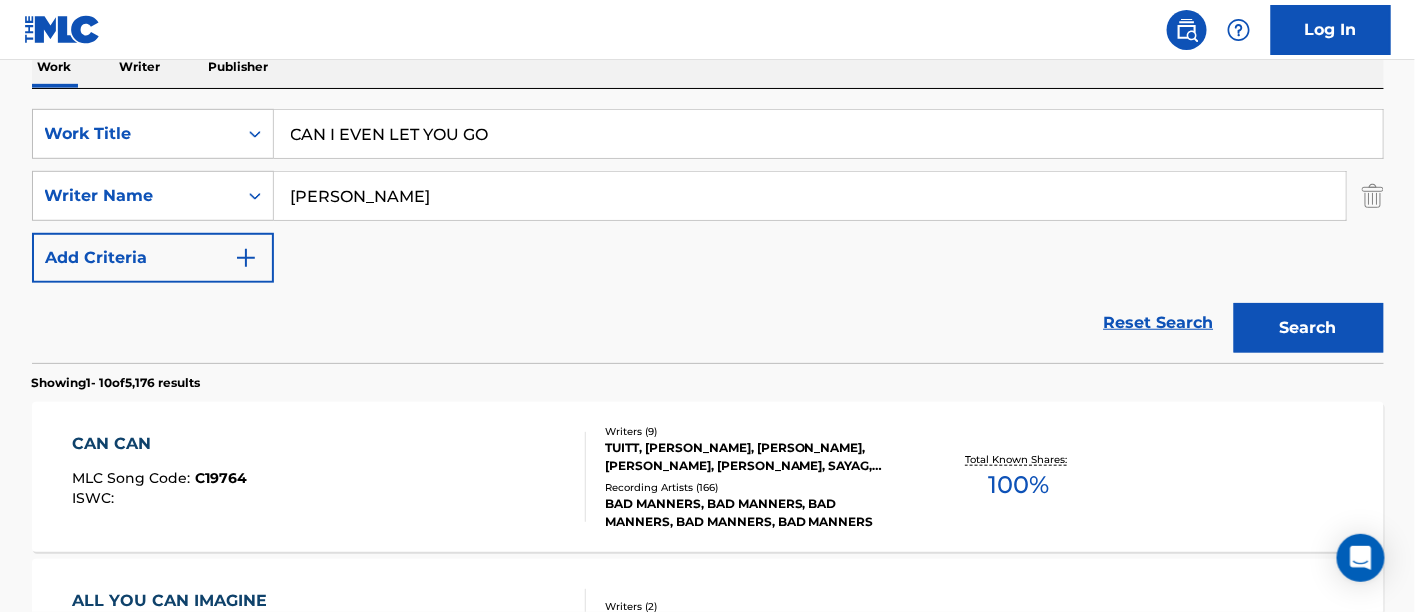 click on "CAN I EVEN LET YOU GO" at bounding box center [828, 134] 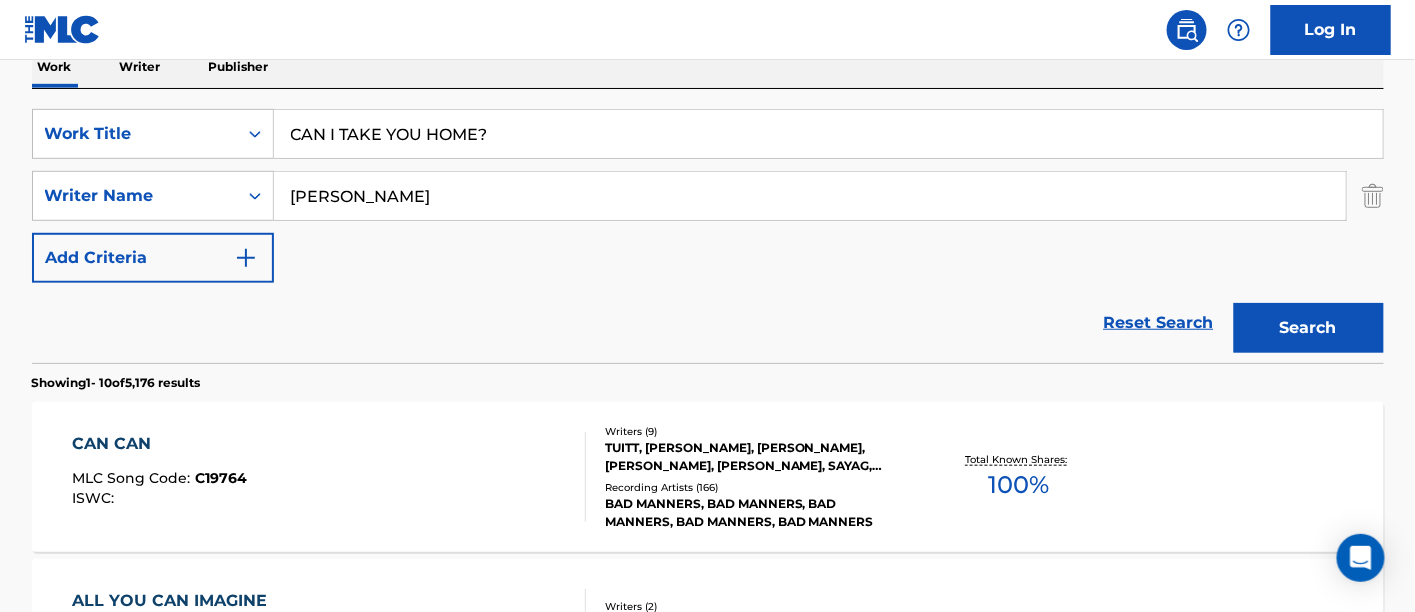 type on "CAN I TAKE YOU HOME?" 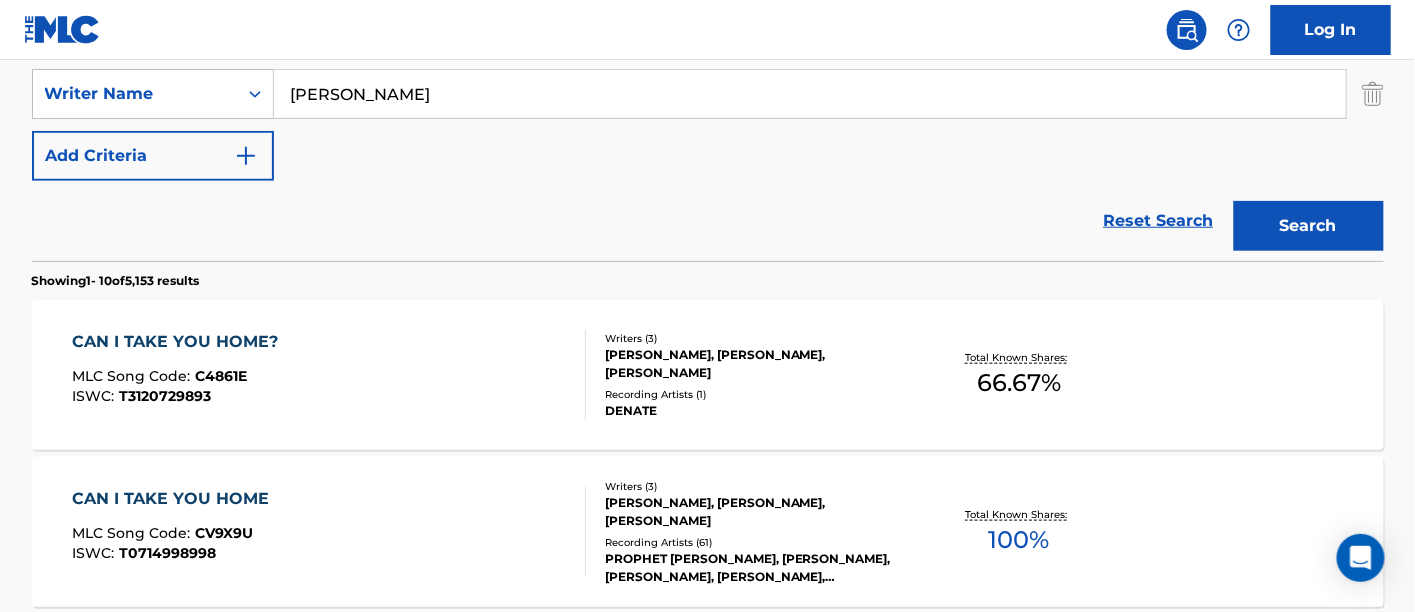 scroll, scrollTop: 447, scrollLeft: 0, axis: vertical 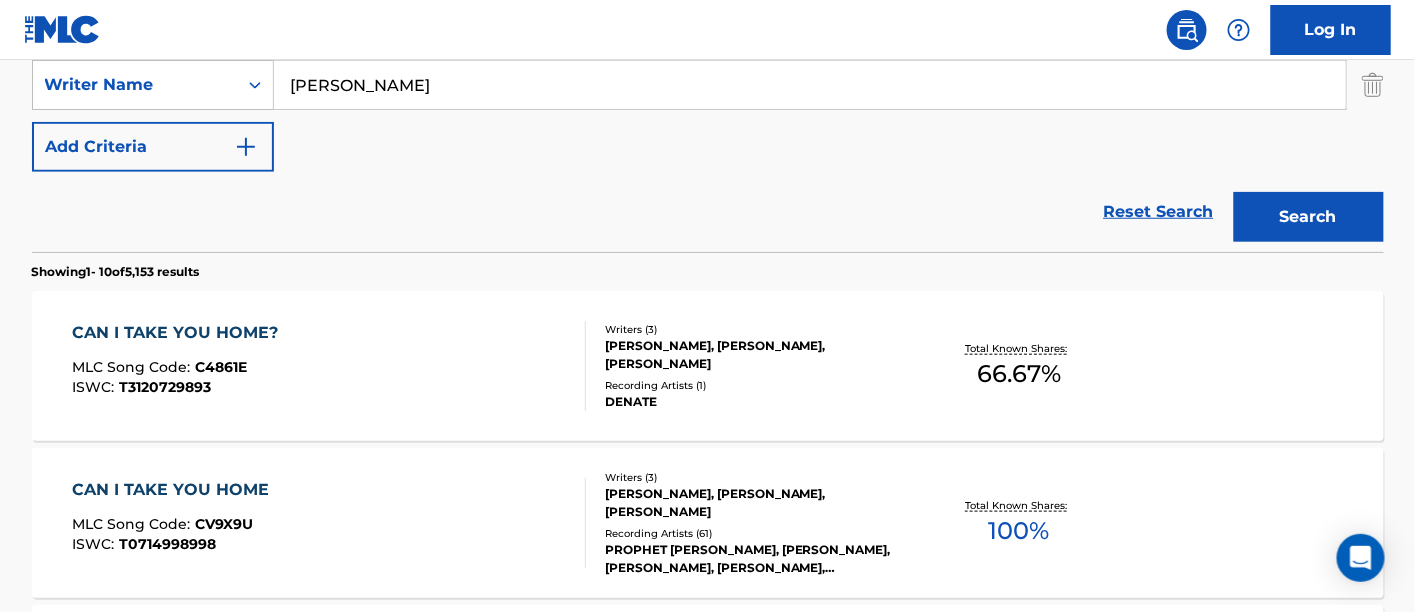 click on "CAN I TAKE YOU HOME? MLC Song Code : C4861E ISWC : T3120729893" at bounding box center (329, 366) 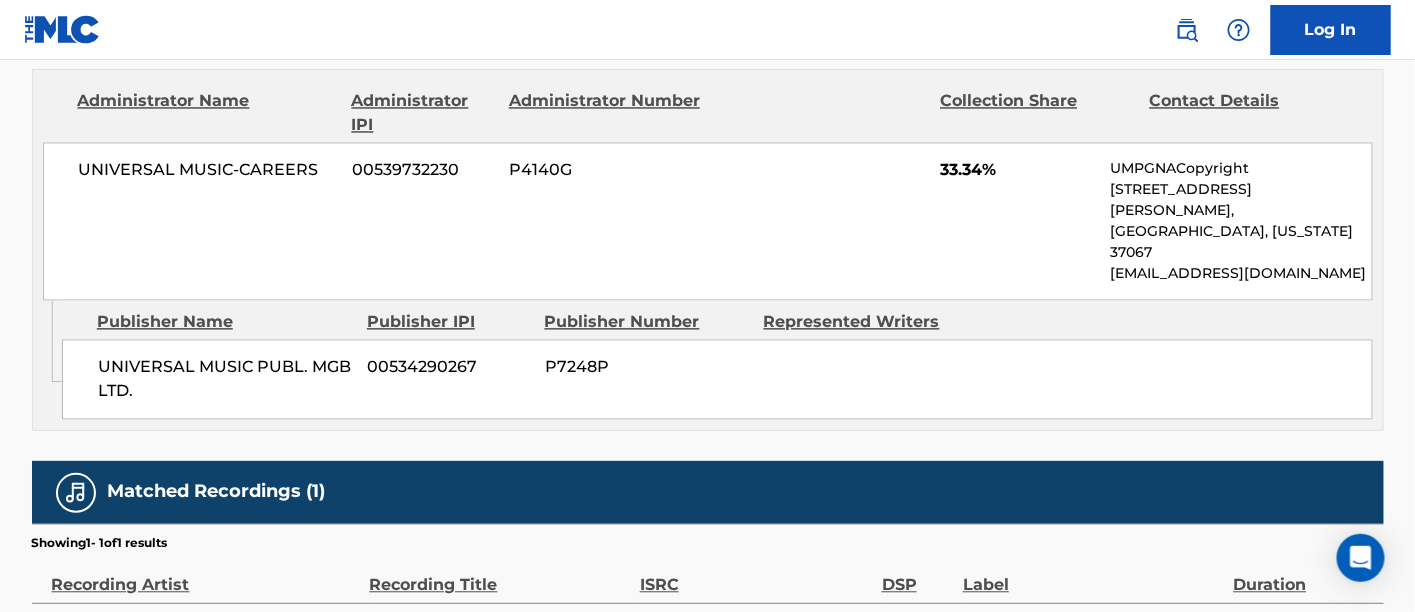 scroll, scrollTop: 1333, scrollLeft: 0, axis: vertical 